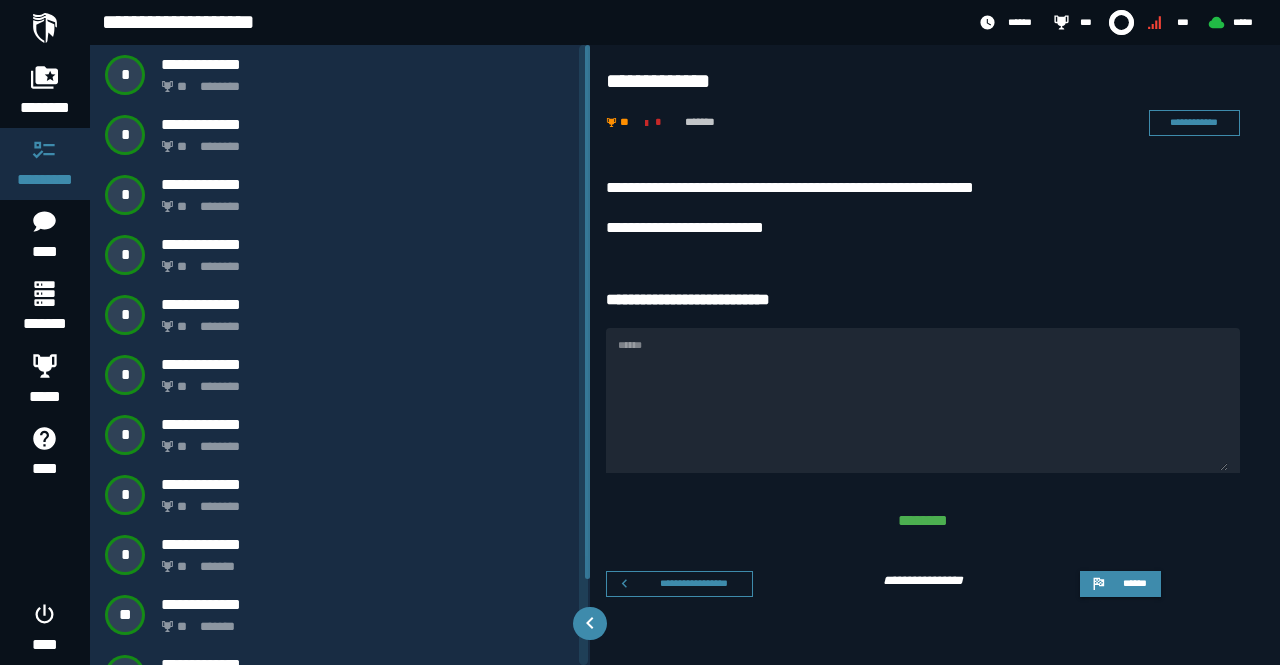 scroll, scrollTop: 0, scrollLeft: 0, axis: both 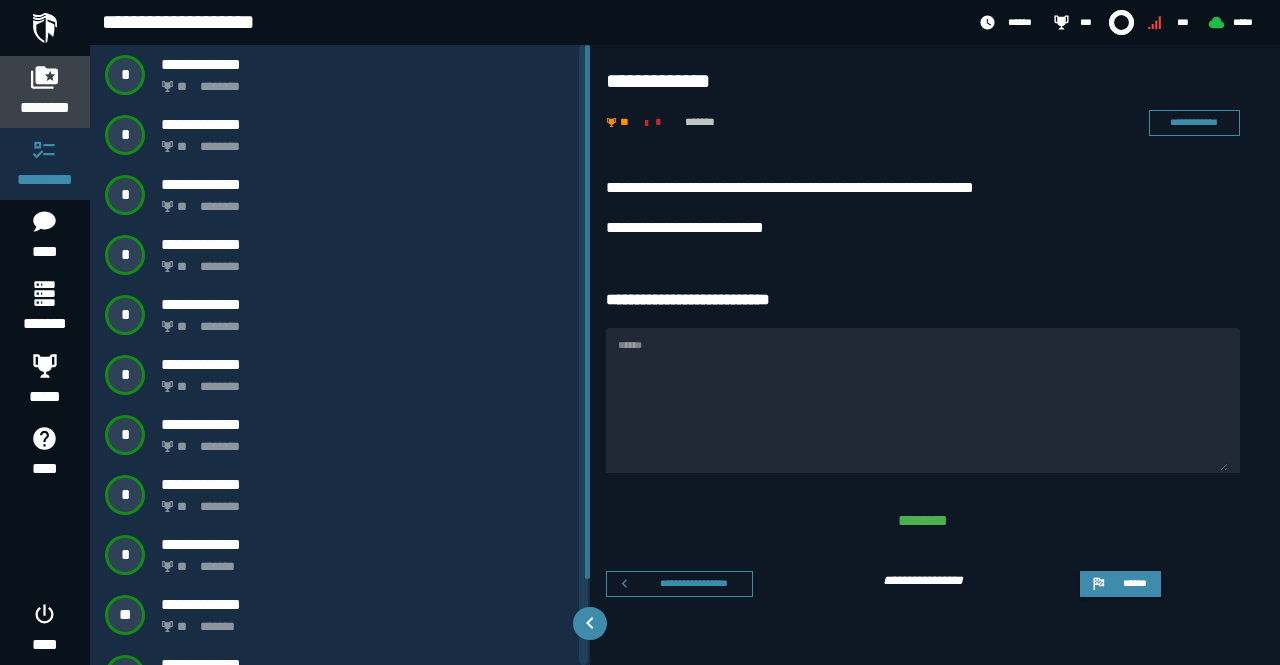 click 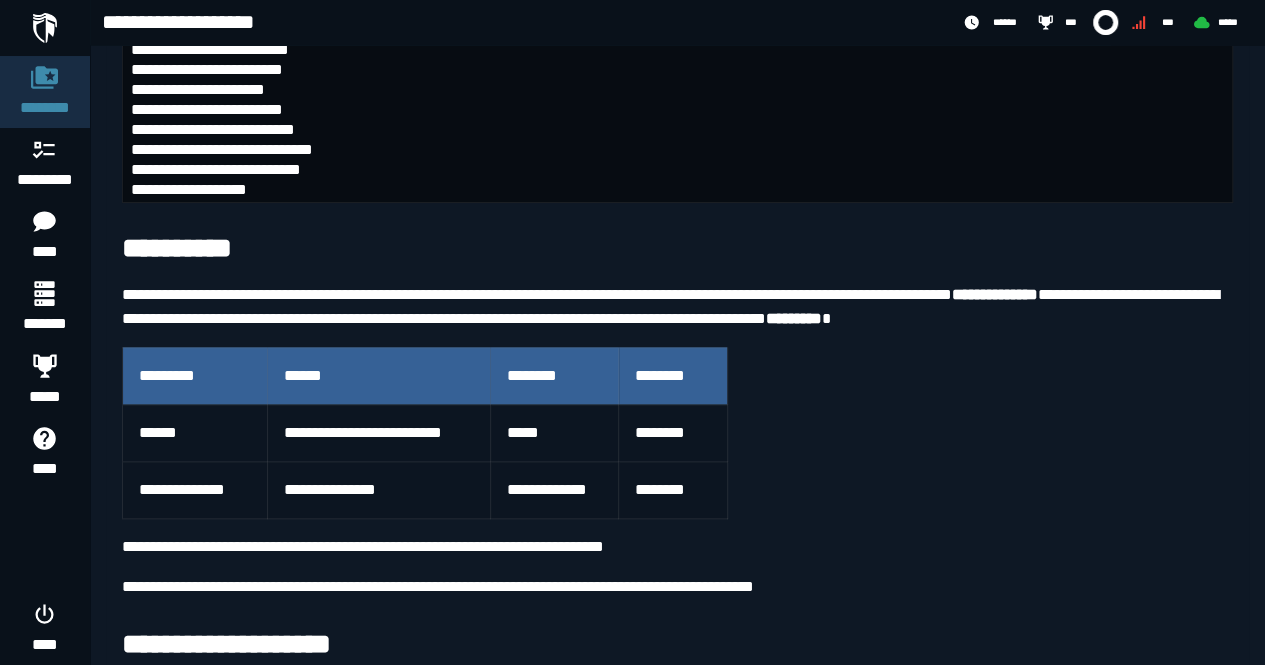 scroll, scrollTop: 1057, scrollLeft: 0, axis: vertical 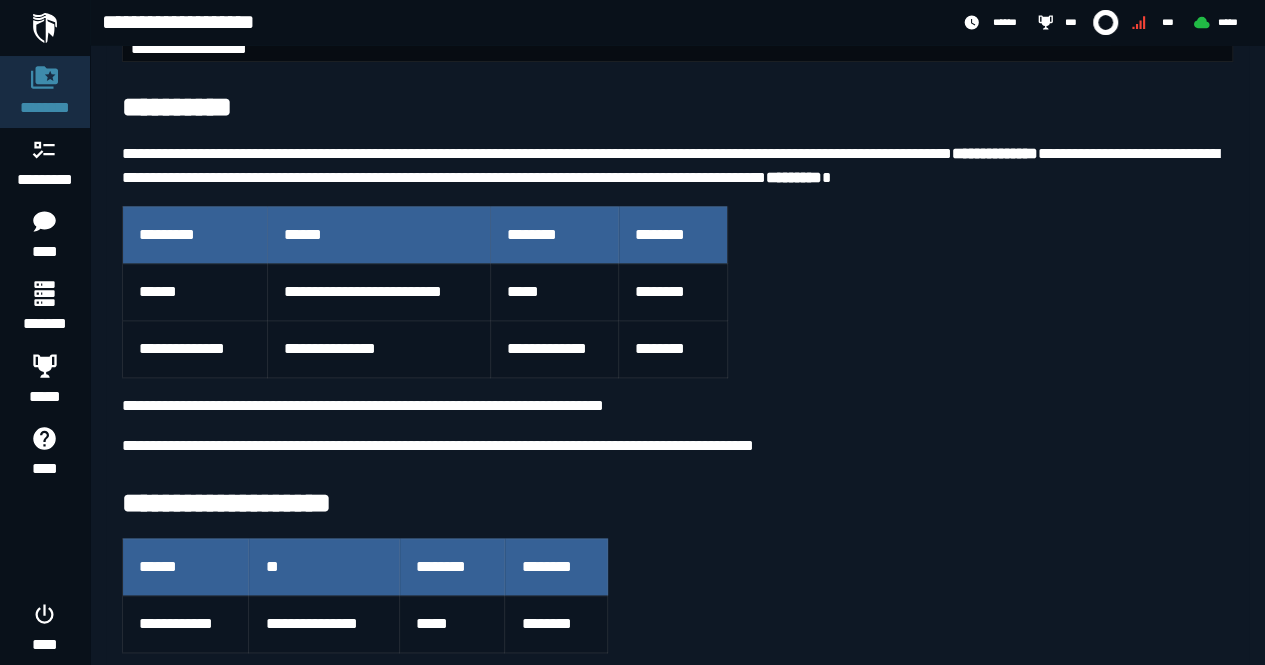click at bounding box center (45, 28) 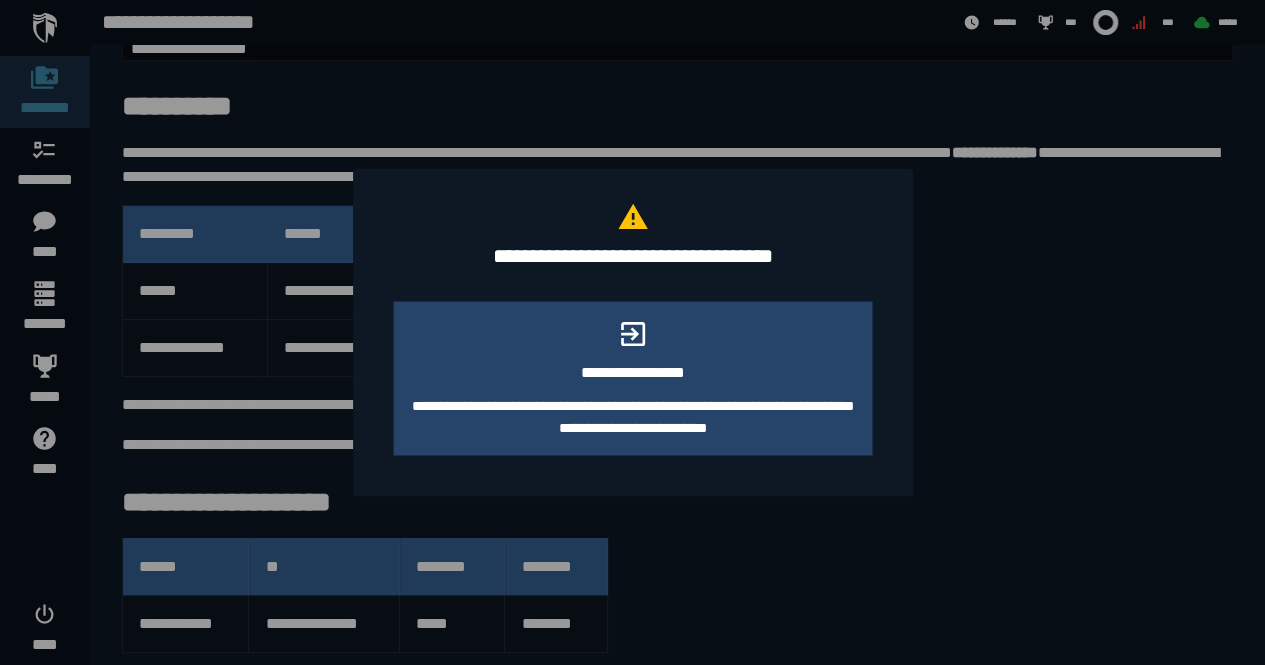 click at bounding box center [632, 332] 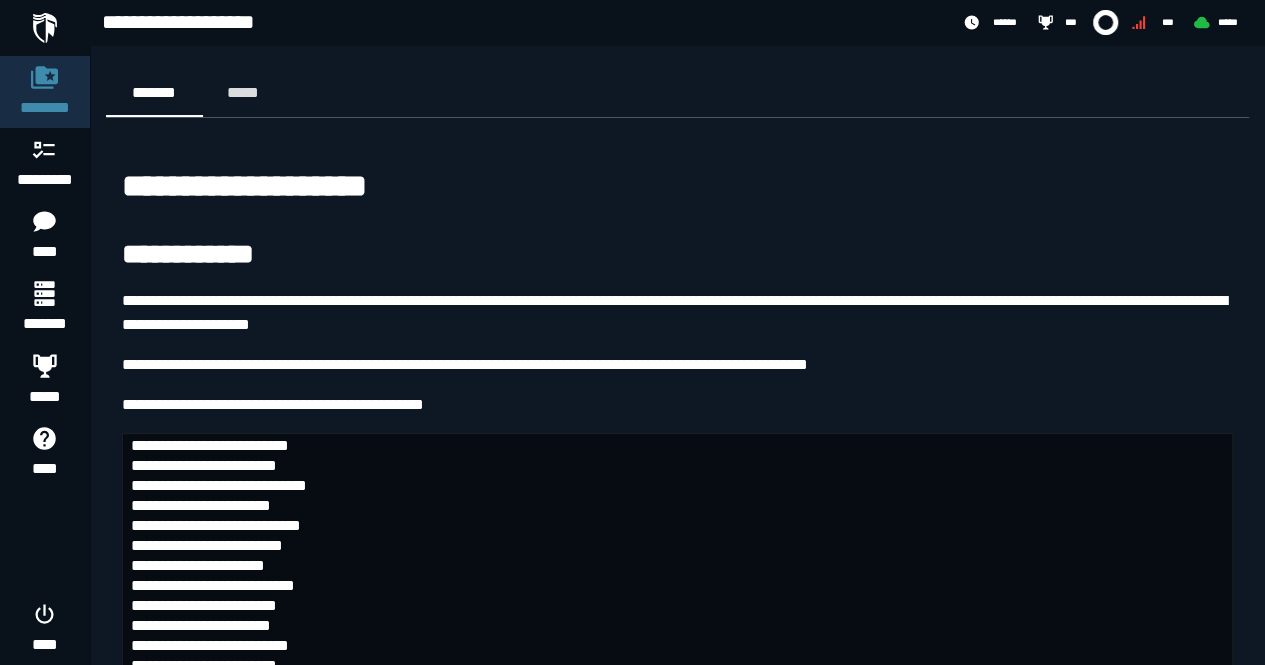 scroll, scrollTop: 1057, scrollLeft: 0, axis: vertical 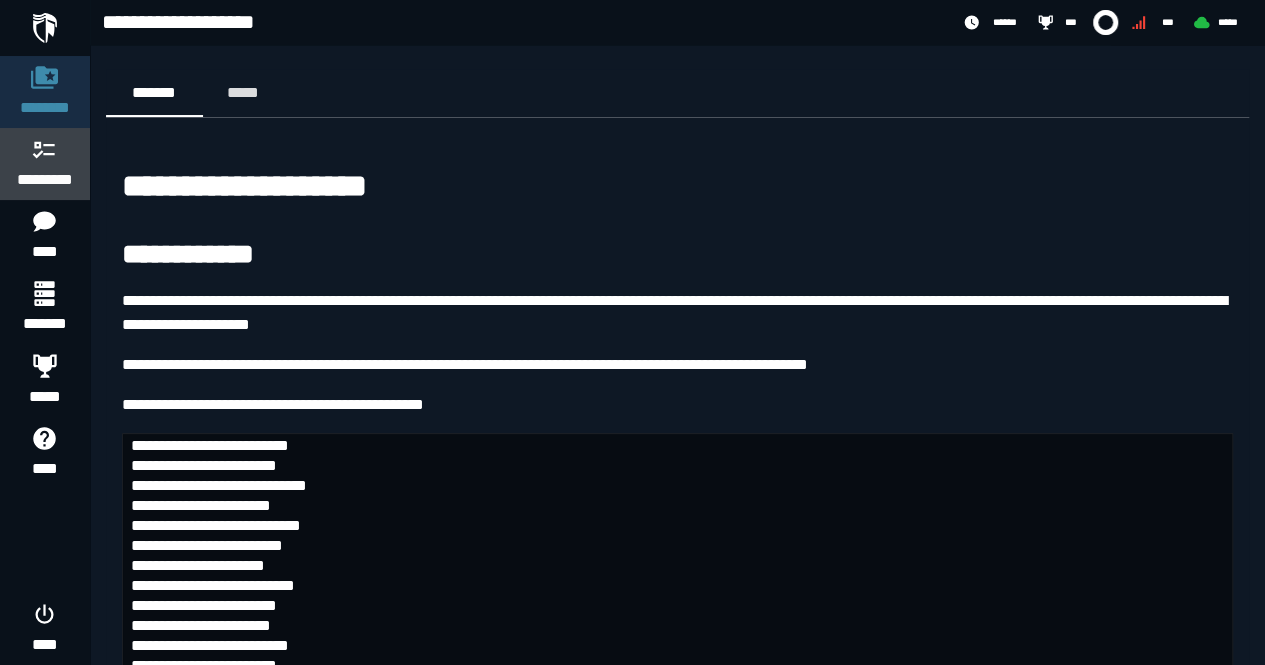 click on "*********" at bounding box center [45, 180] 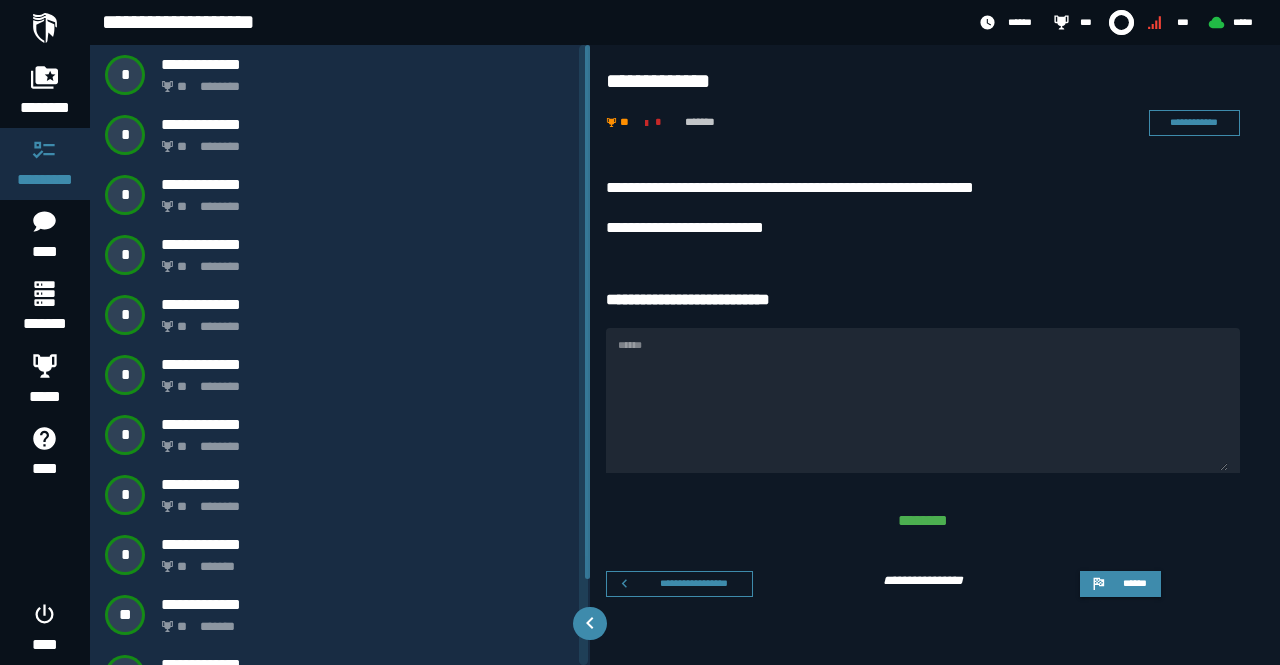 click at bounding box center (45, 28) 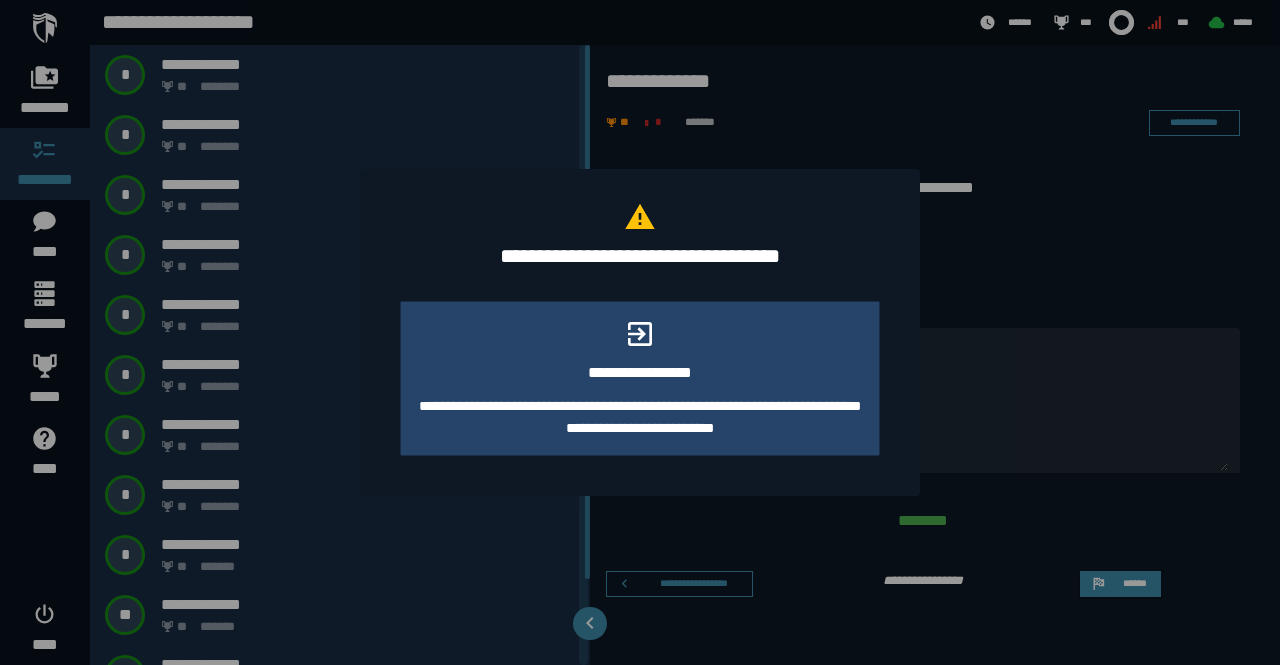 click at bounding box center (640, 332) 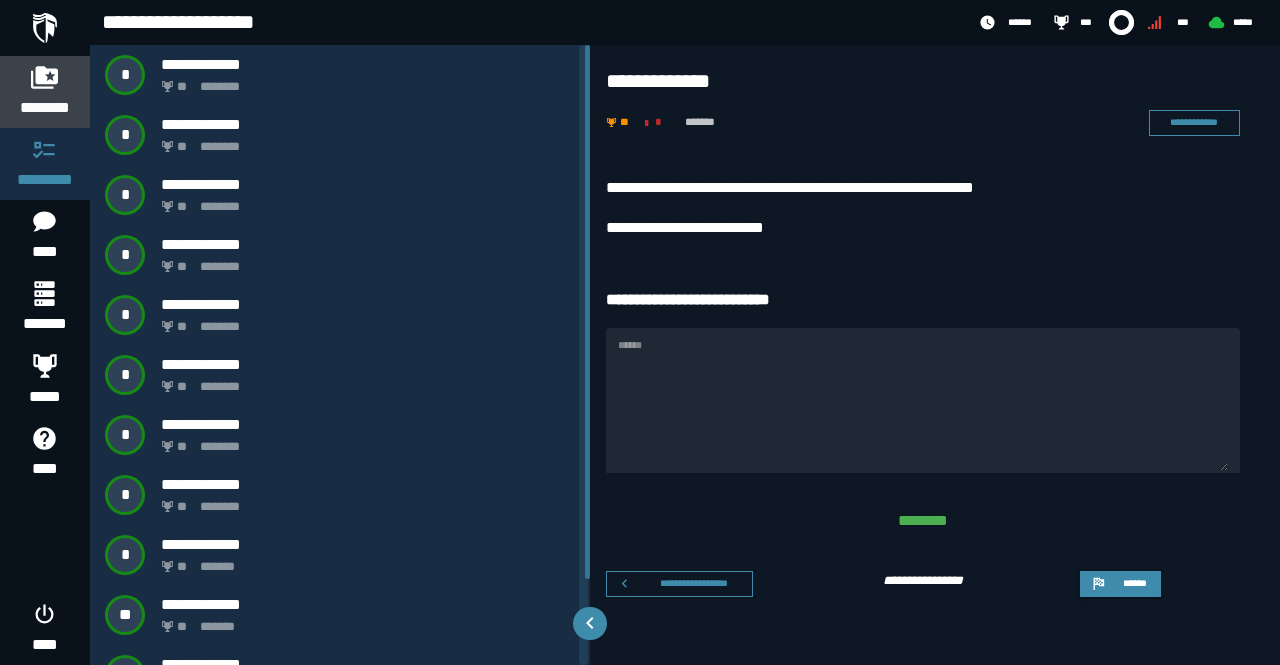 click 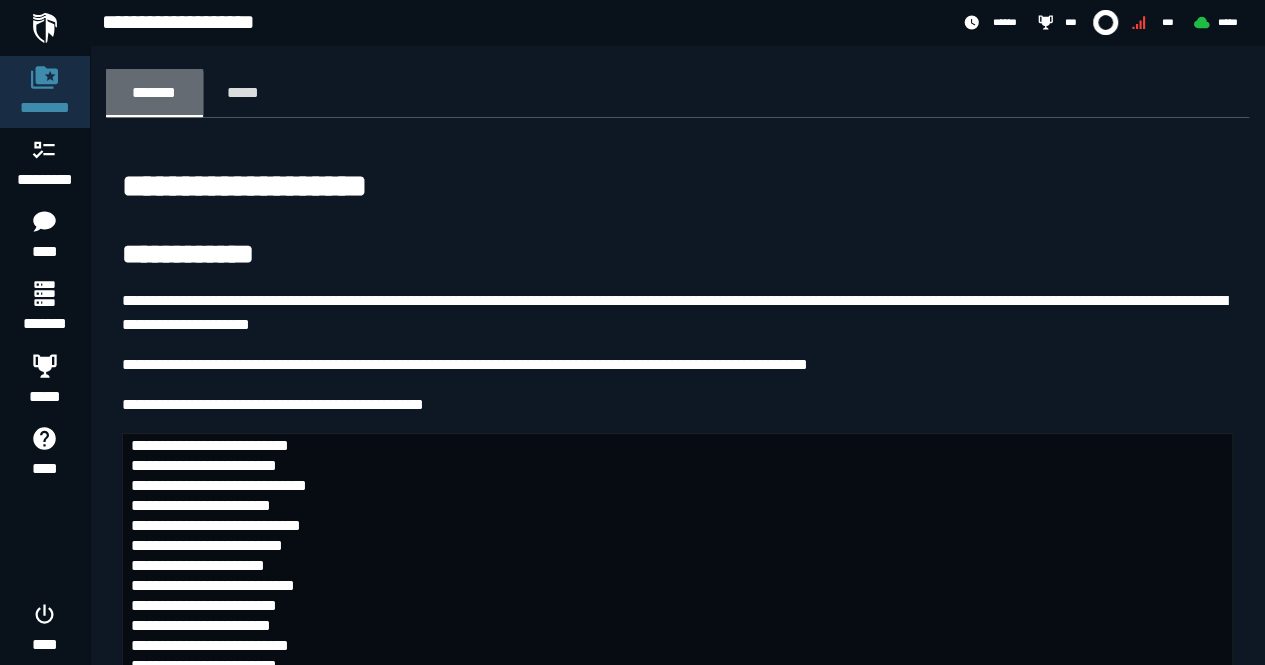 click on "*******" at bounding box center [154, 92] 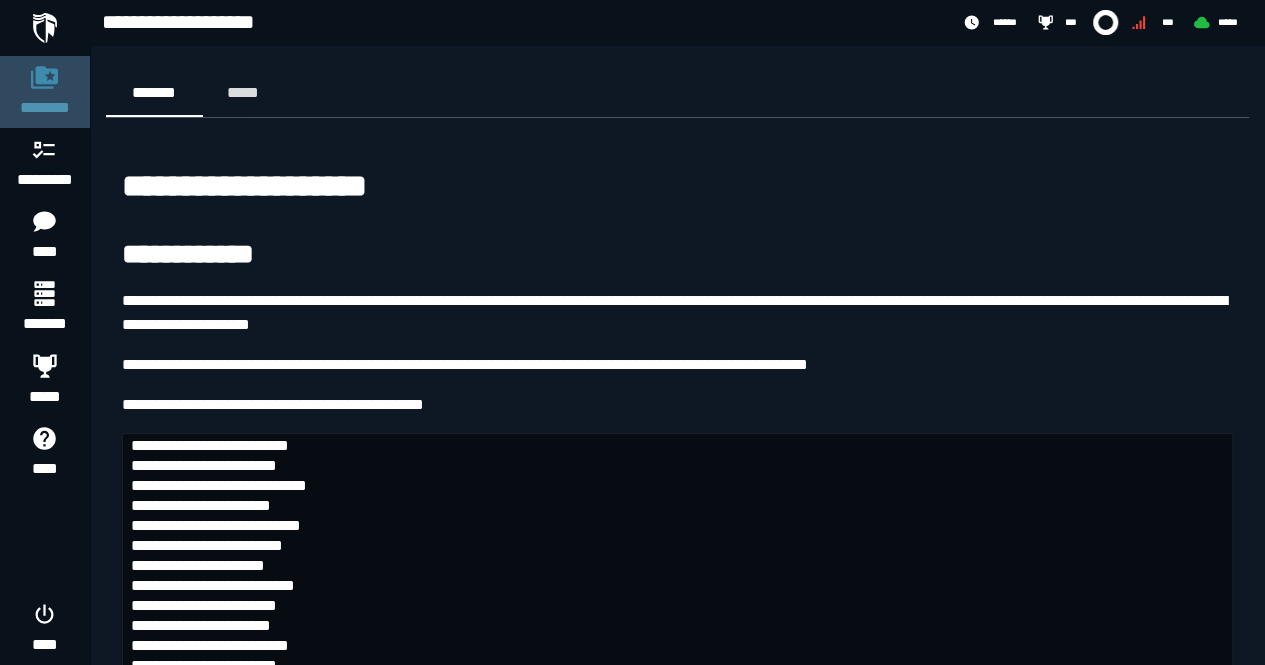 click on "********" at bounding box center (45, 92) 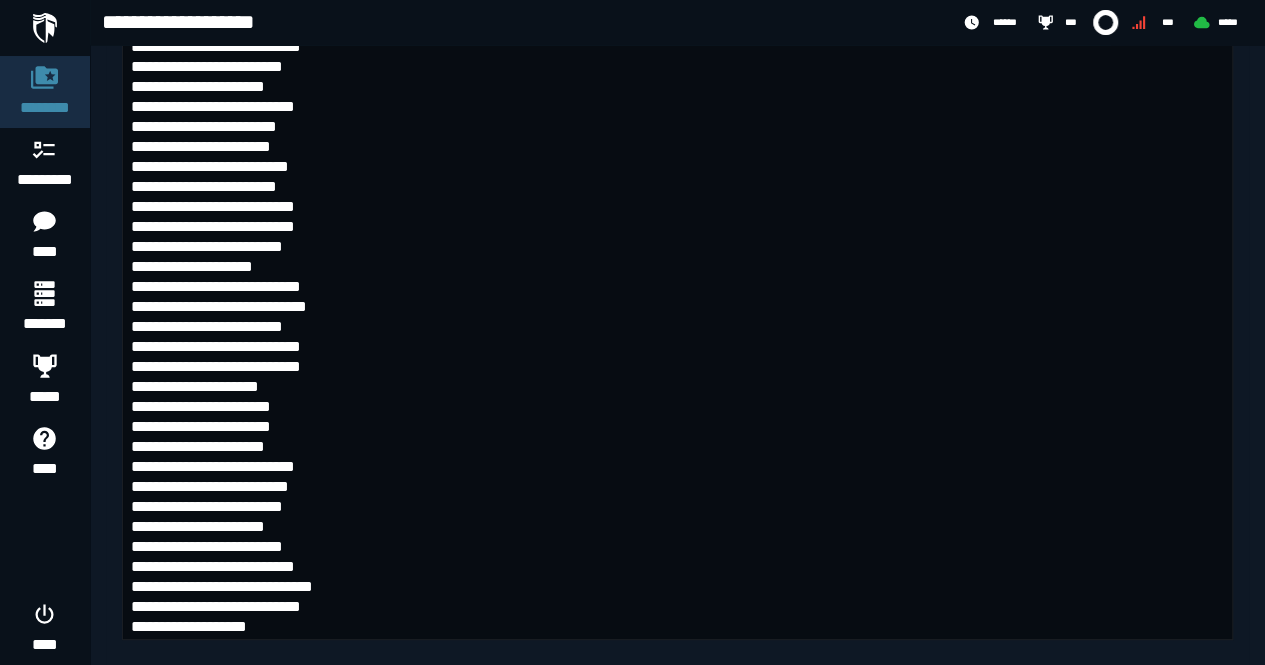scroll, scrollTop: 476, scrollLeft: 0, axis: vertical 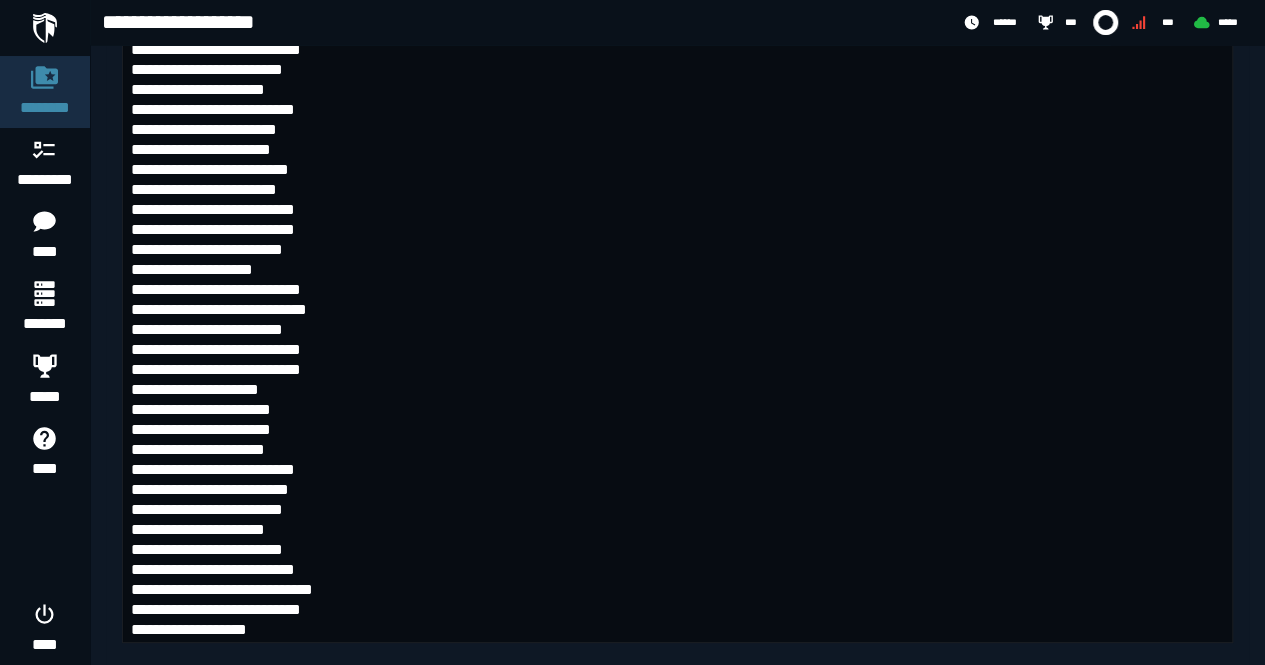 click at bounding box center [45, 28] 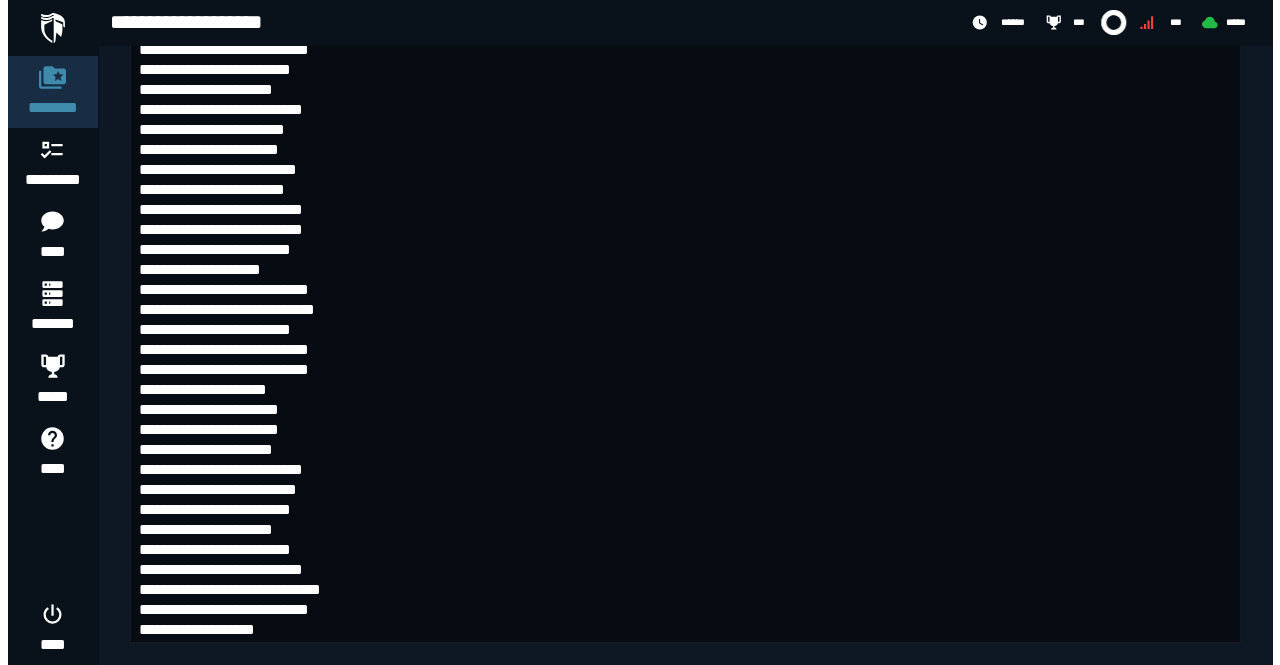 scroll, scrollTop: 0, scrollLeft: 0, axis: both 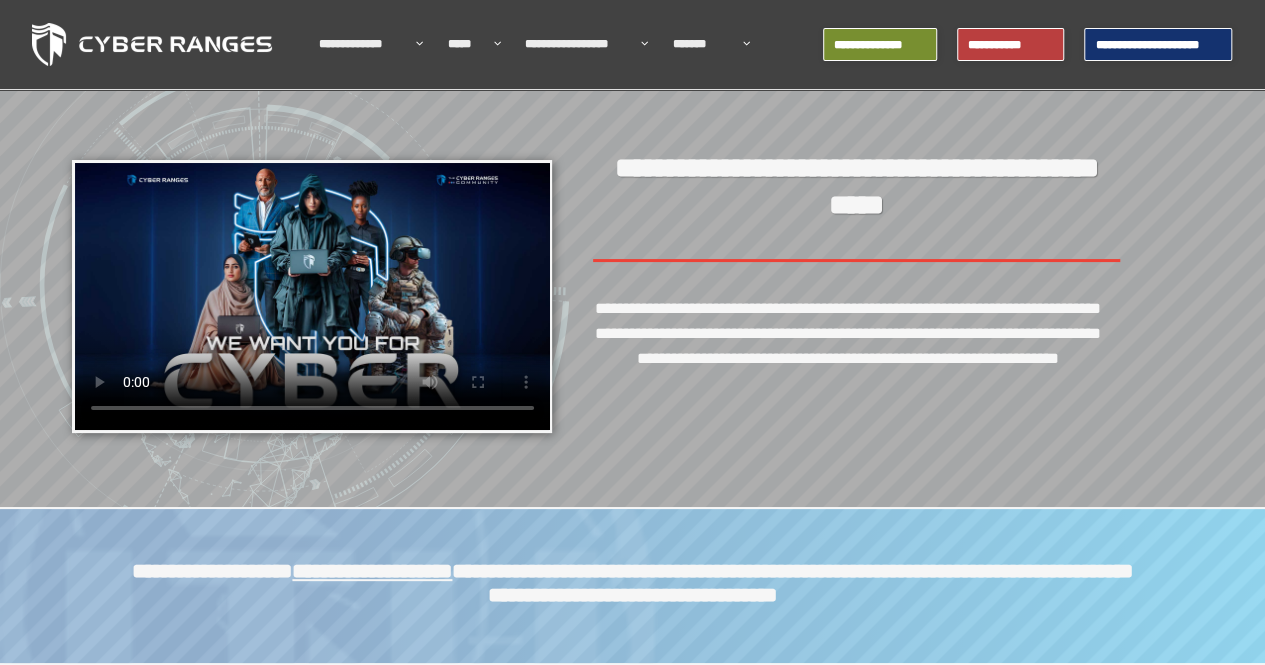 click on "**********" at bounding box center (1158, 44) 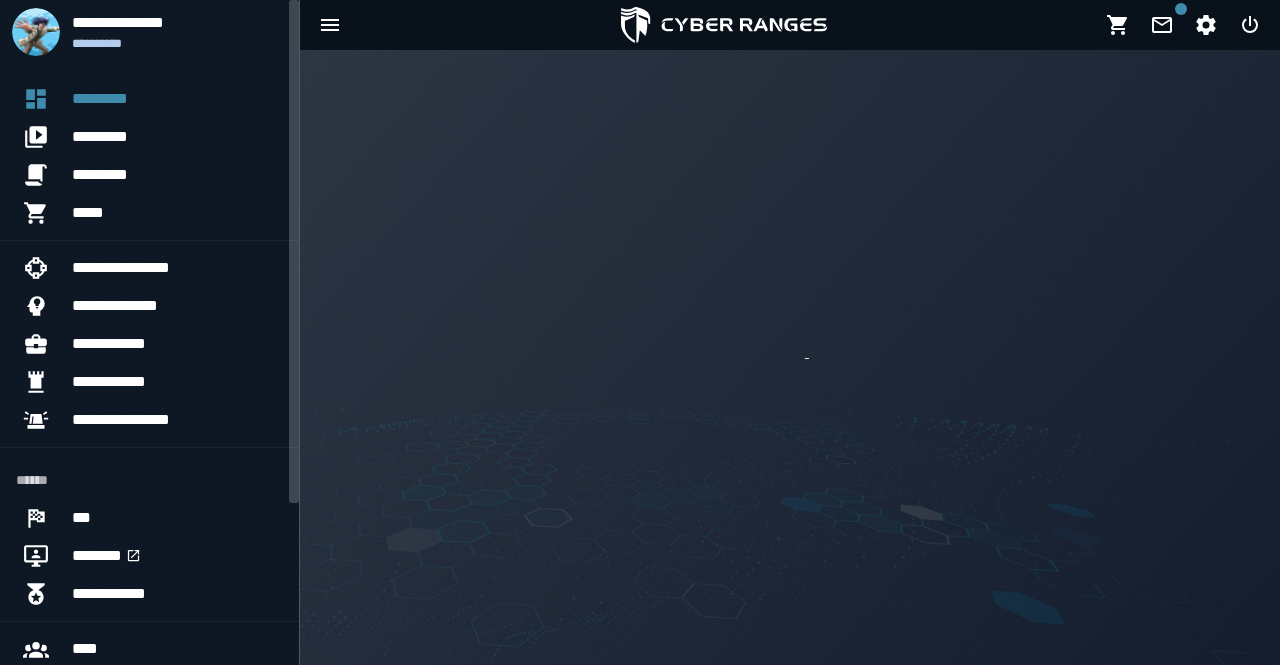 scroll, scrollTop: 0, scrollLeft: 0, axis: both 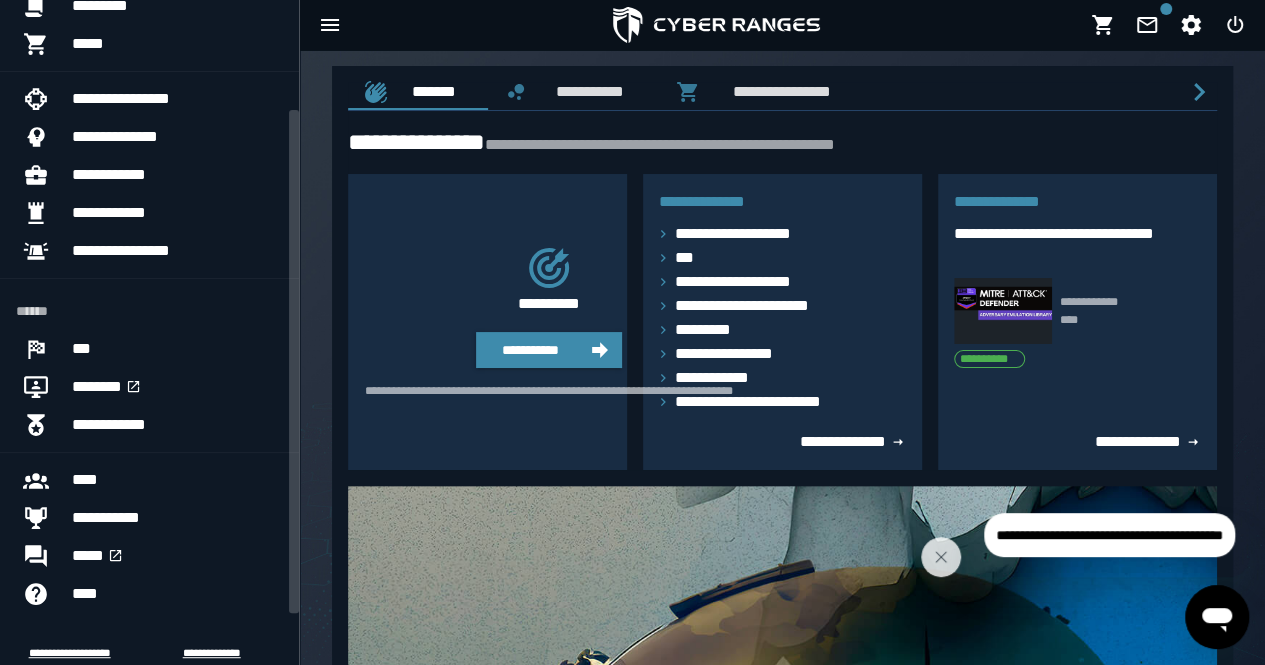 drag, startPoint x: 293, startPoint y: 361, endPoint x: 289, endPoint y: 498, distance: 137.05838 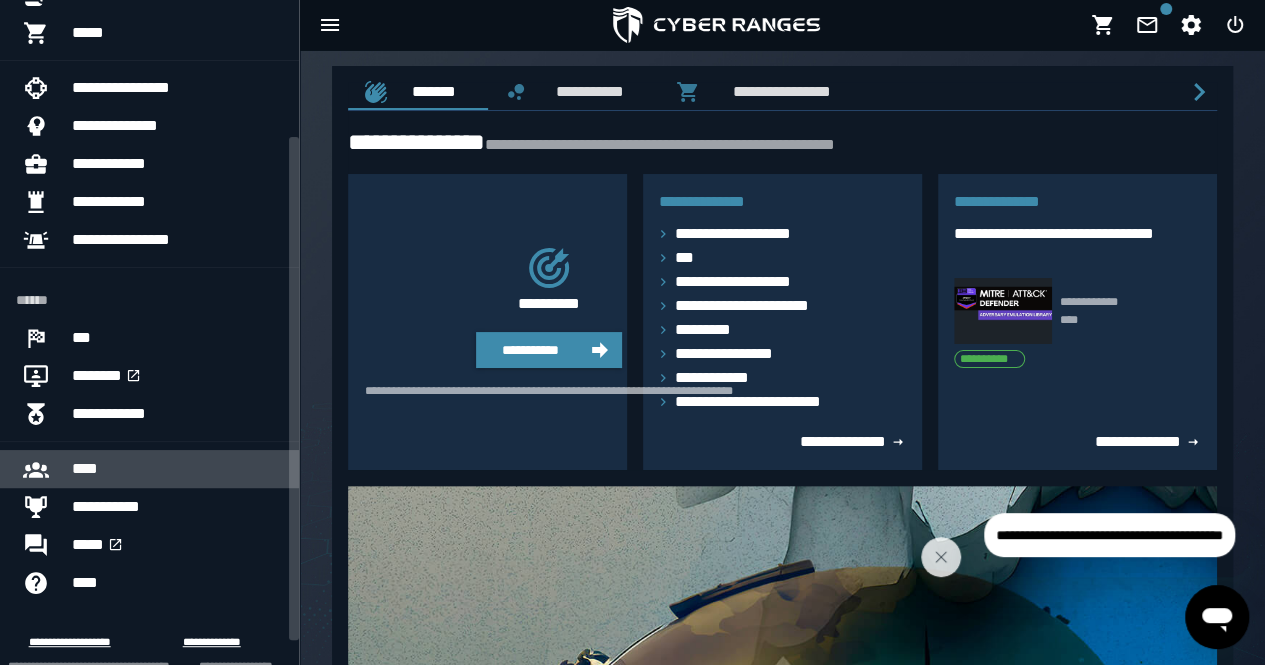 click on "****" at bounding box center (177, 469) 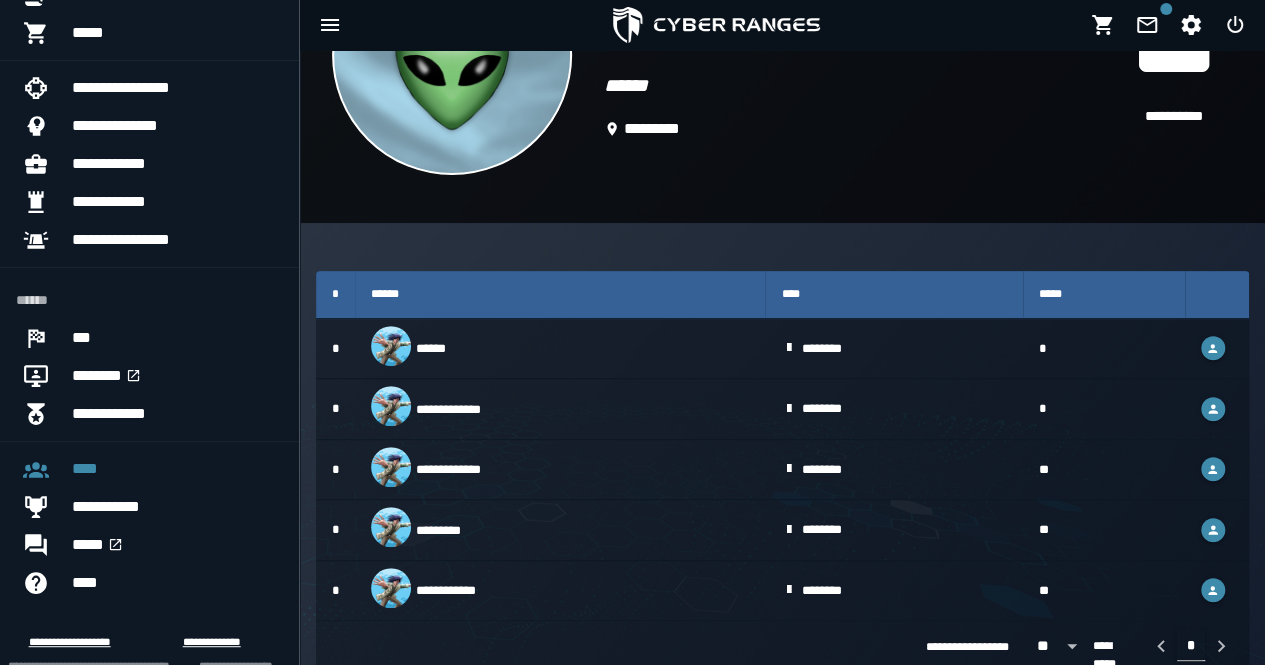 scroll, scrollTop: 187, scrollLeft: 0, axis: vertical 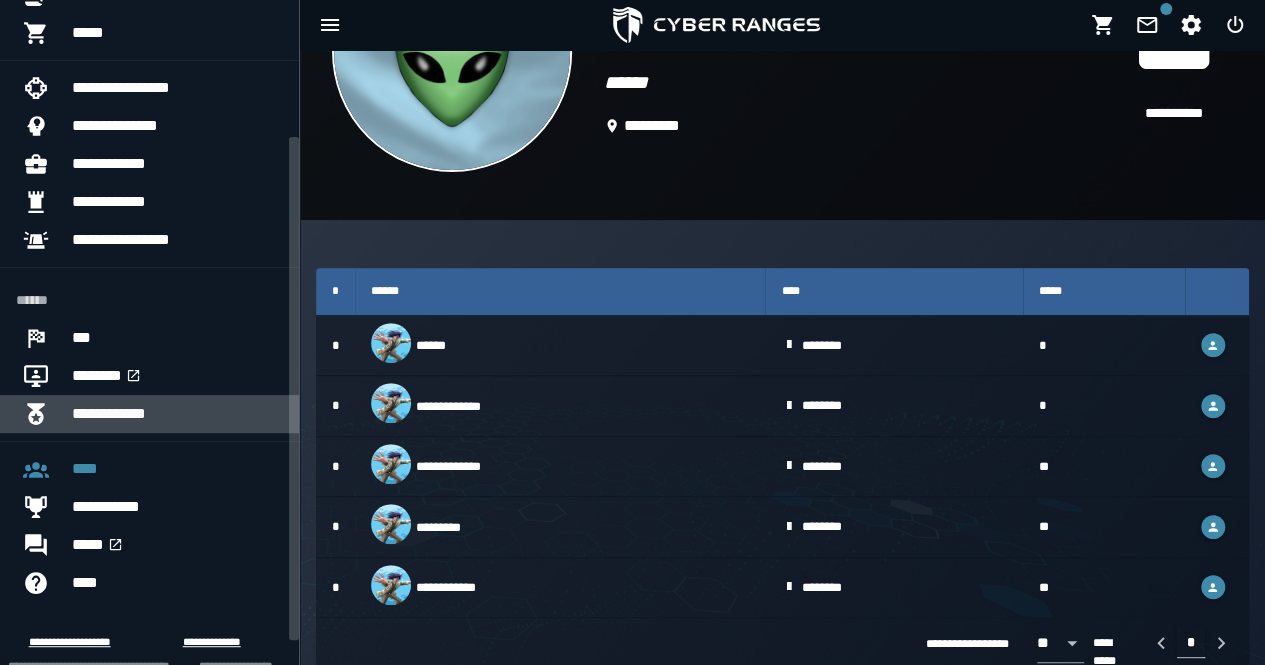 click on "**********" at bounding box center [177, 414] 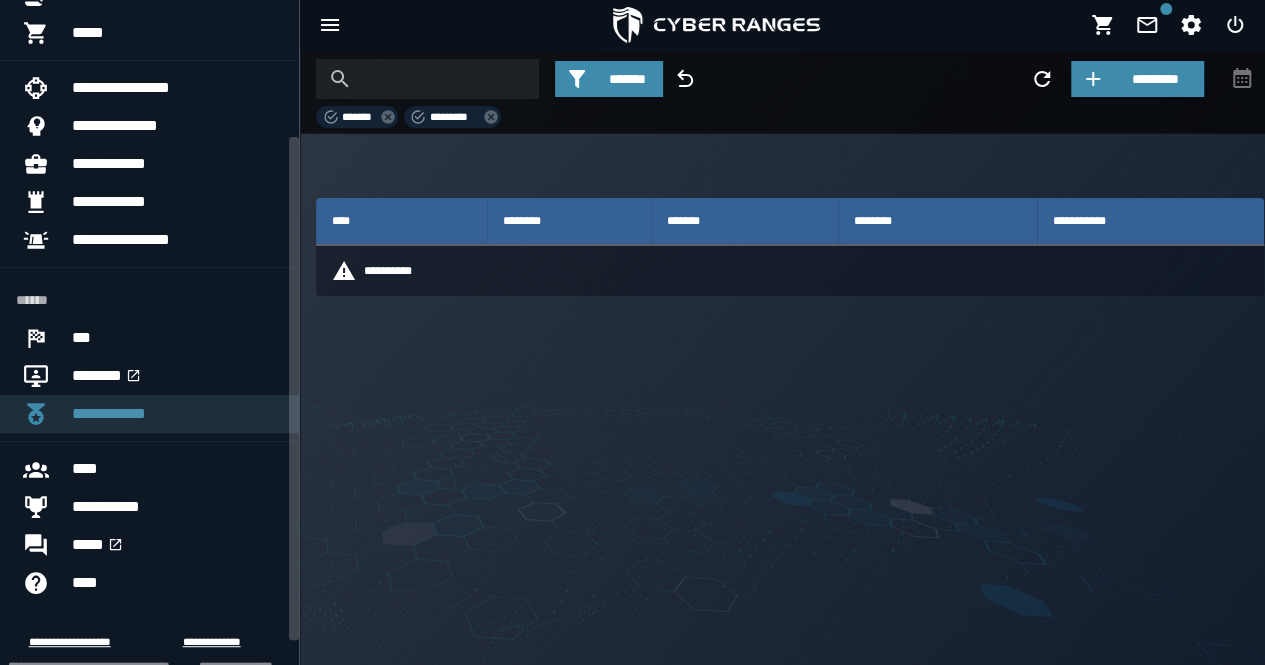 scroll, scrollTop: 0, scrollLeft: 0, axis: both 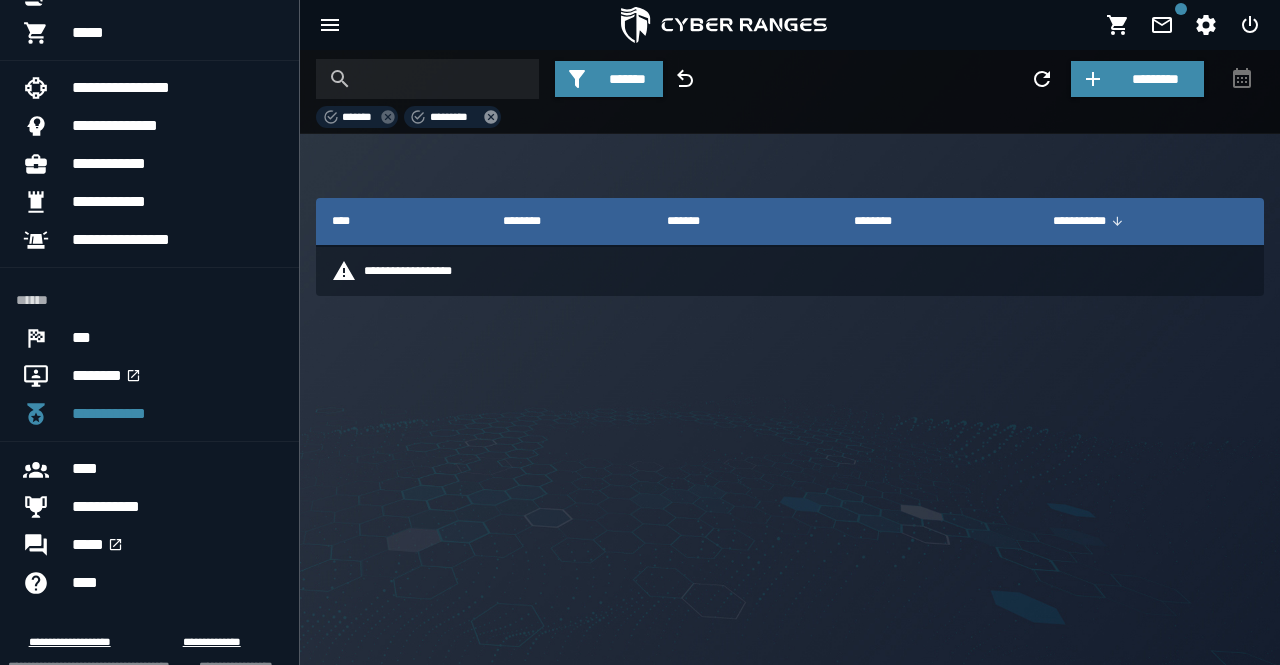 click 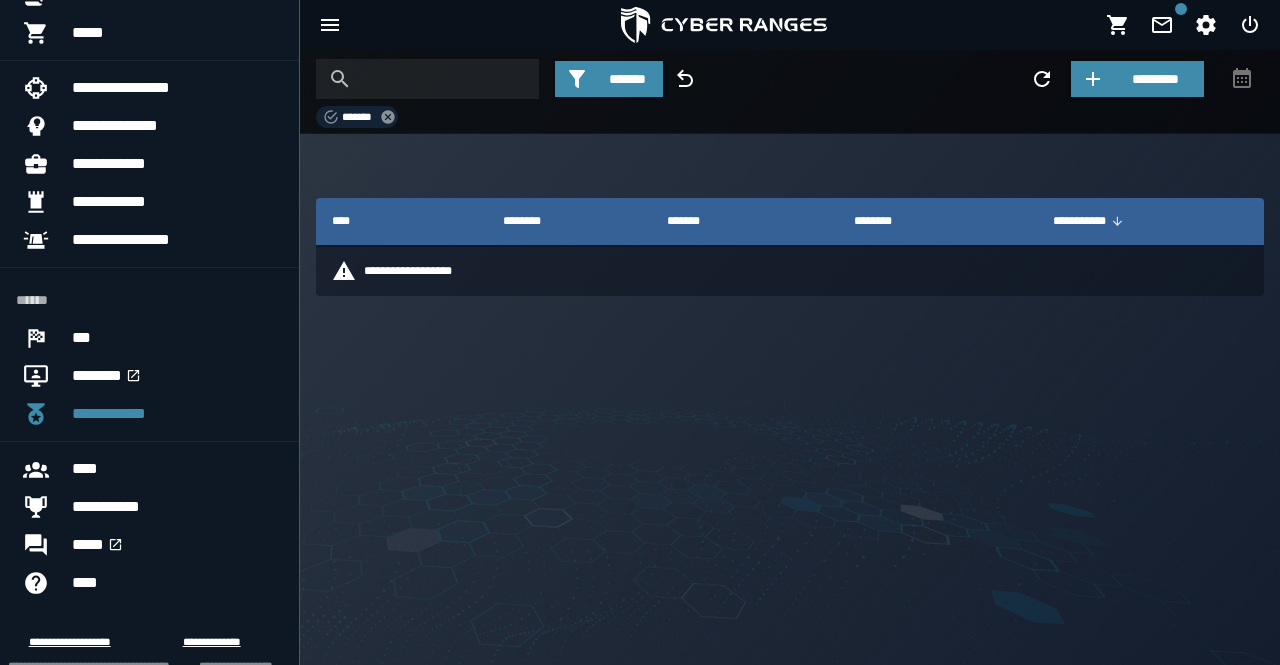 click 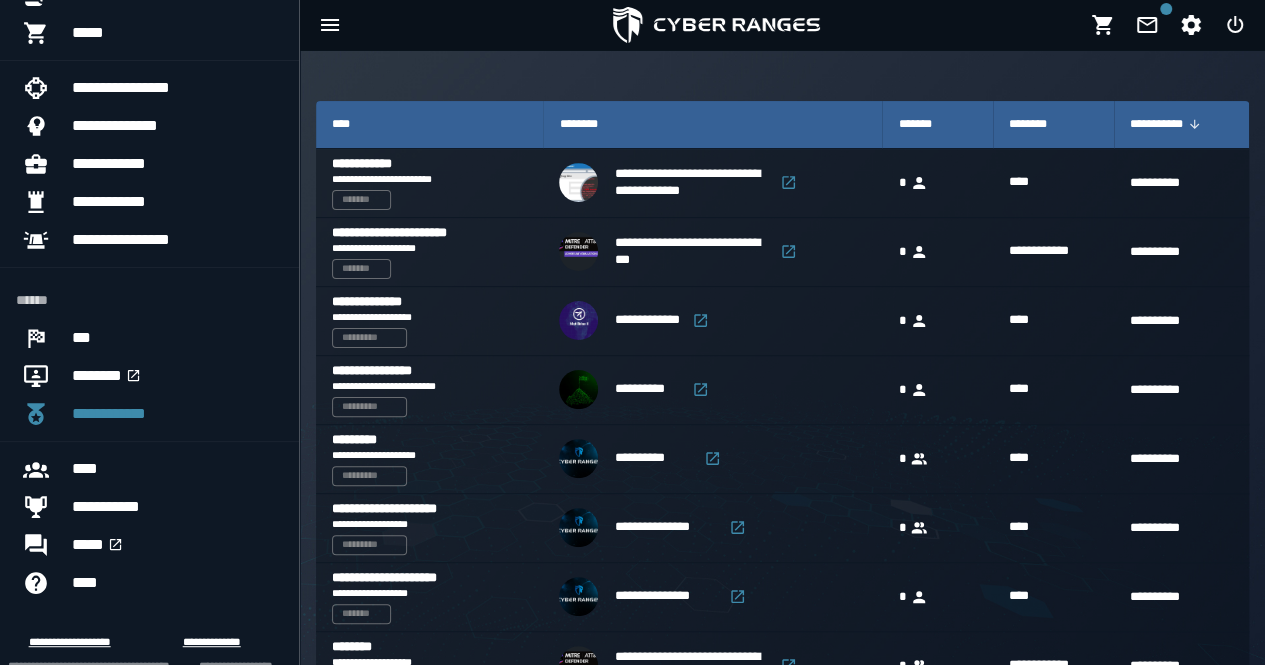 scroll, scrollTop: 64, scrollLeft: 0, axis: vertical 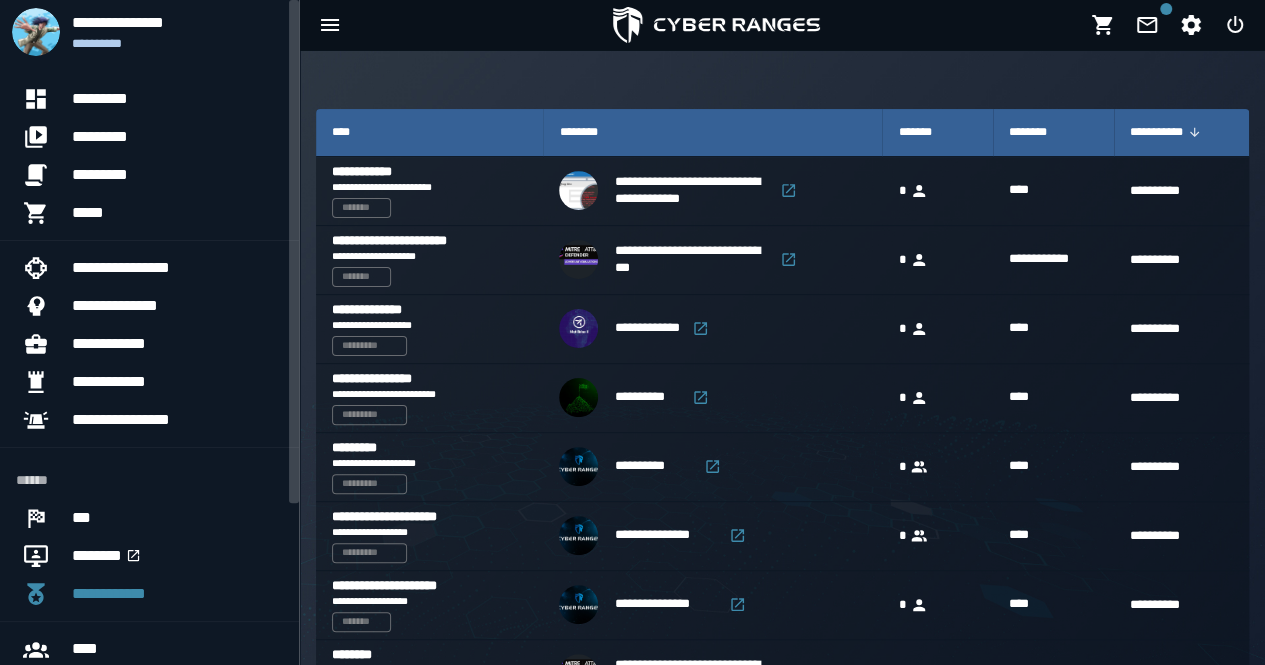 drag, startPoint x: 292, startPoint y: 355, endPoint x: 346, endPoint y: 43, distance: 316.63858 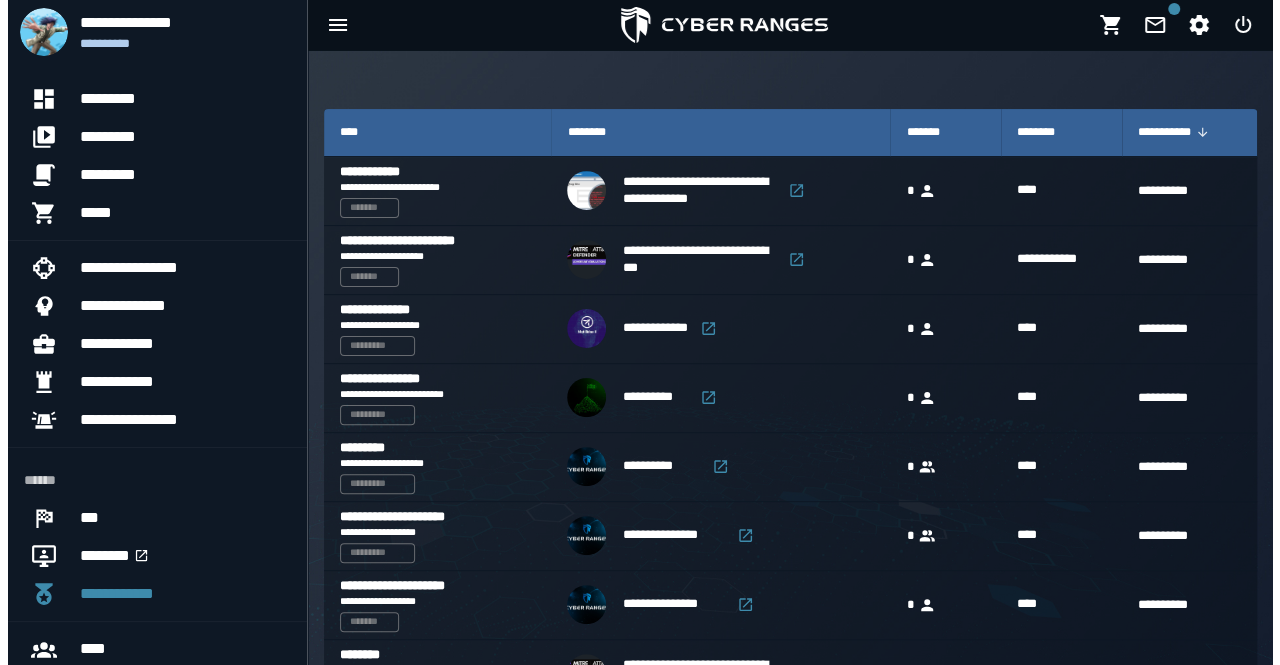 scroll, scrollTop: 0, scrollLeft: 0, axis: both 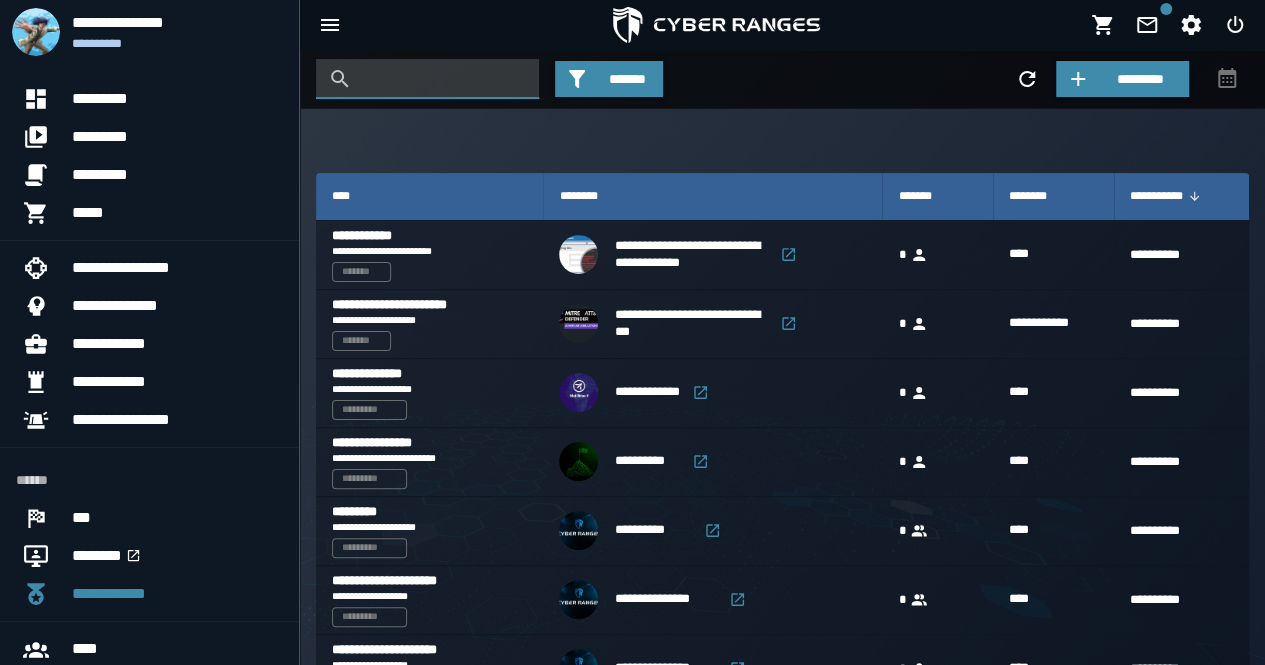 click at bounding box center (442, 79) 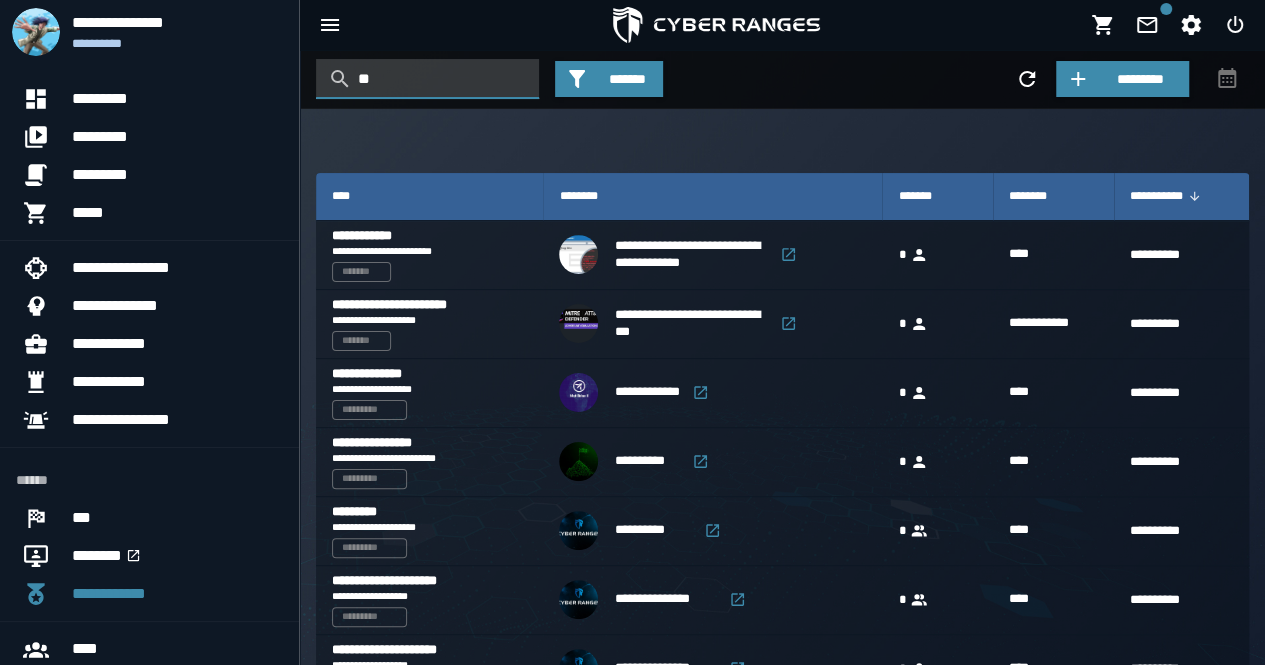 type on "***" 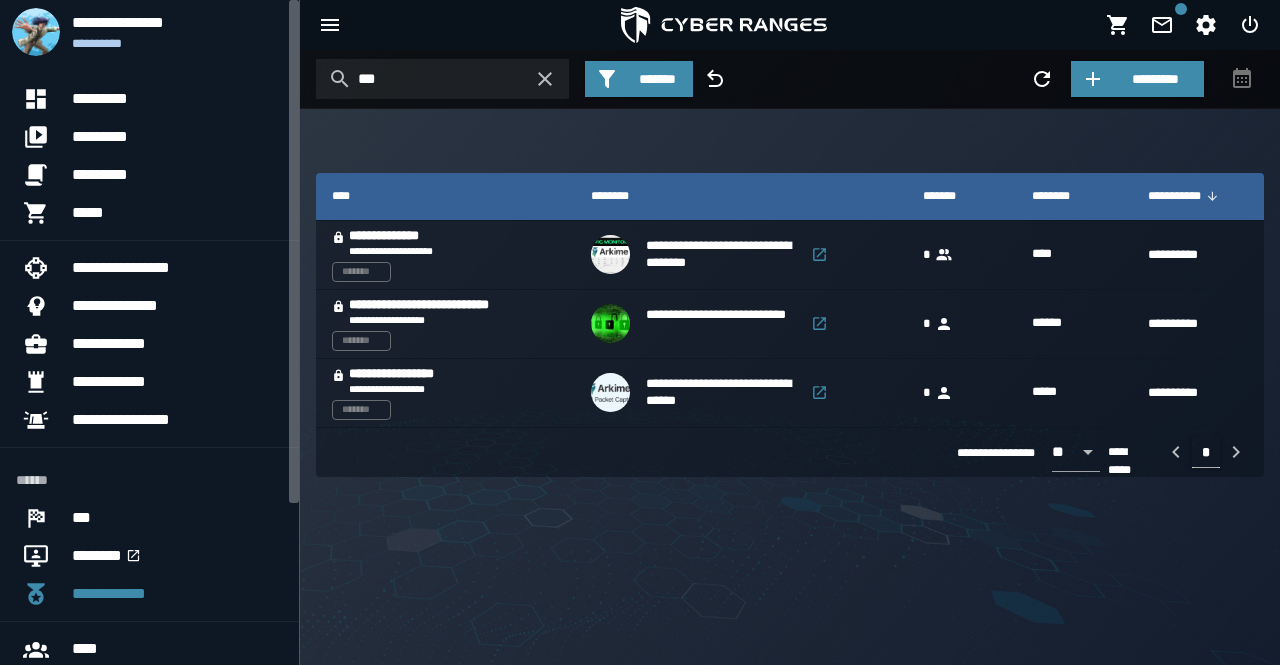 scroll, scrollTop: 0, scrollLeft: 0, axis: both 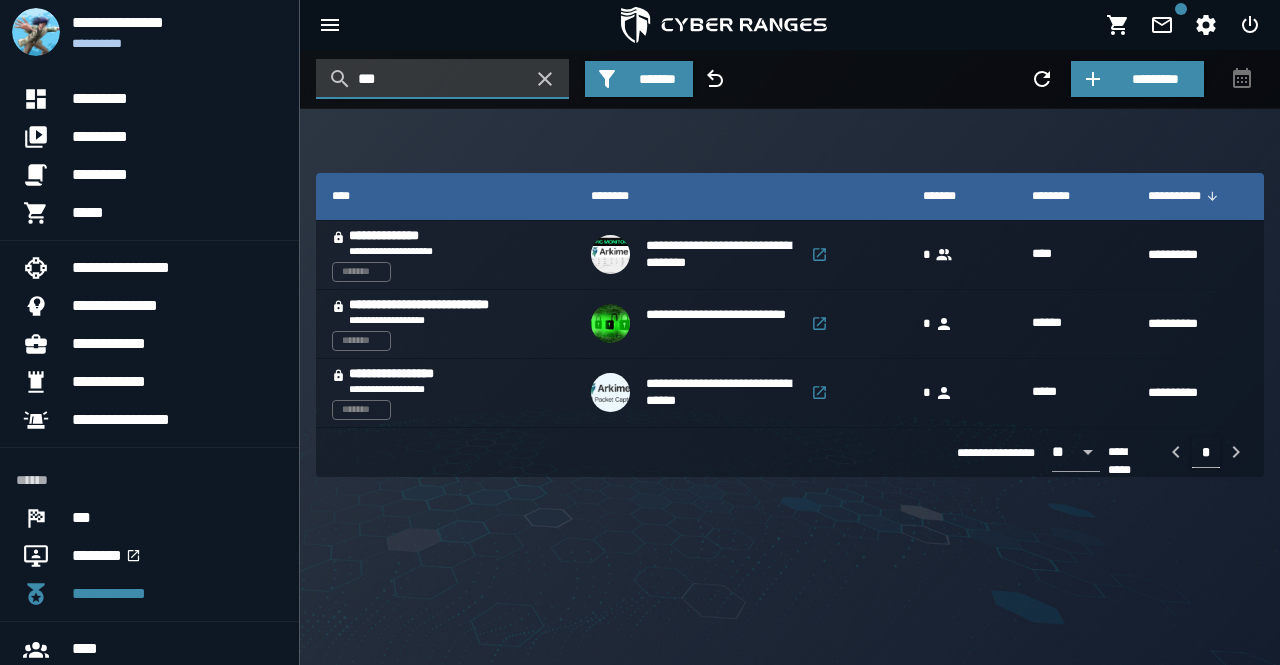 click on "***" at bounding box center (442, 79) 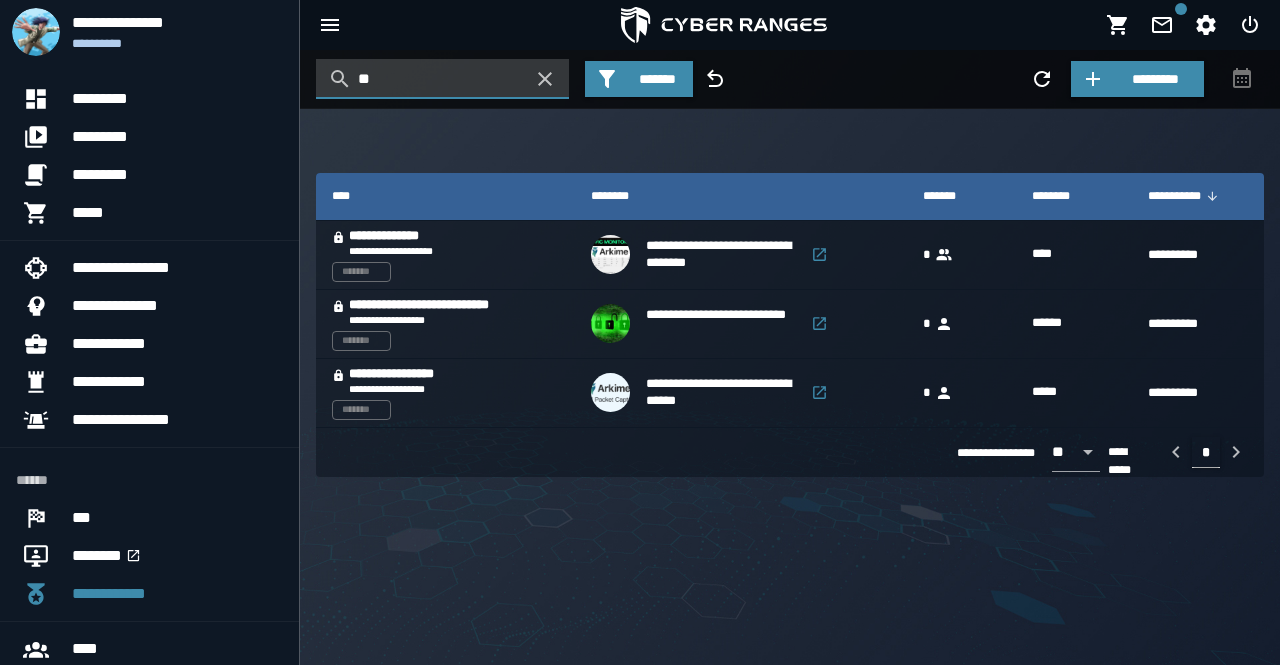 type on "*" 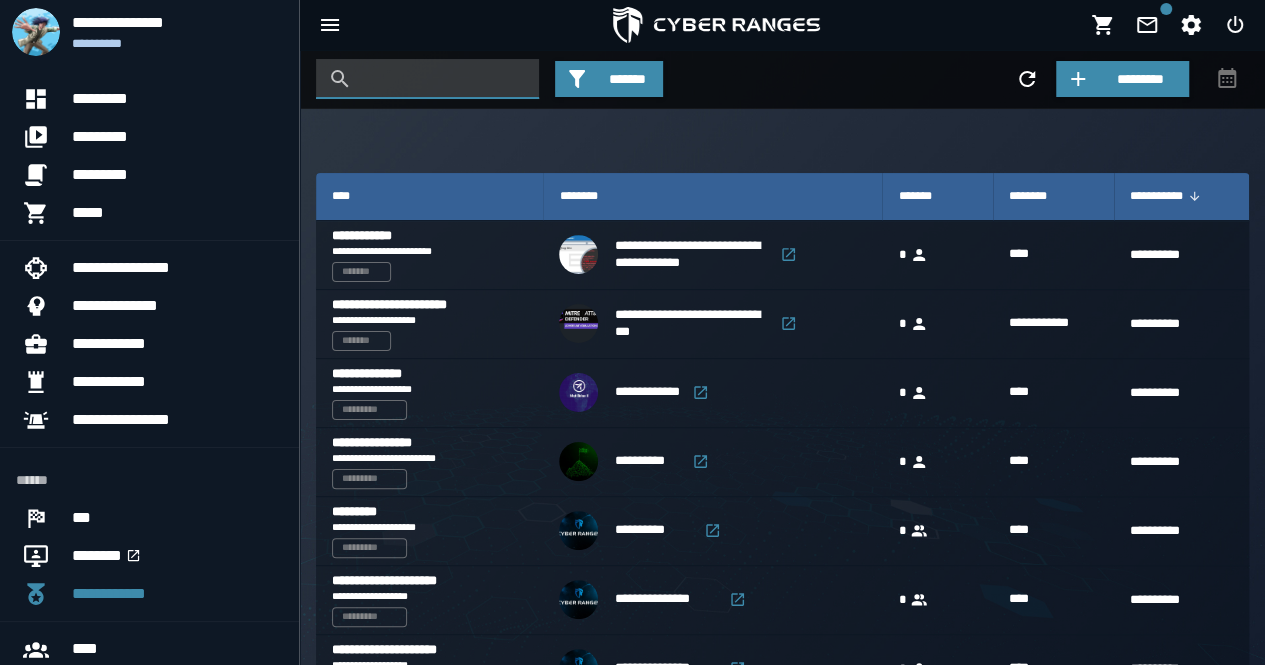 type 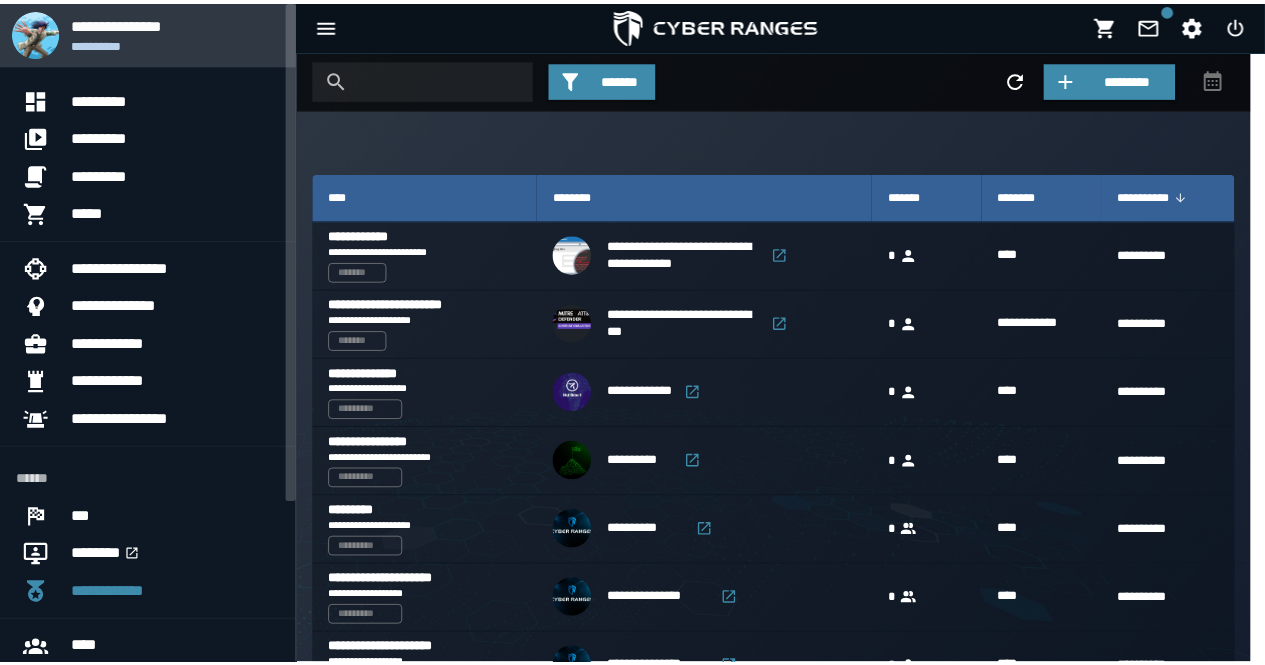 scroll, scrollTop: 0, scrollLeft: 0, axis: both 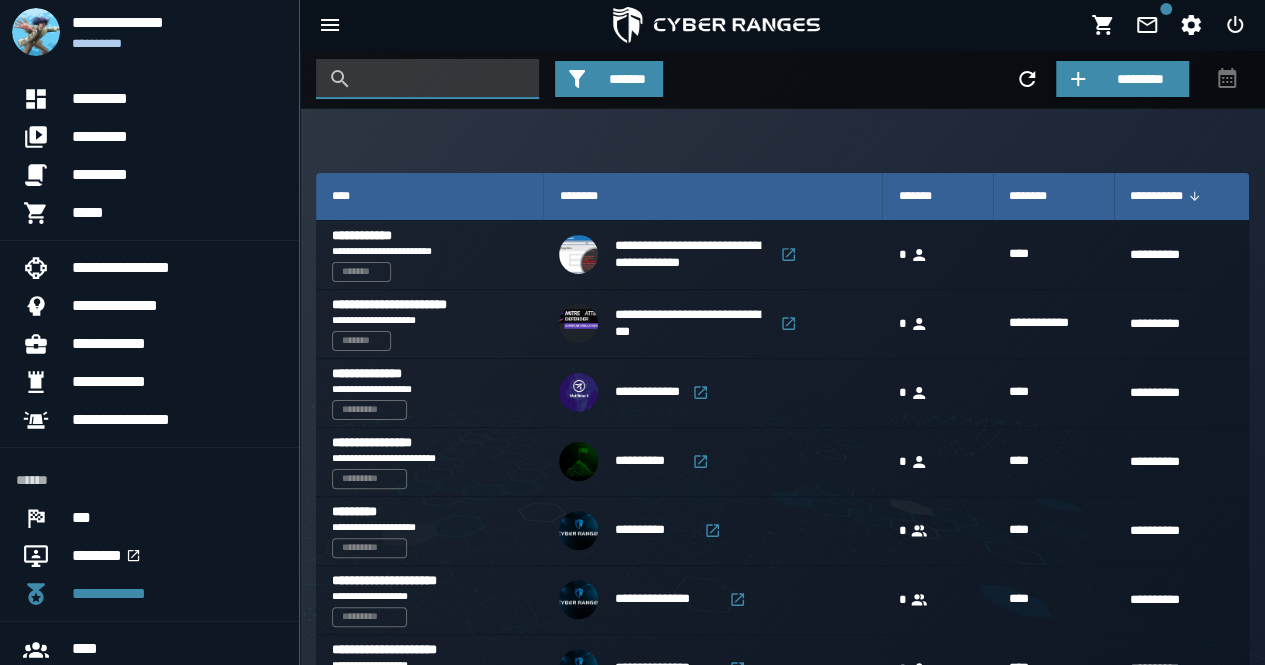 click at bounding box center [442, 79] 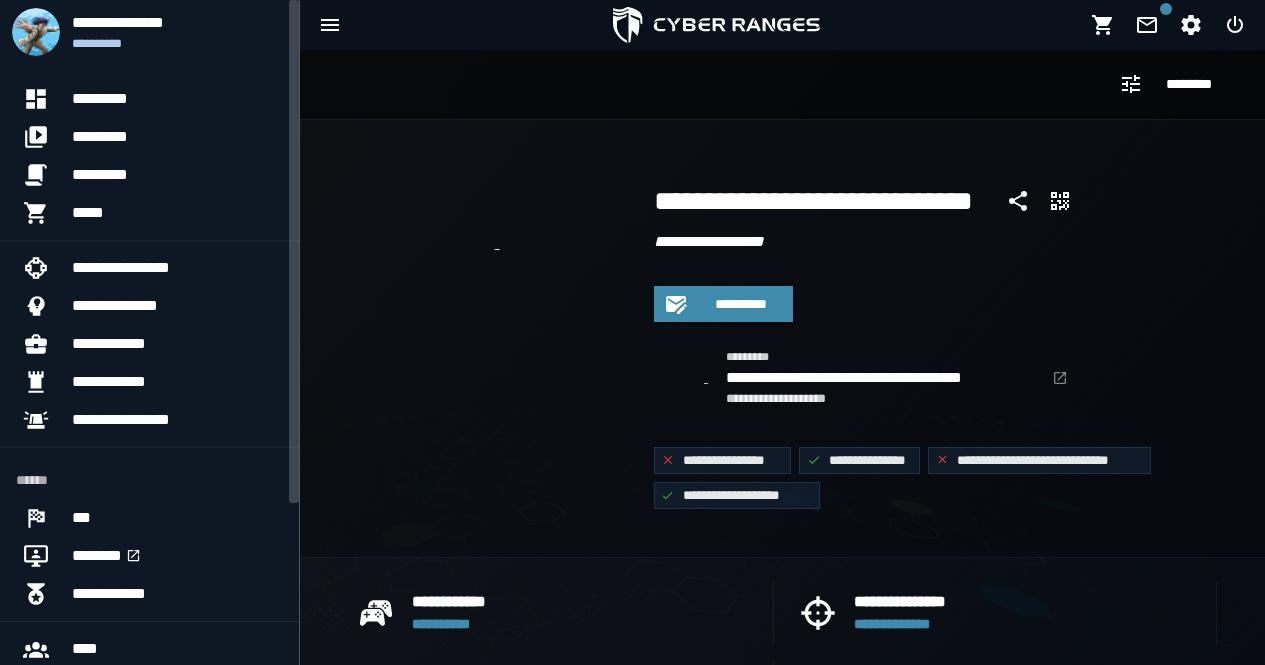 scroll, scrollTop: 0, scrollLeft: 0, axis: both 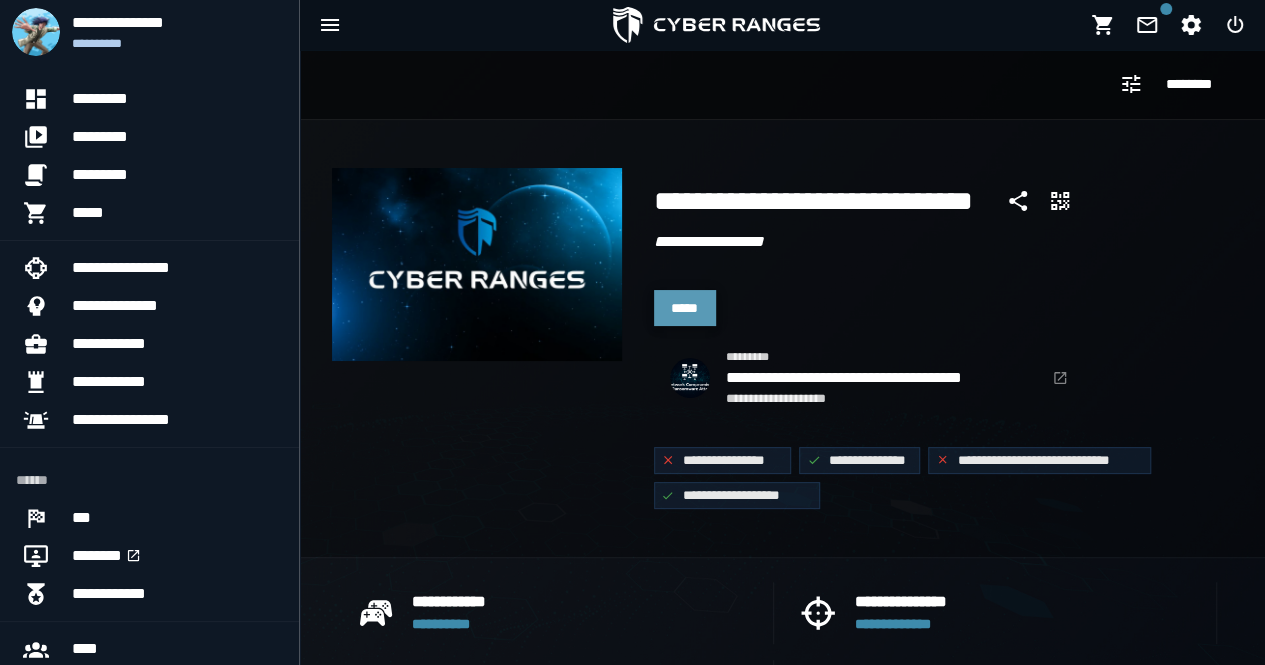 click on "*****" at bounding box center (685, 308) 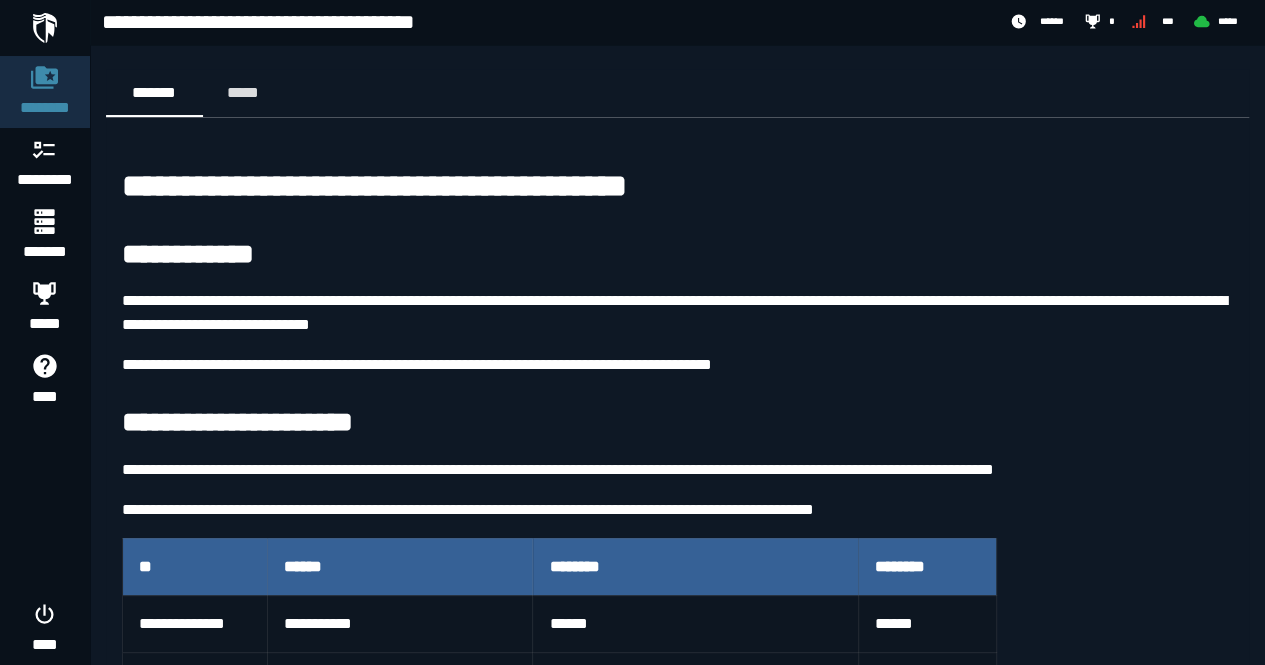 click on "**********" at bounding box center [632, 649] 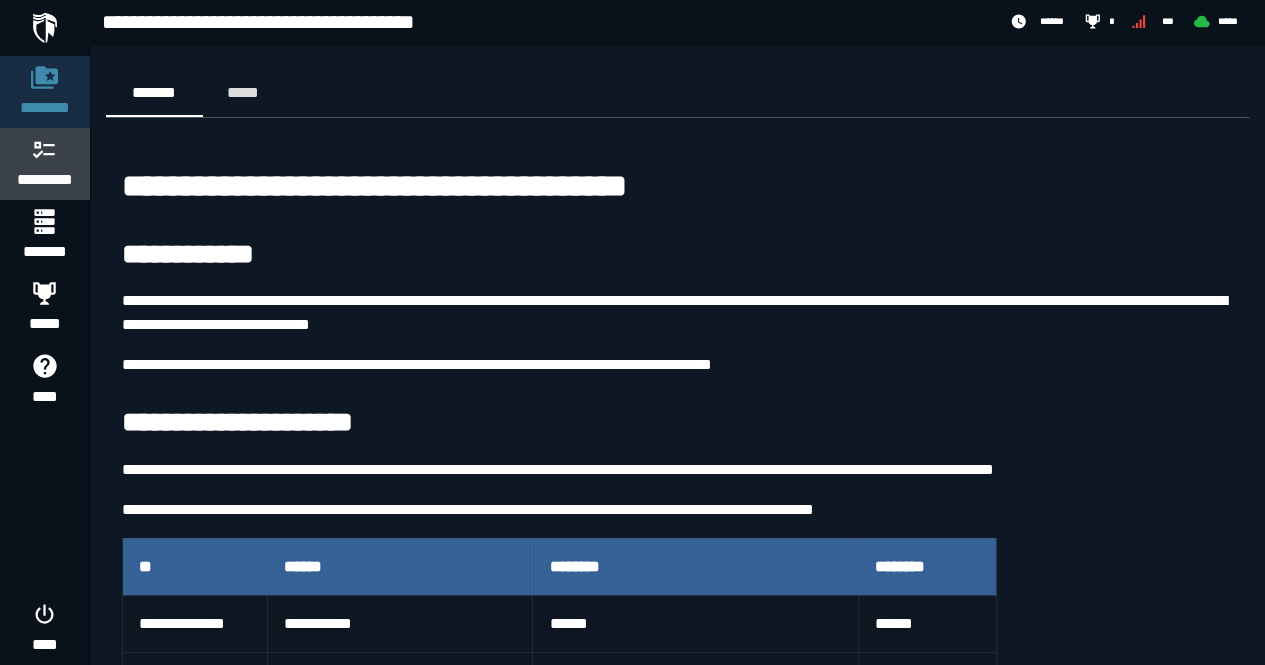 click on "*********" at bounding box center [45, 180] 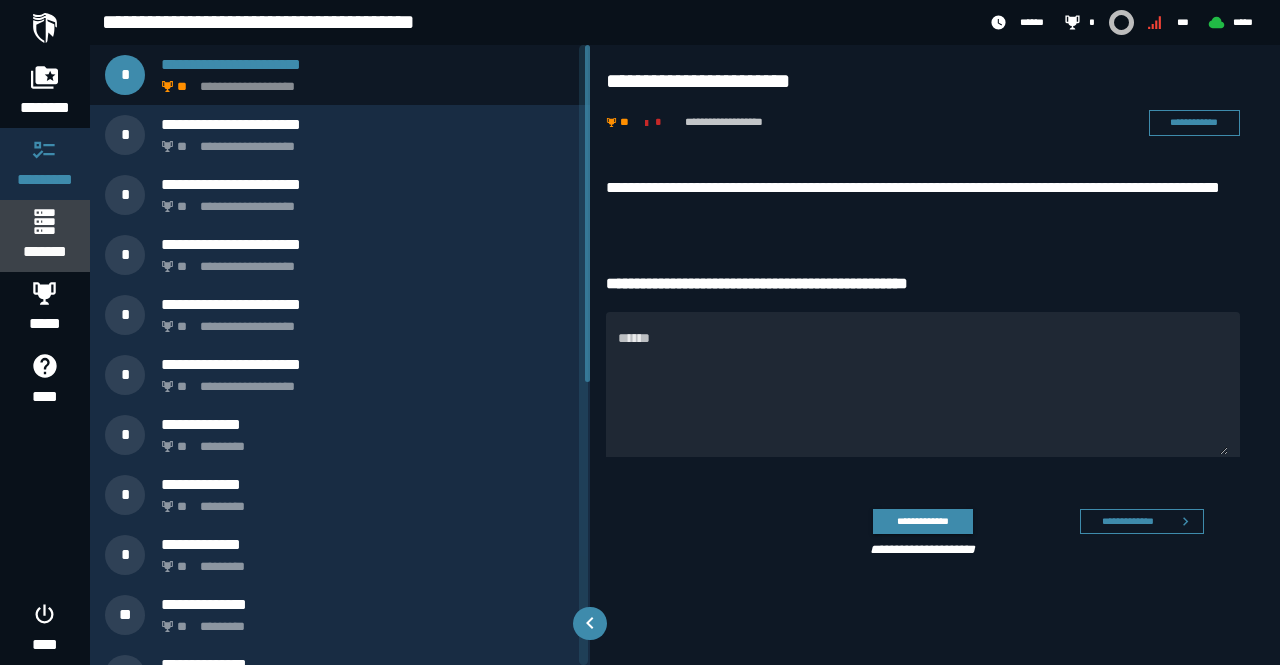 click 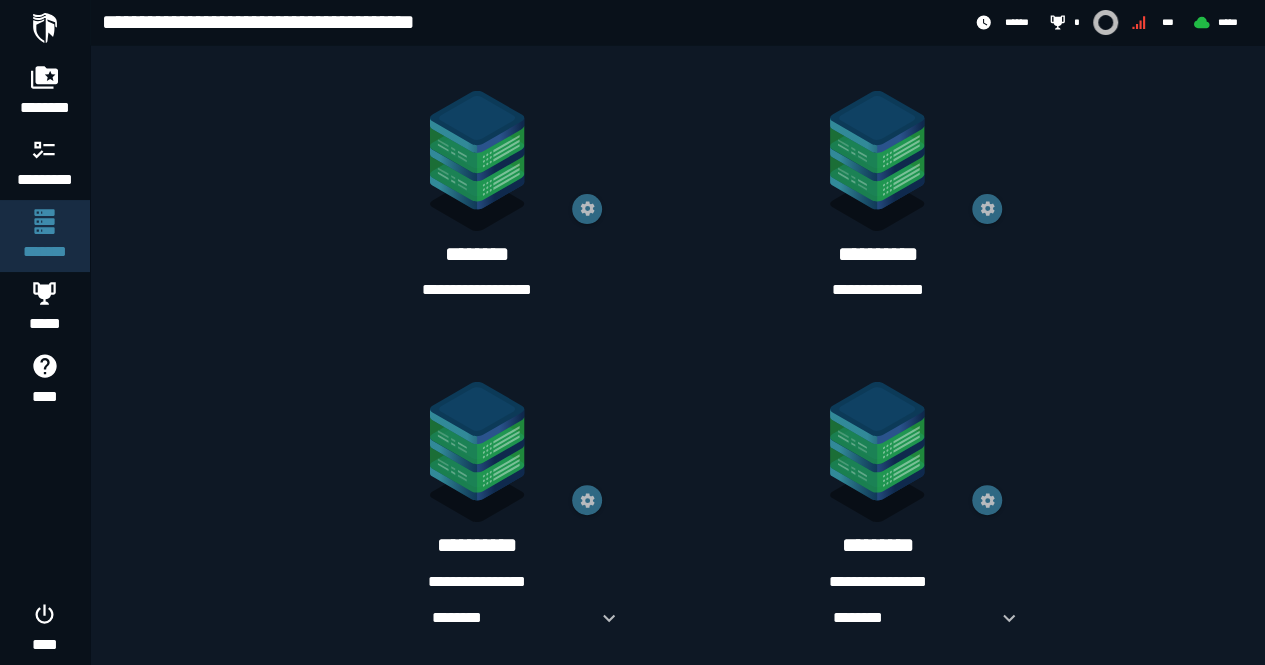 scroll, scrollTop: 1402, scrollLeft: 0, axis: vertical 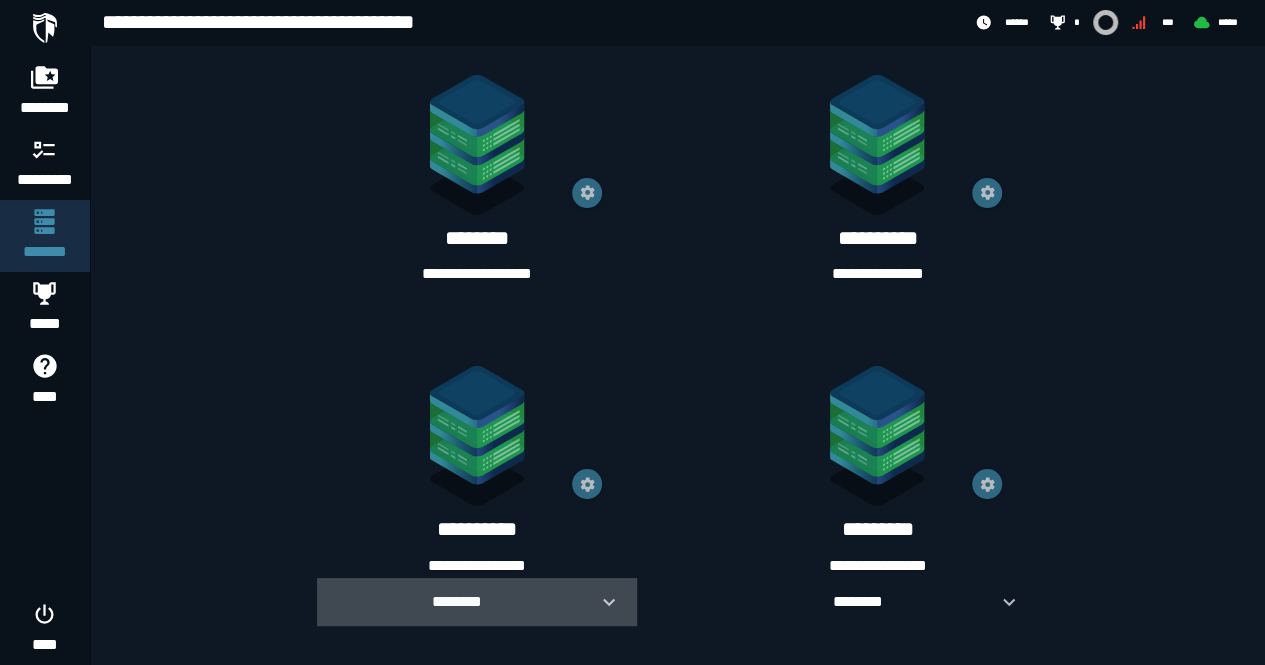 click 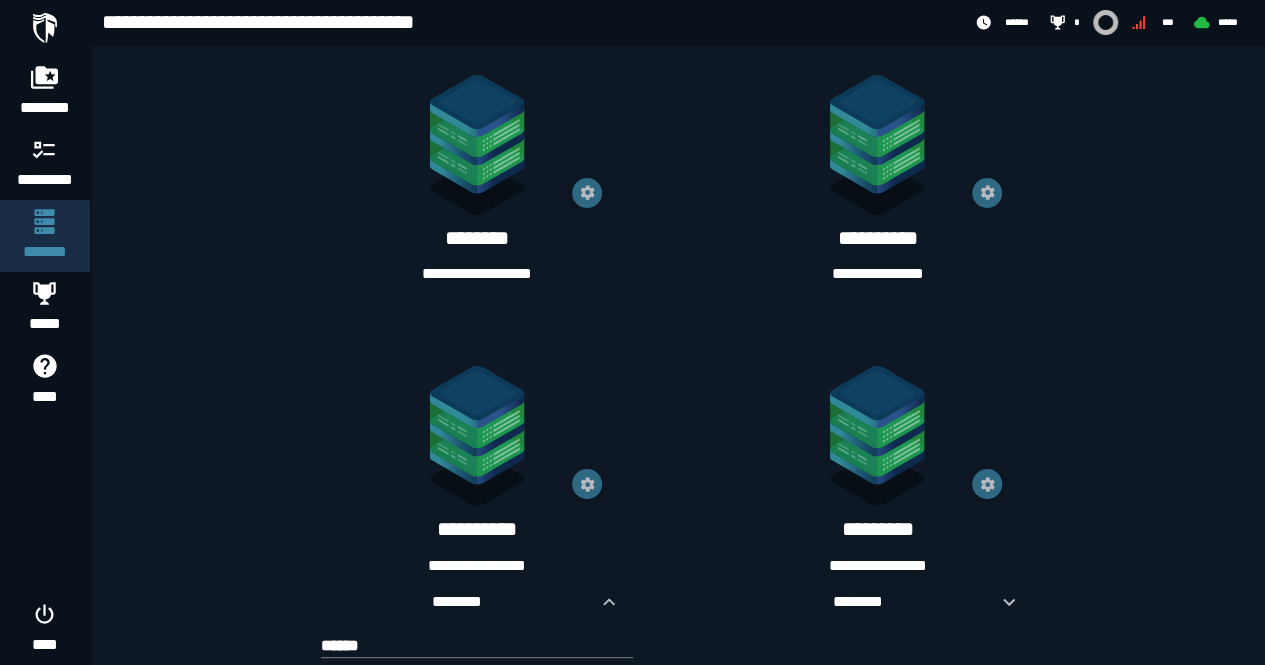 scroll, scrollTop: 1513, scrollLeft: 0, axis: vertical 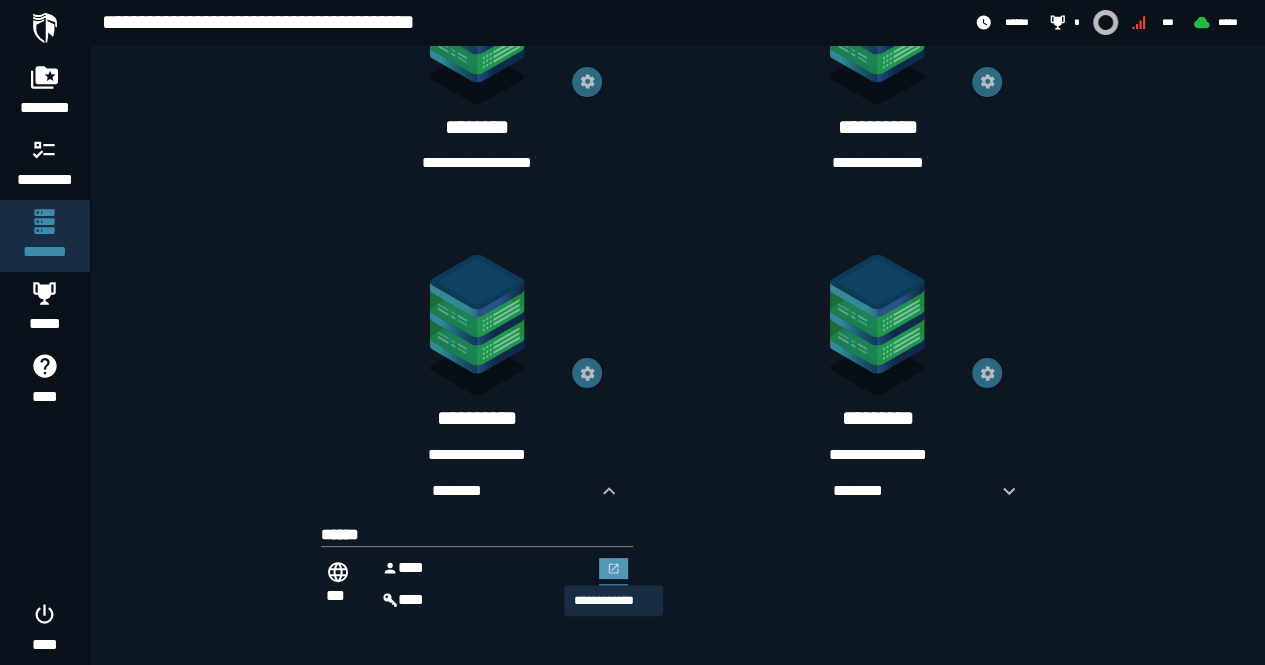 click 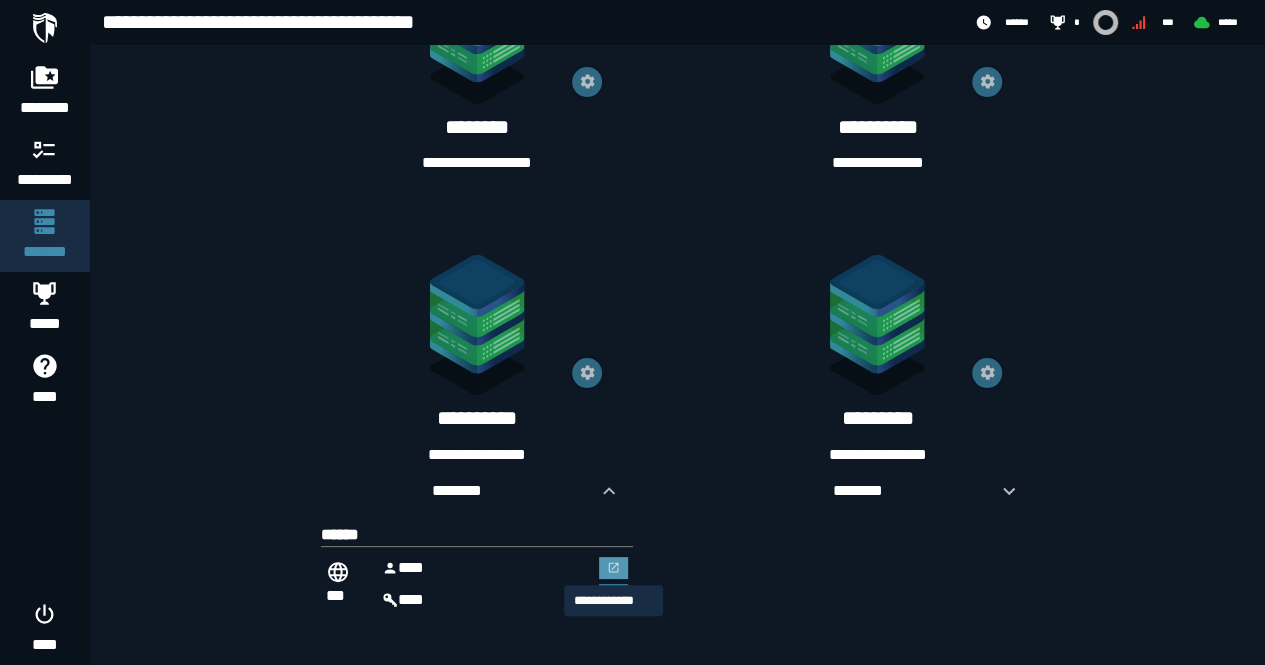 scroll, scrollTop: 0, scrollLeft: 0, axis: both 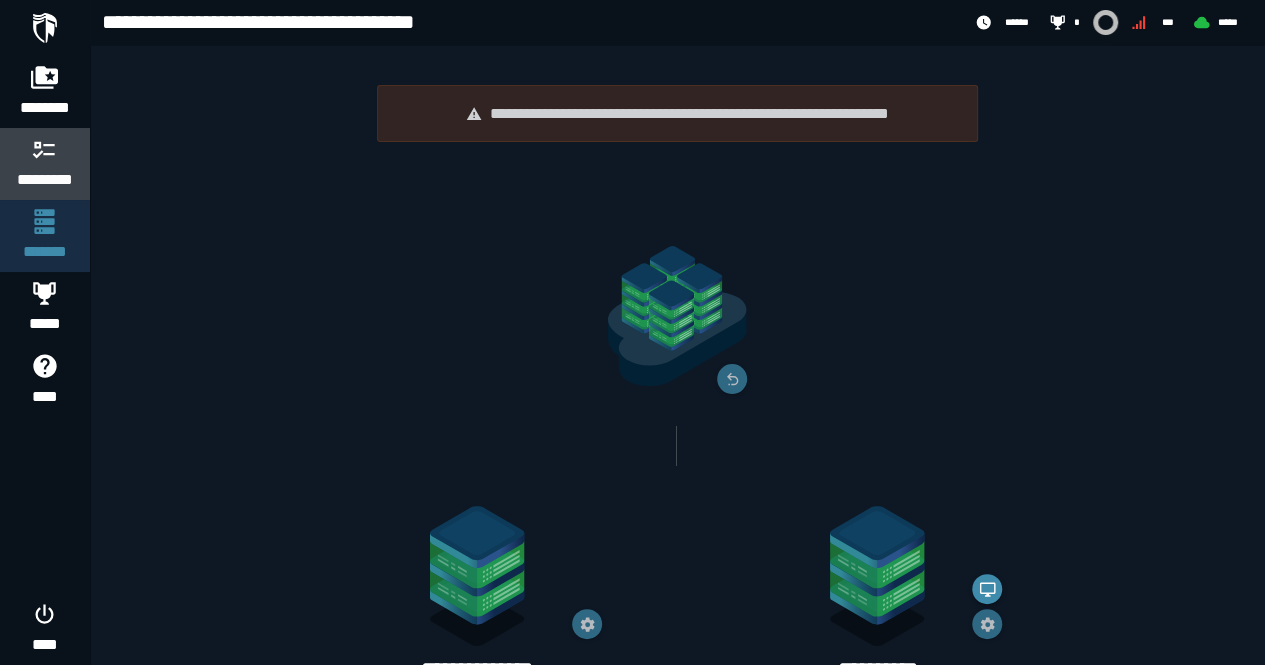 click 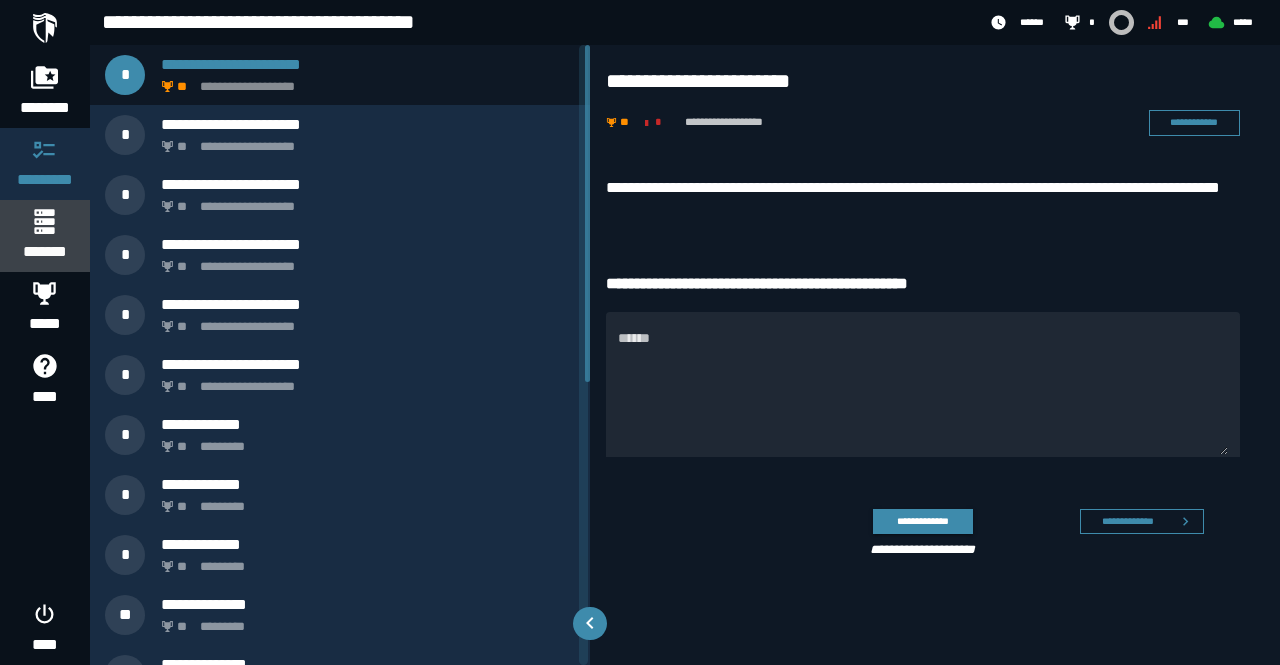 click 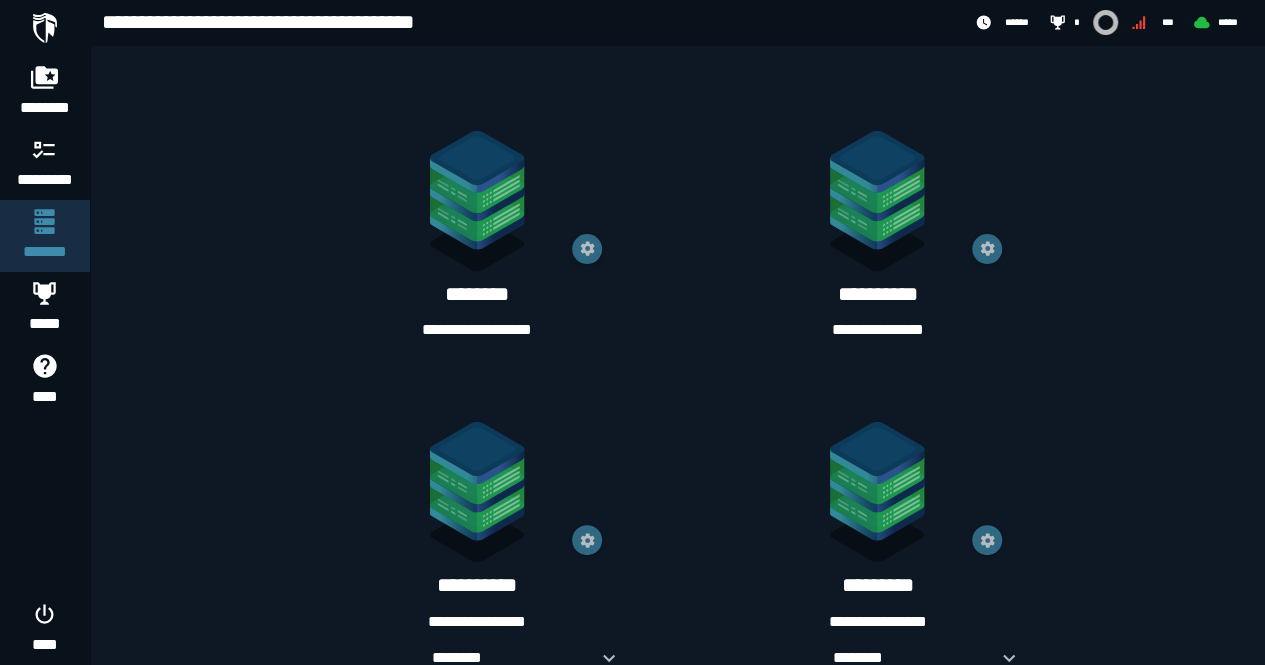 scroll, scrollTop: 1402, scrollLeft: 0, axis: vertical 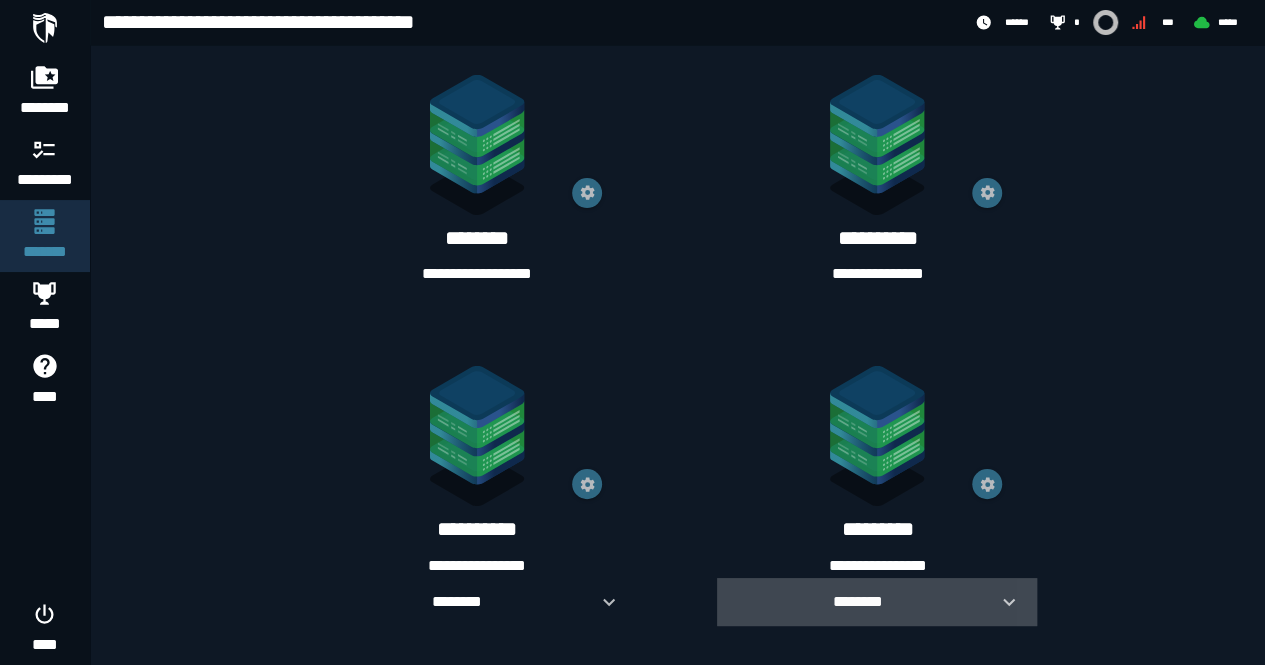 click at bounding box center [1001, 602] 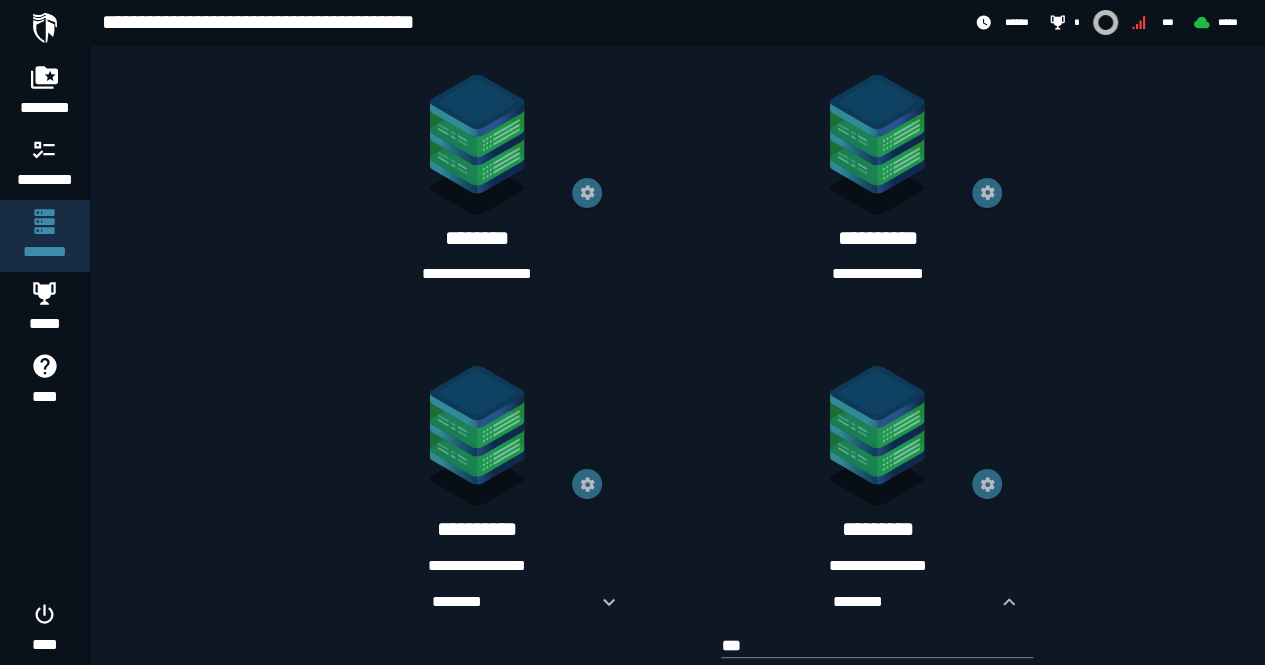 scroll, scrollTop: 1513, scrollLeft: 0, axis: vertical 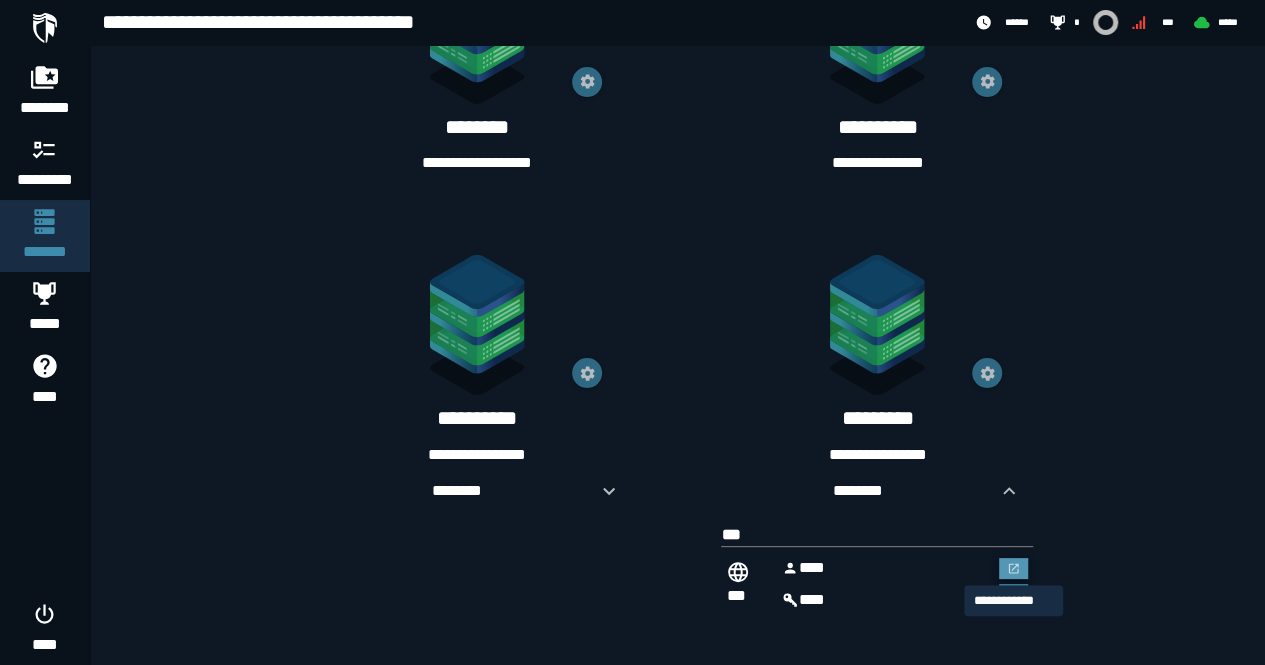click at bounding box center (1014, 569) 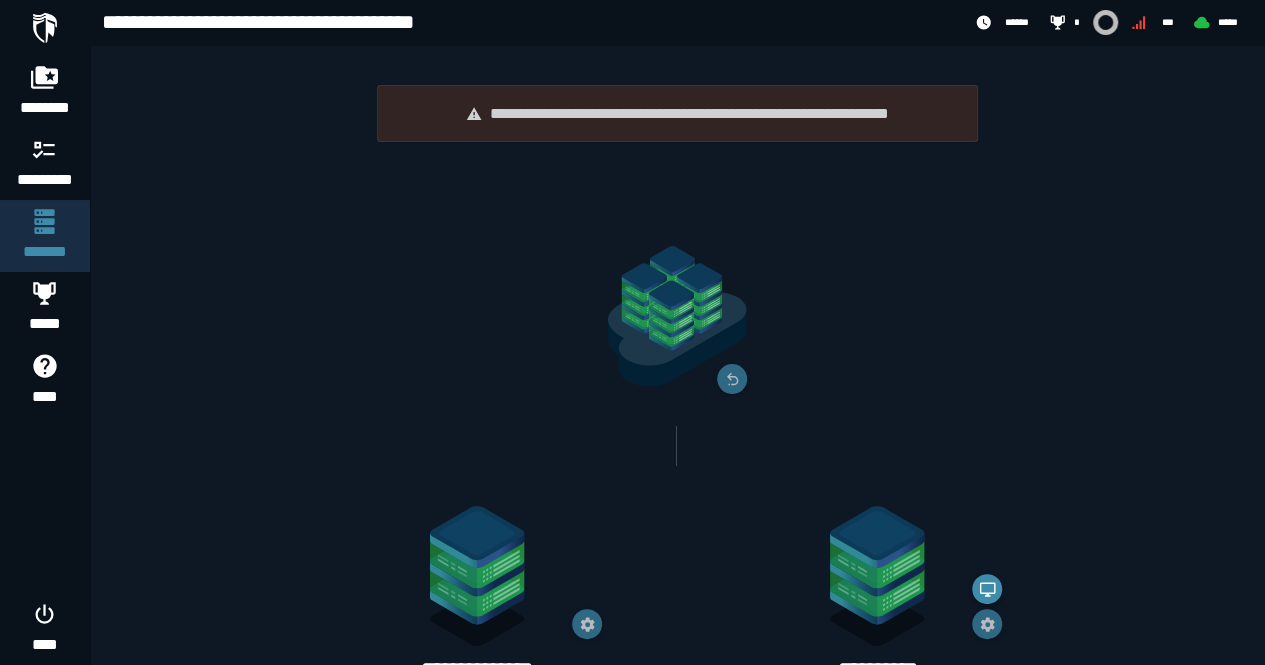 scroll, scrollTop: 1513, scrollLeft: 0, axis: vertical 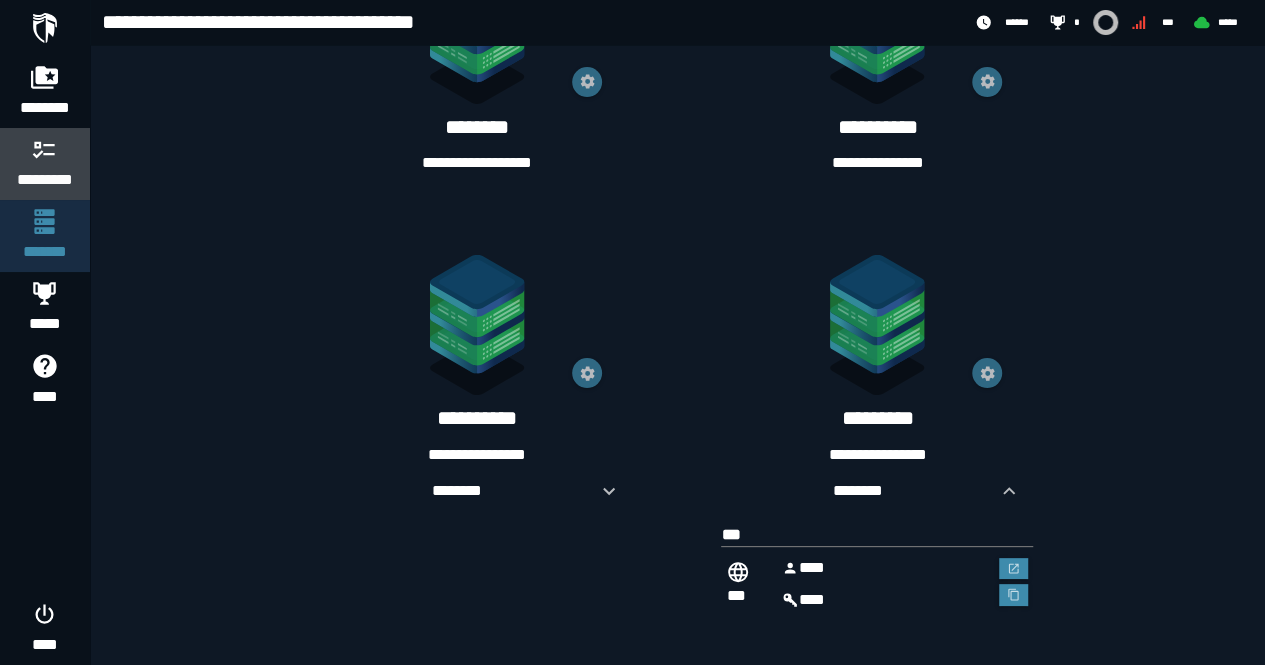 click on "*********" 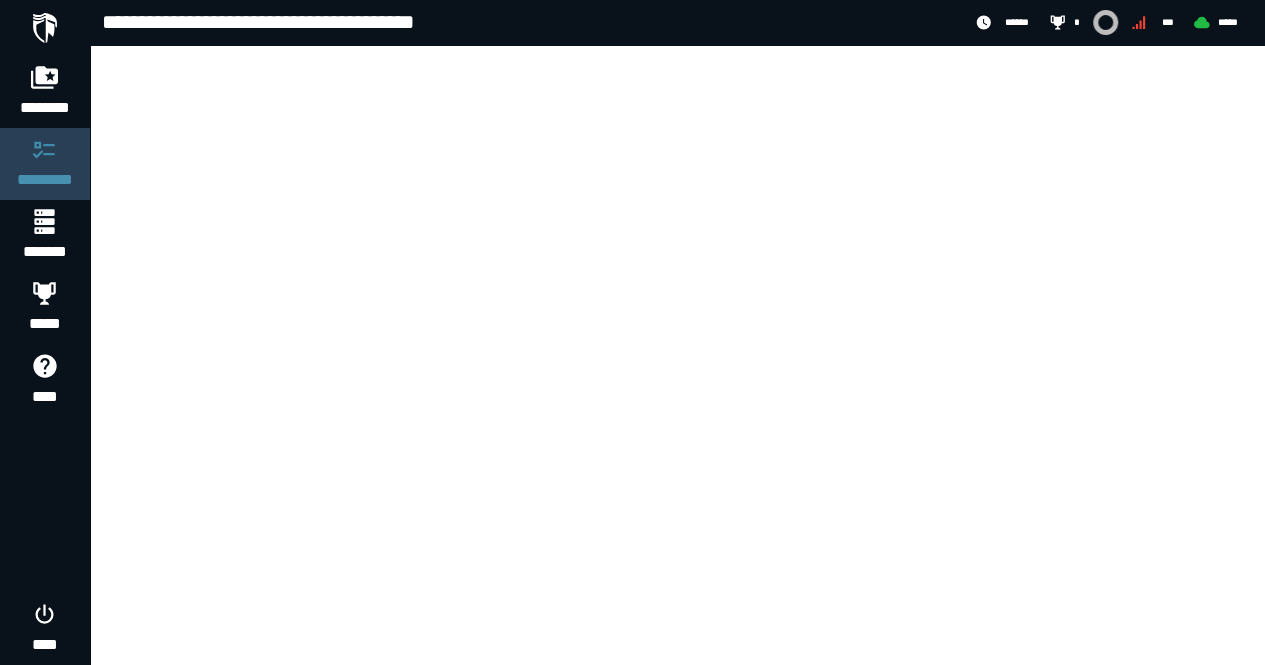 scroll, scrollTop: 0, scrollLeft: 0, axis: both 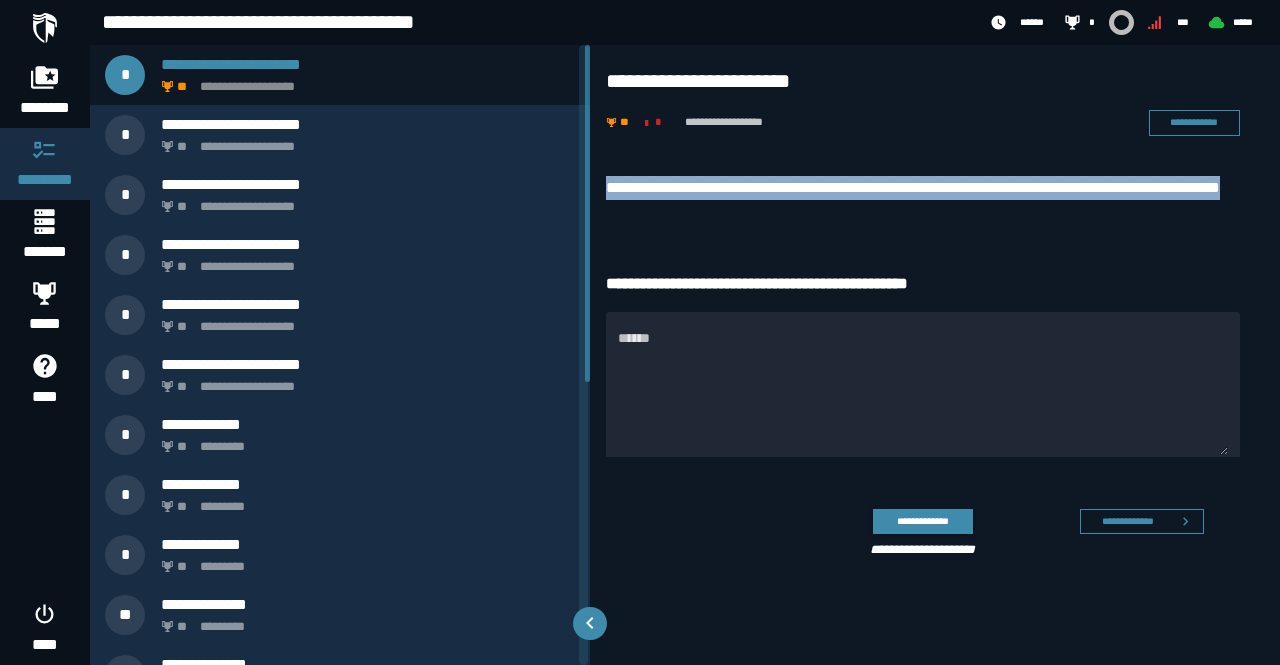 drag, startPoint x: 703, startPoint y: 215, endPoint x: 608, endPoint y: 188, distance: 98.762344 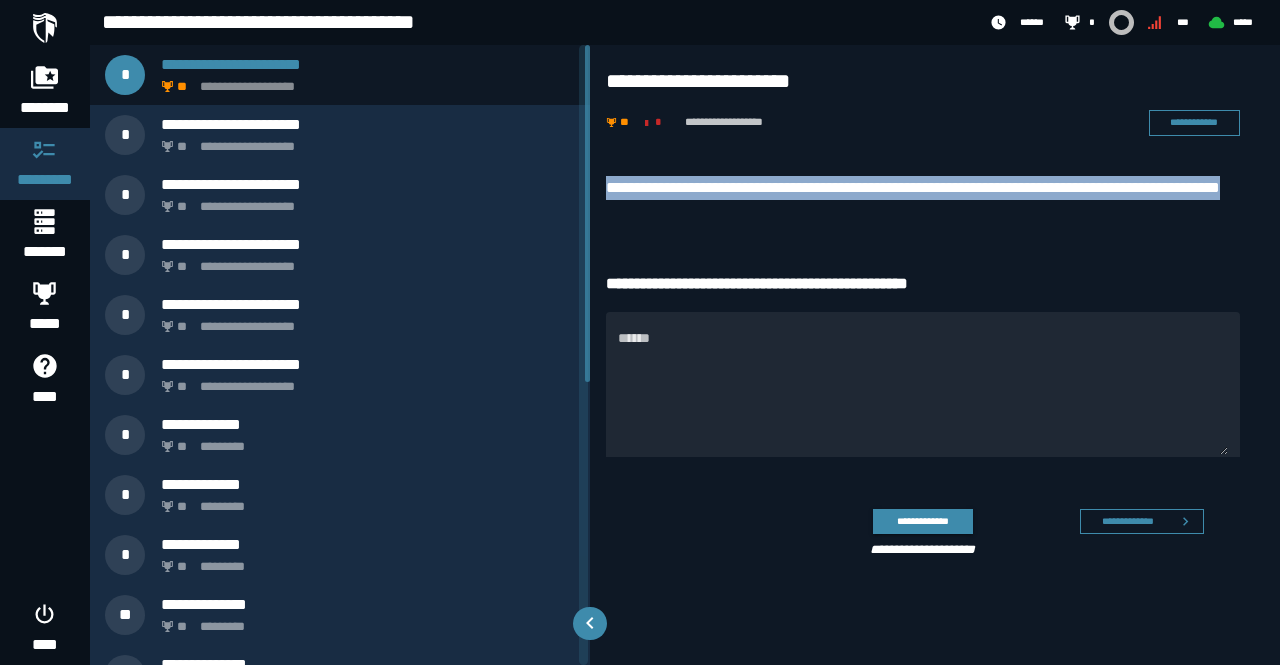 copy on "**********" 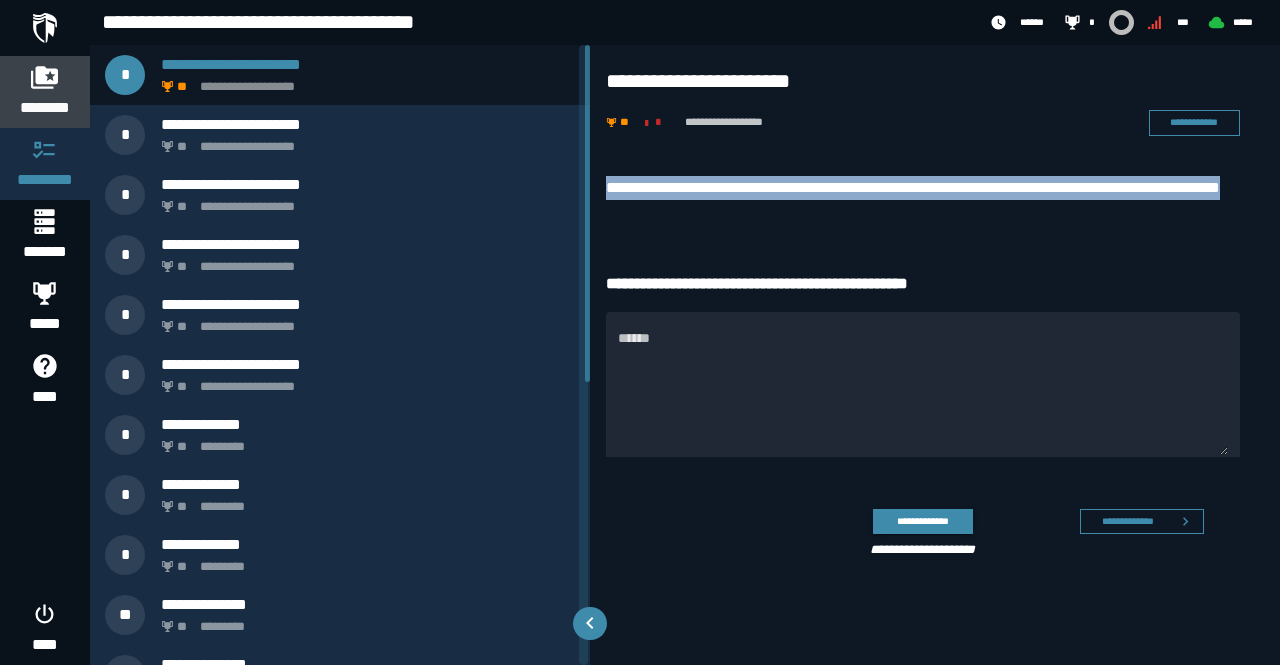 click 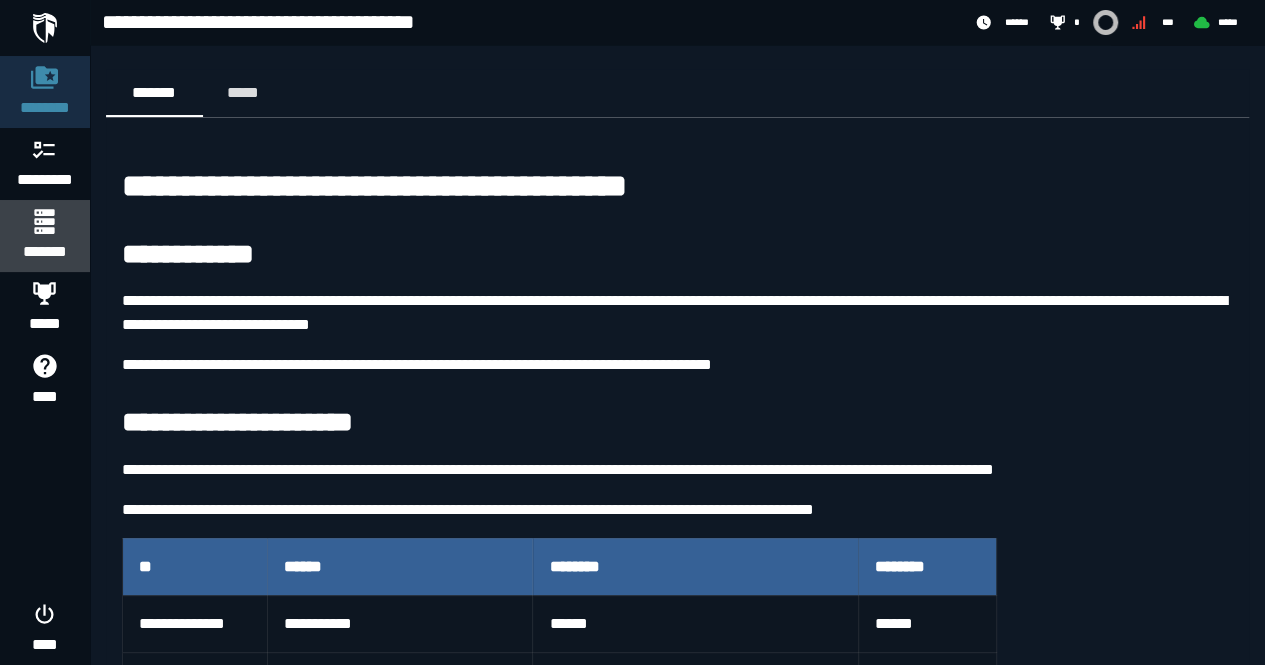 click 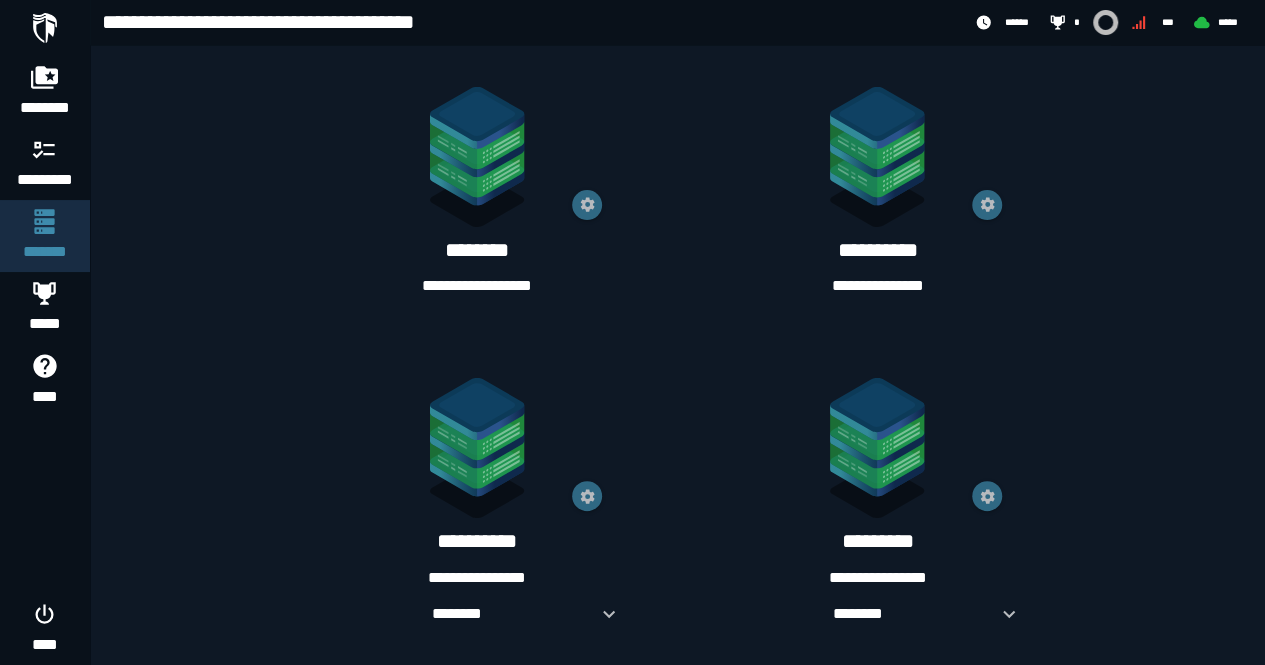 scroll, scrollTop: 1402, scrollLeft: 0, axis: vertical 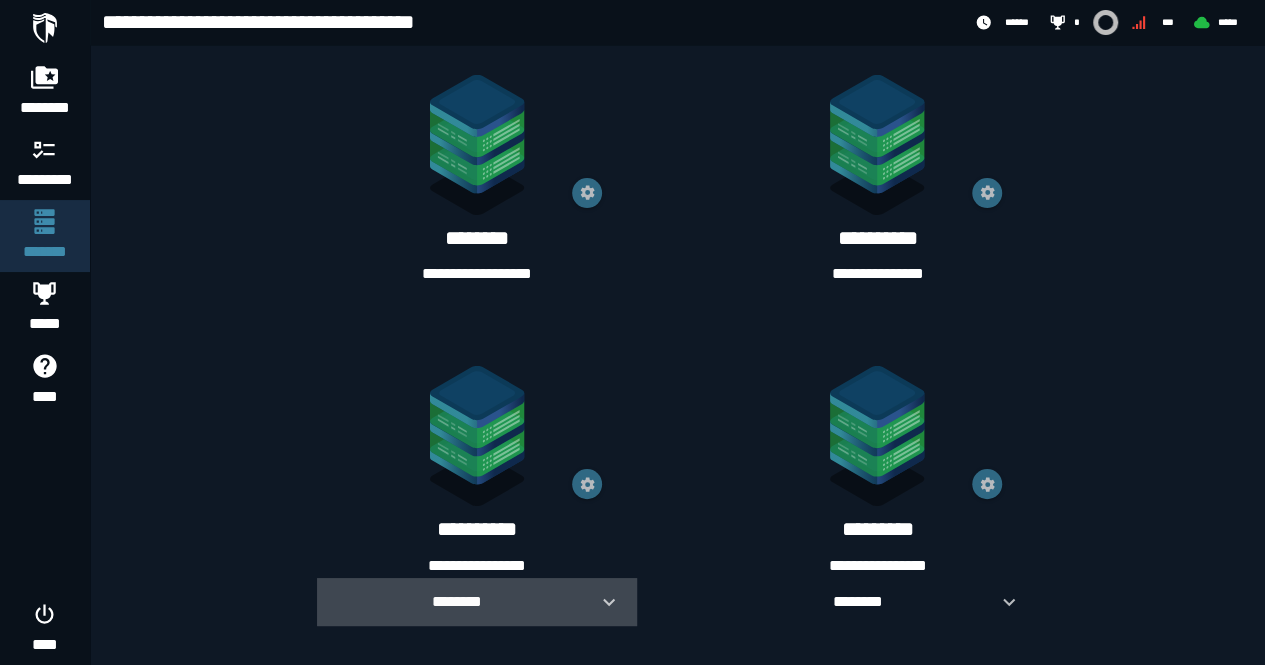 click 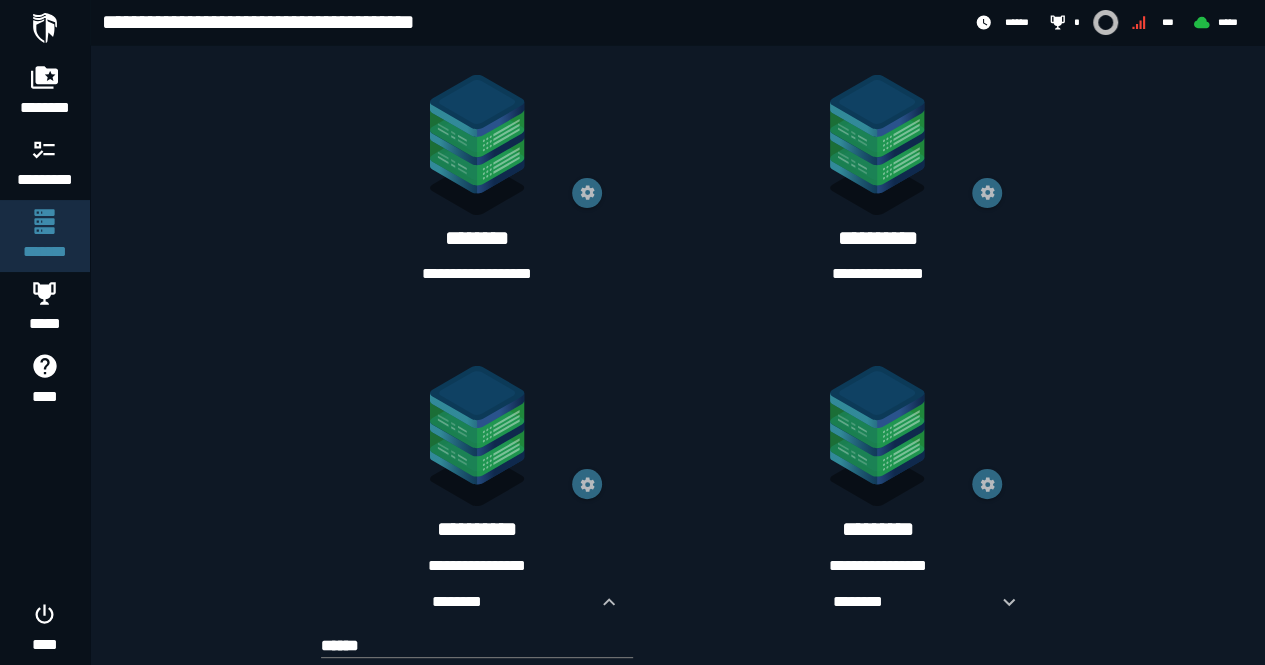 scroll, scrollTop: 1513, scrollLeft: 0, axis: vertical 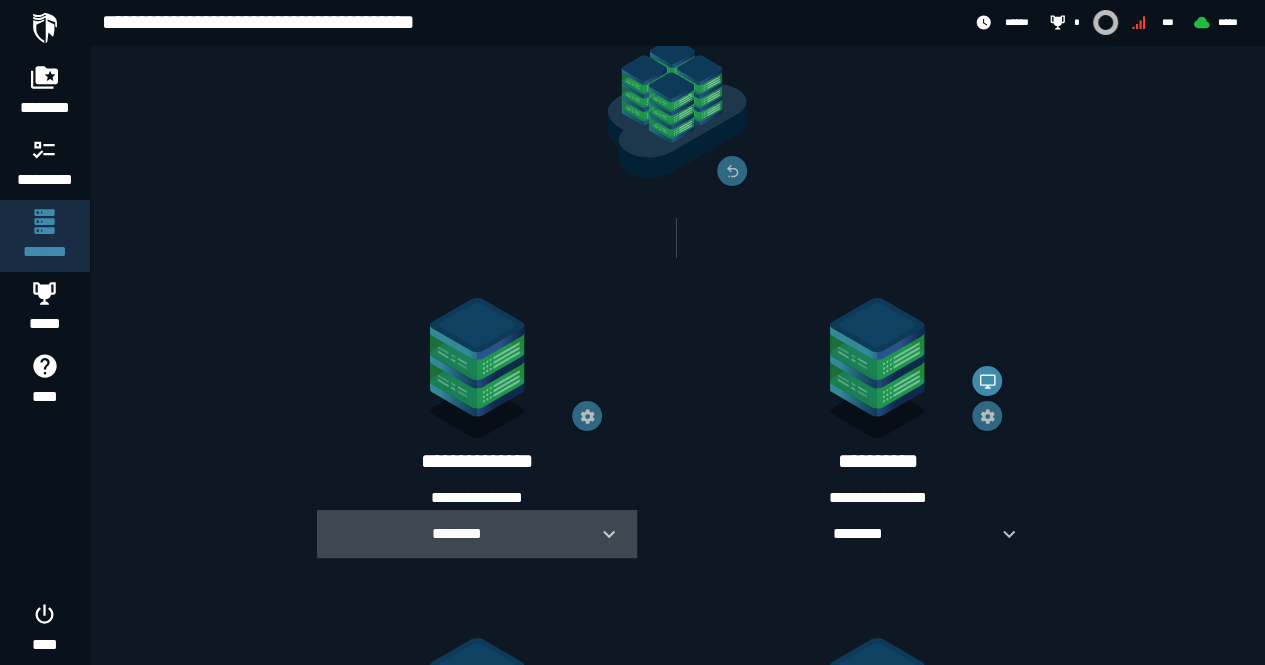 click 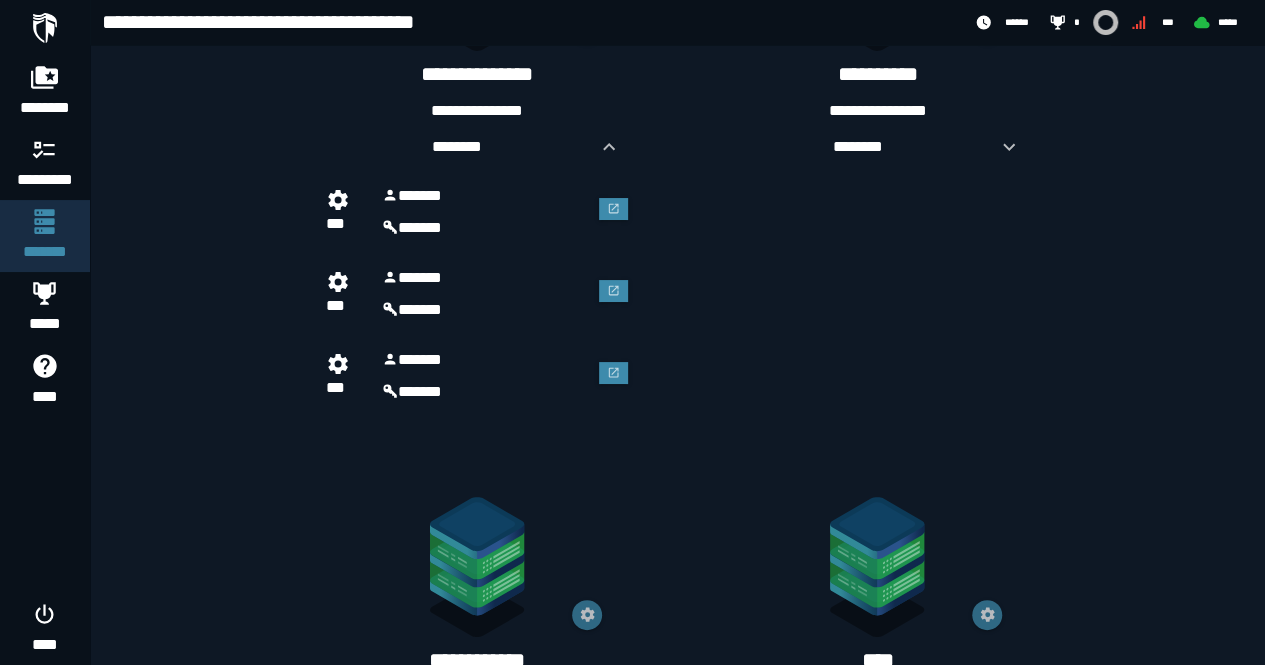 scroll, scrollTop: 600, scrollLeft: 0, axis: vertical 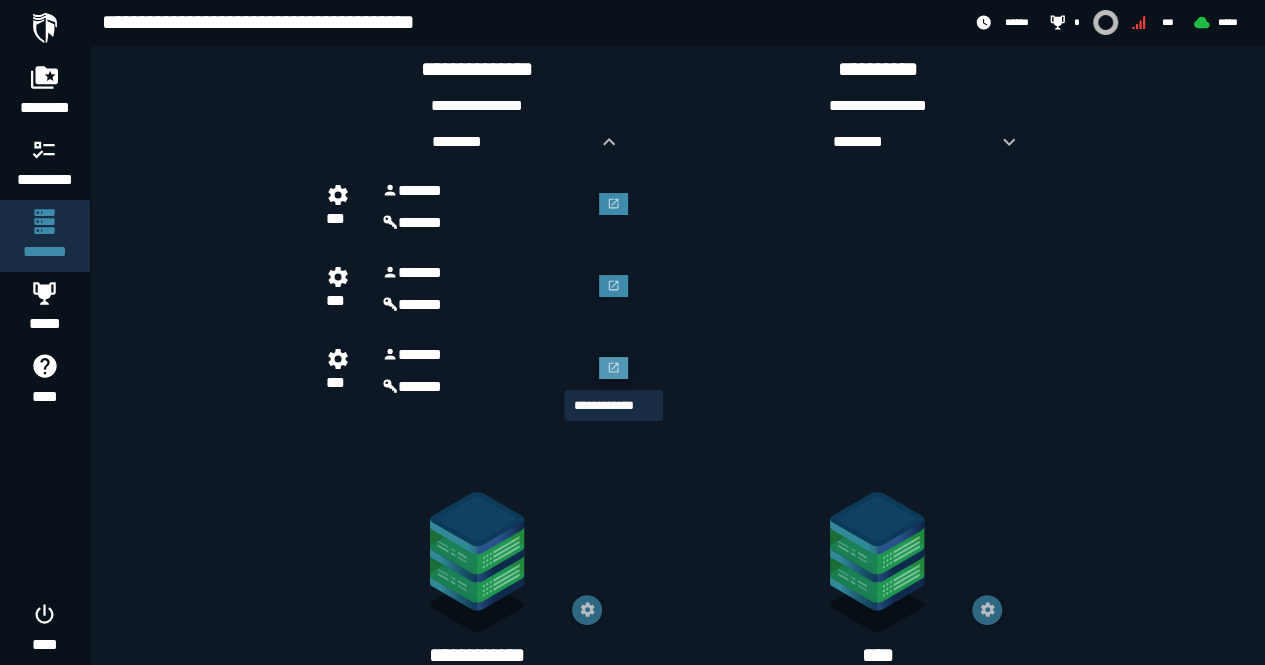 click 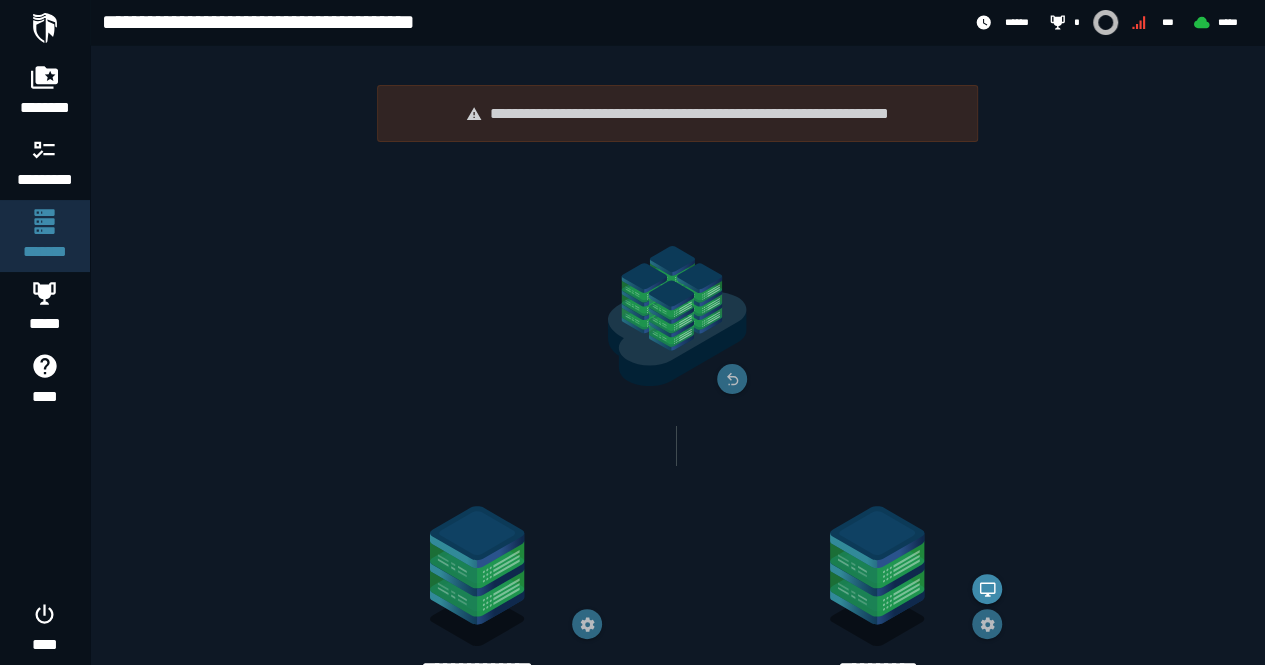 scroll, scrollTop: 600, scrollLeft: 0, axis: vertical 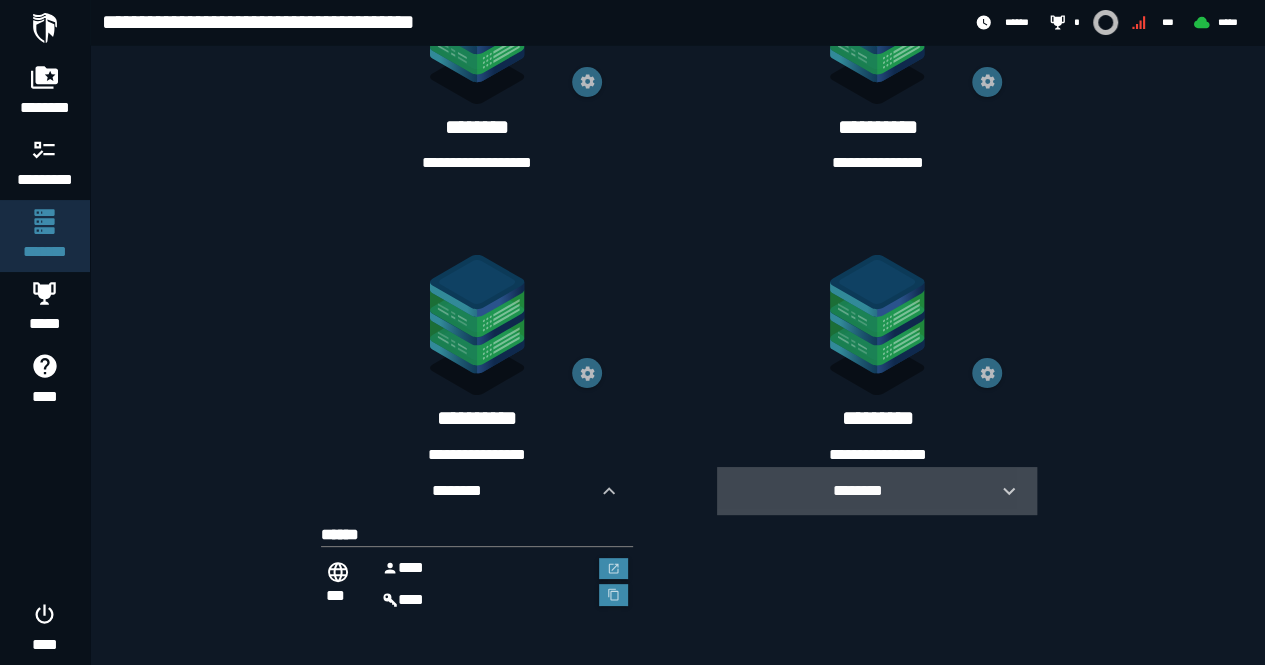click on "********" at bounding box center [877, 491] 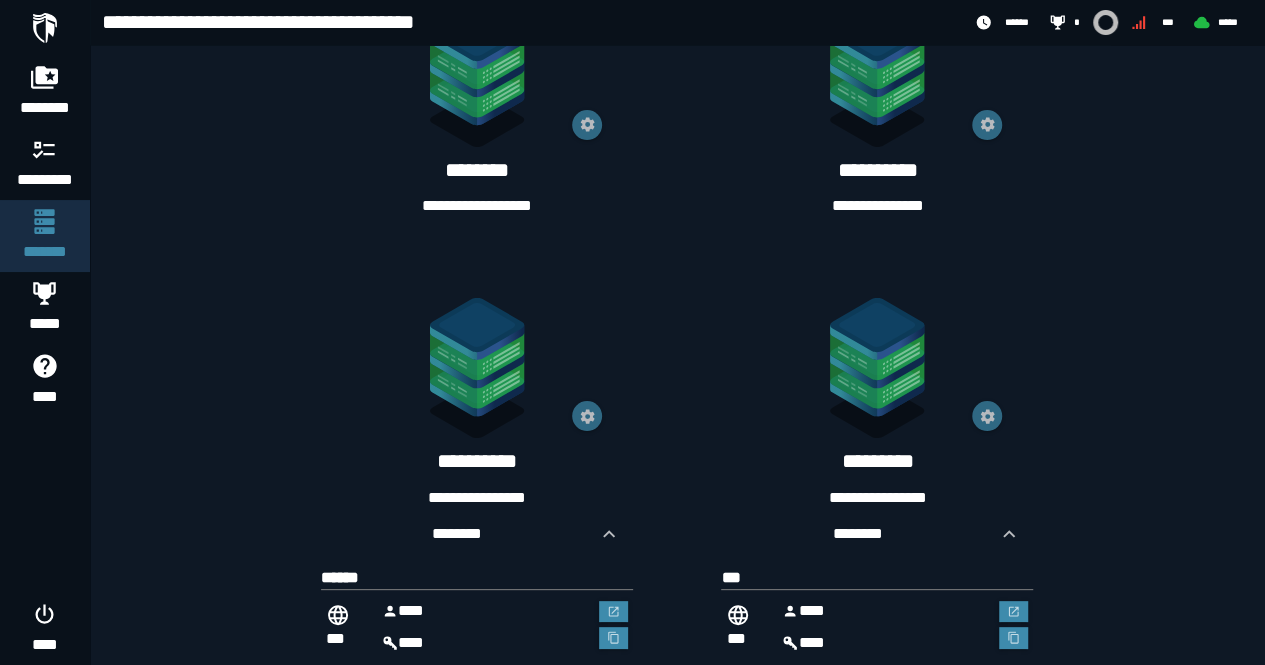 scroll, scrollTop: 1759, scrollLeft: 0, axis: vertical 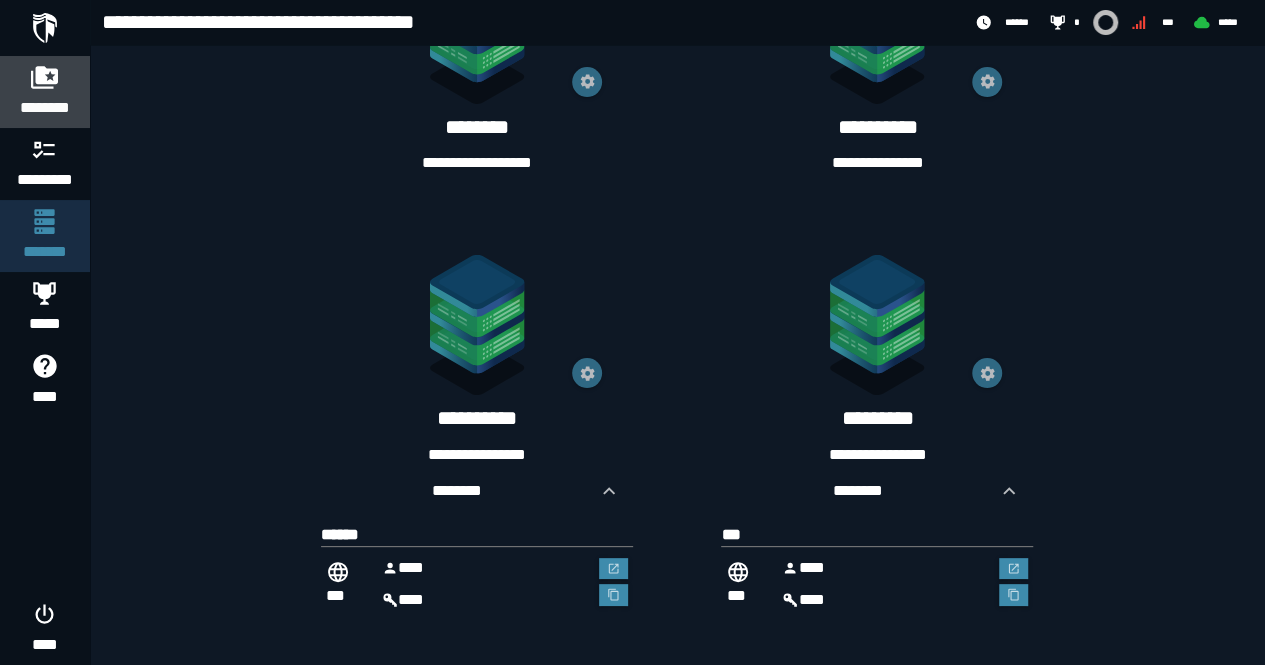 click 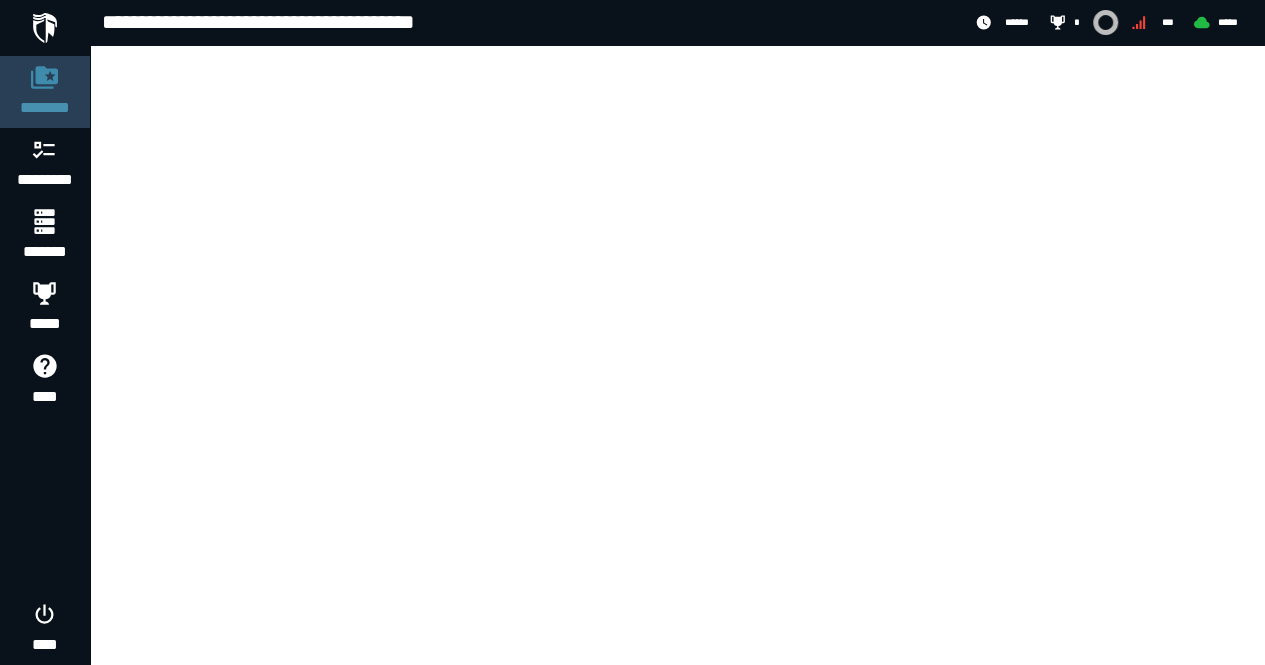 scroll, scrollTop: 0, scrollLeft: 0, axis: both 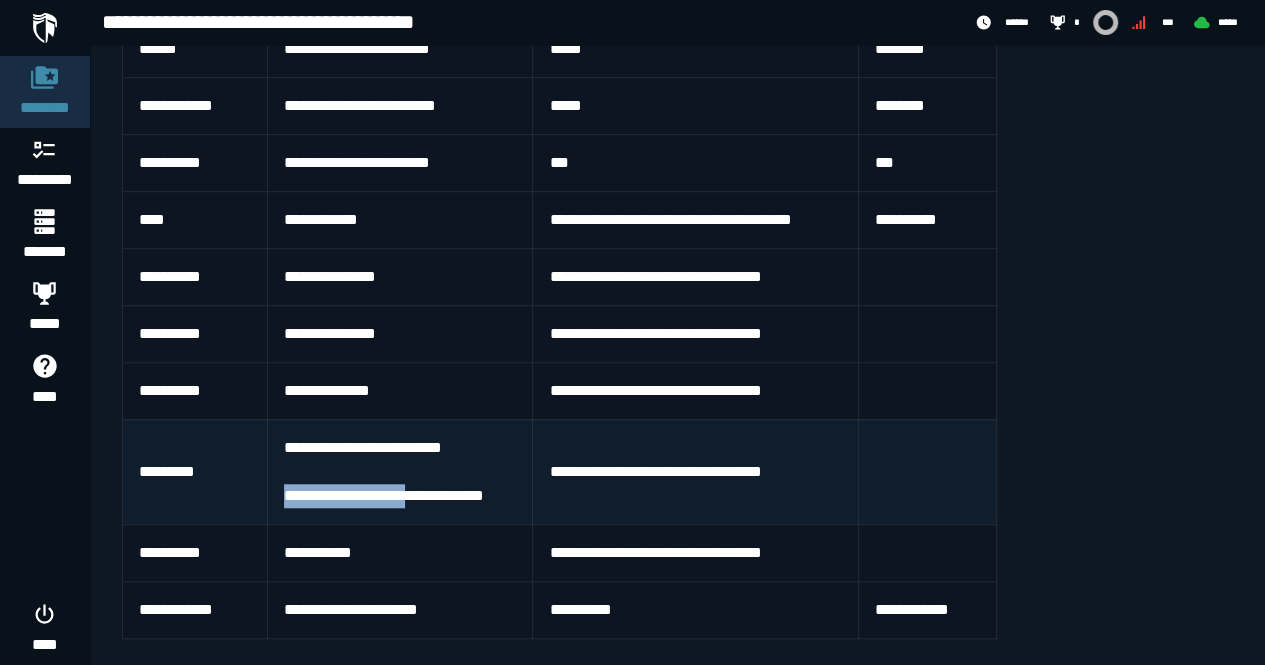 drag, startPoint x: 278, startPoint y: 485, endPoint x: 425, endPoint y: 485, distance: 147 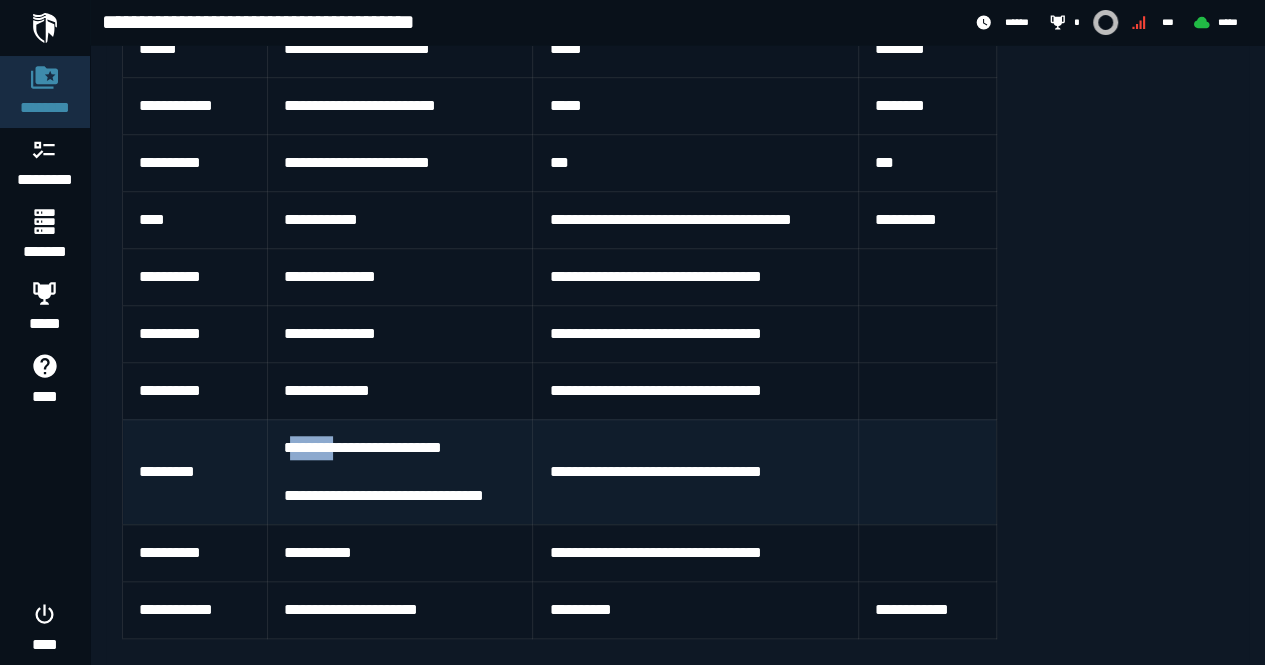 drag, startPoint x: 288, startPoint y: 447, endPoint x: 342, endPoint y: 445, distance: 54.037025 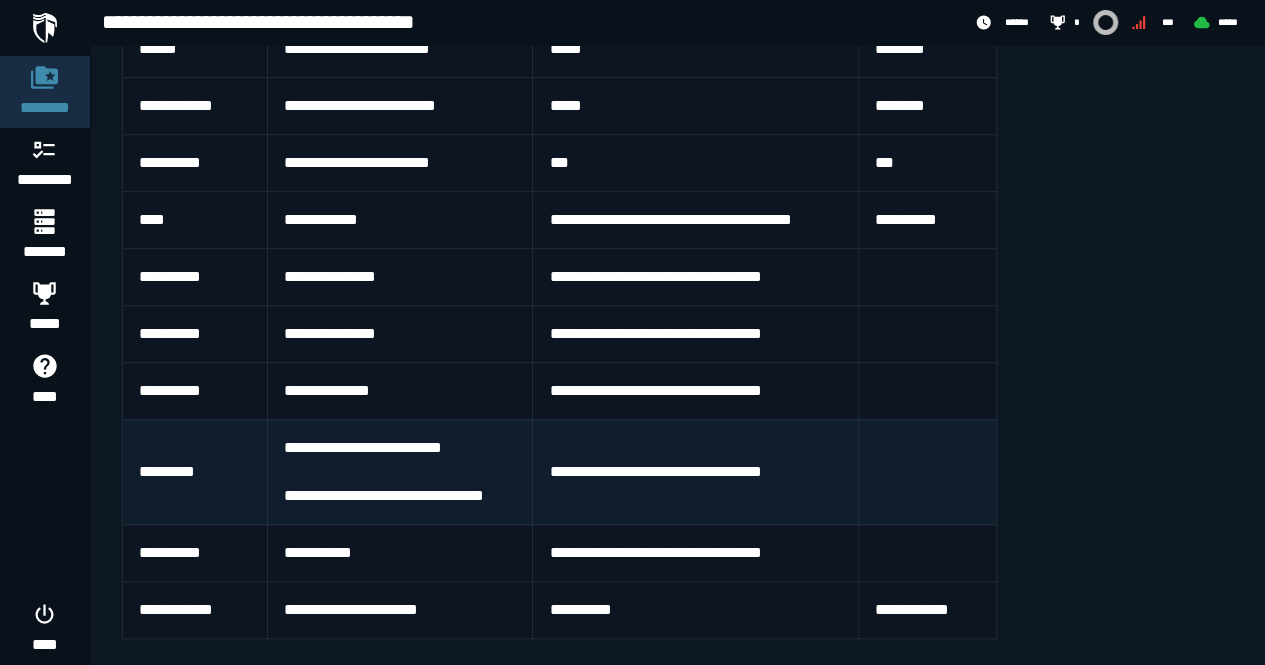click on "**********" at bounding box center [400, 472] 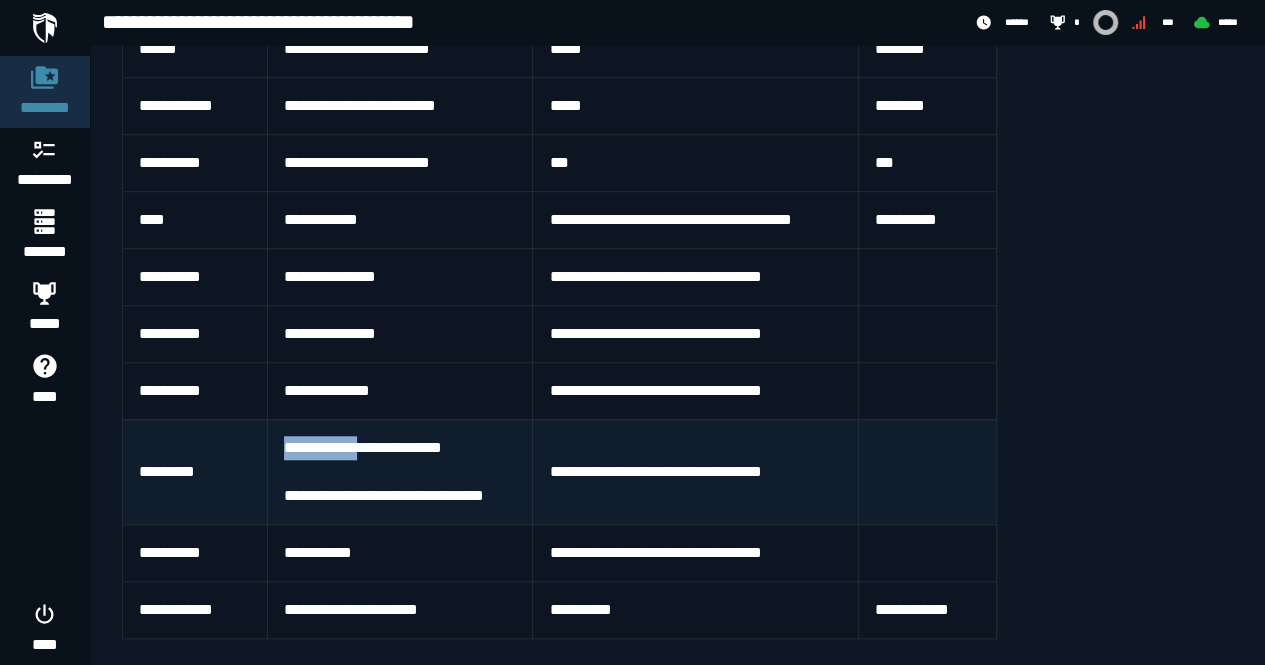 drag, startPoint x: 280, startPoint y: 443, endPoint x: 373, endPoint y: 445, distance: 93.0215 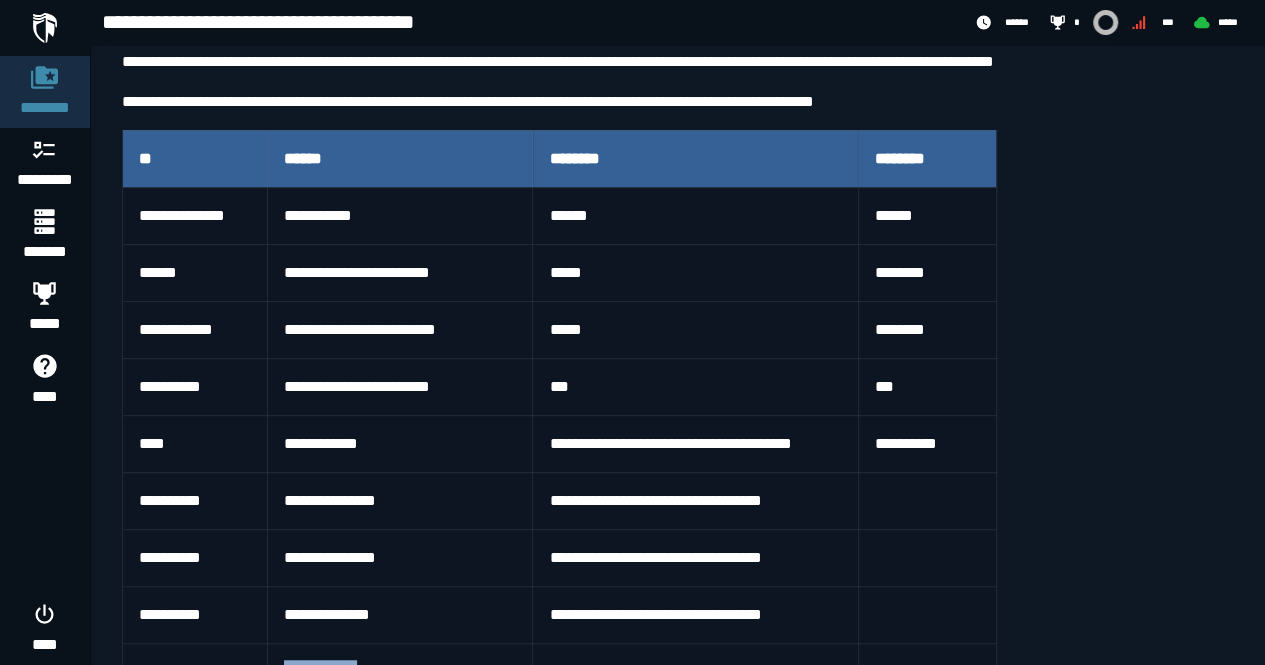 scroll, scrollTop: 632, scrollLeft: 0, axis: vertical 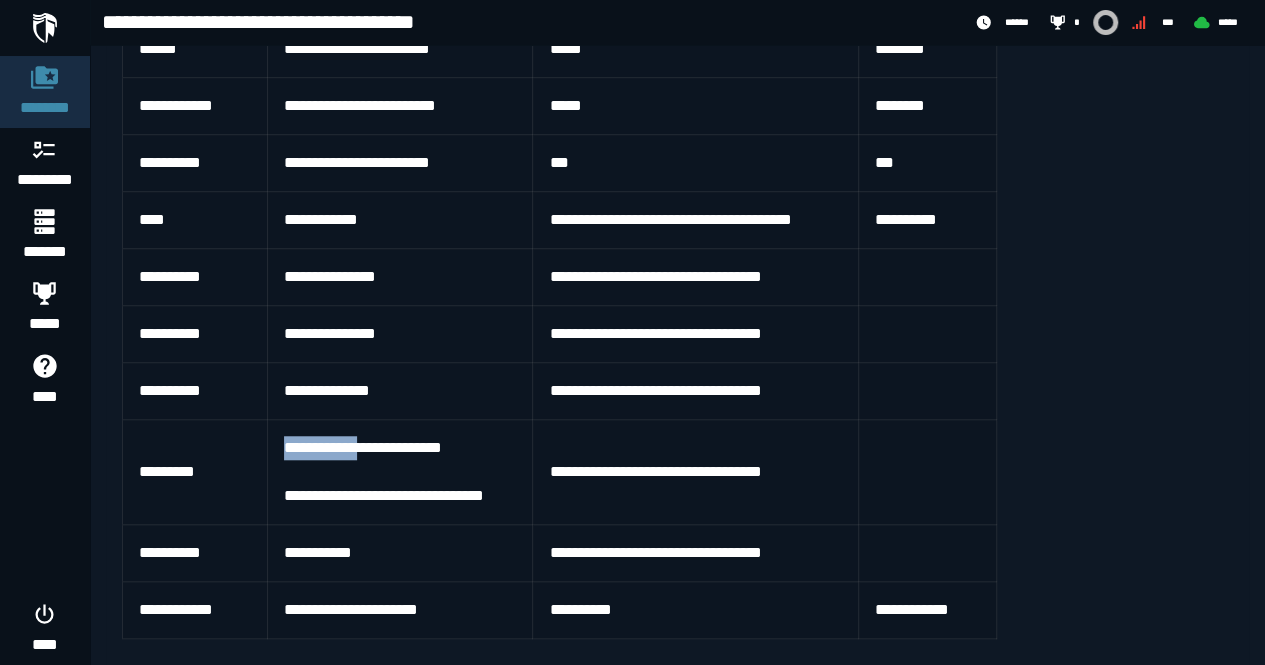 click at bounding box center [45, 28] 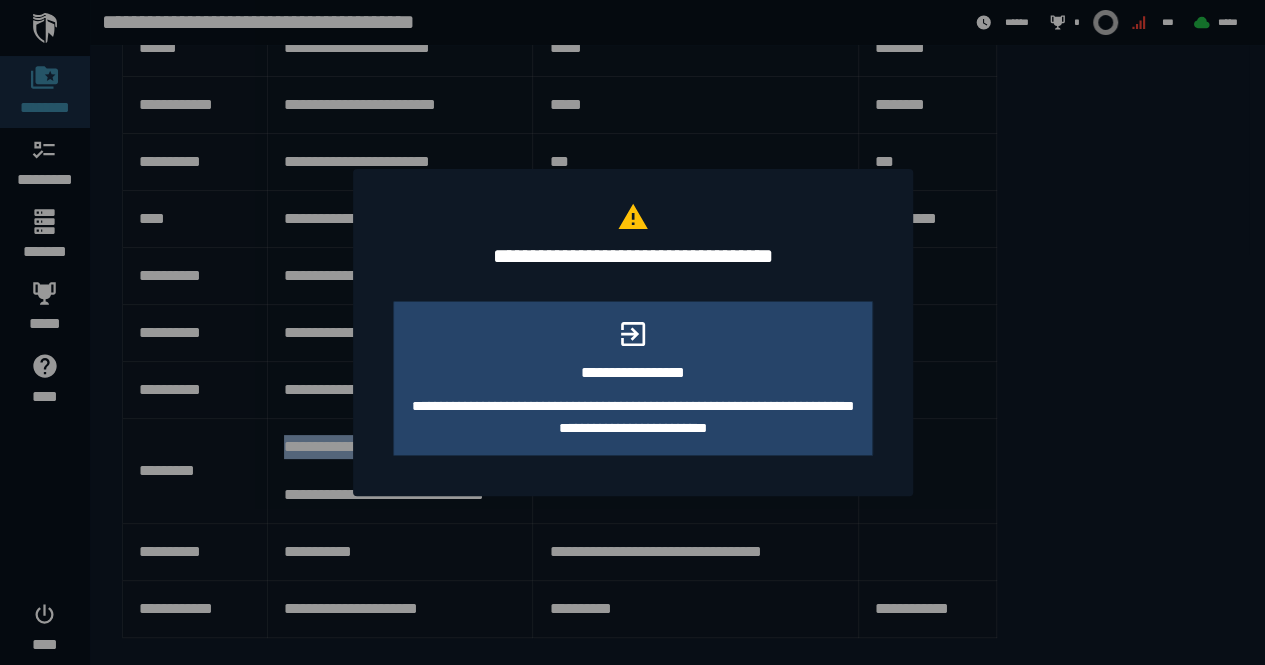 scroll, scrollTop: 0, scrollLeft: 0, axis: both 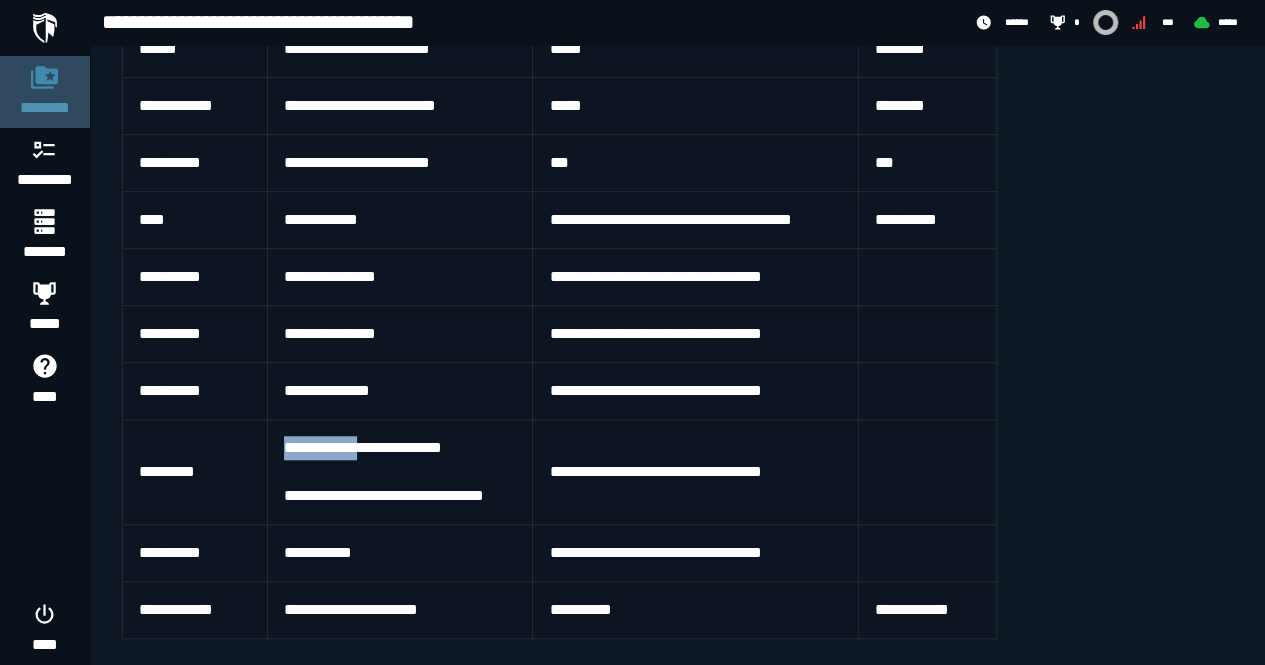 click on "********" at bounding box center [45, 108] 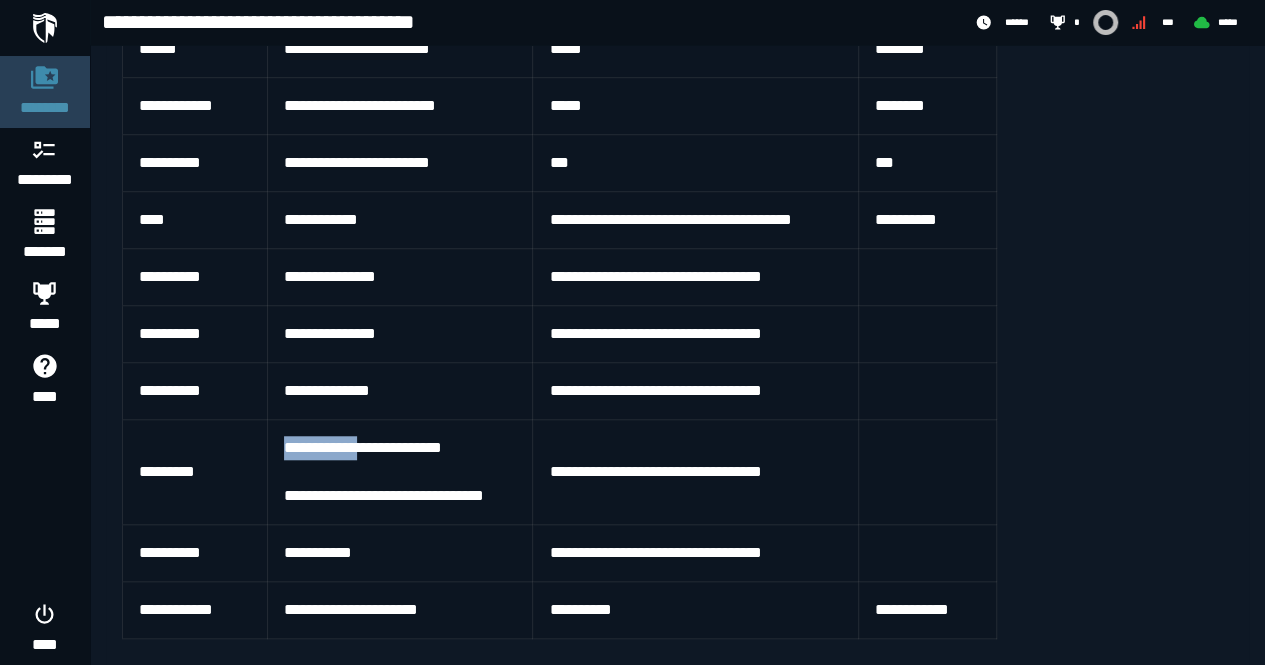 scroll, scrollTop: 0, scrollLeft: 0, axis: both 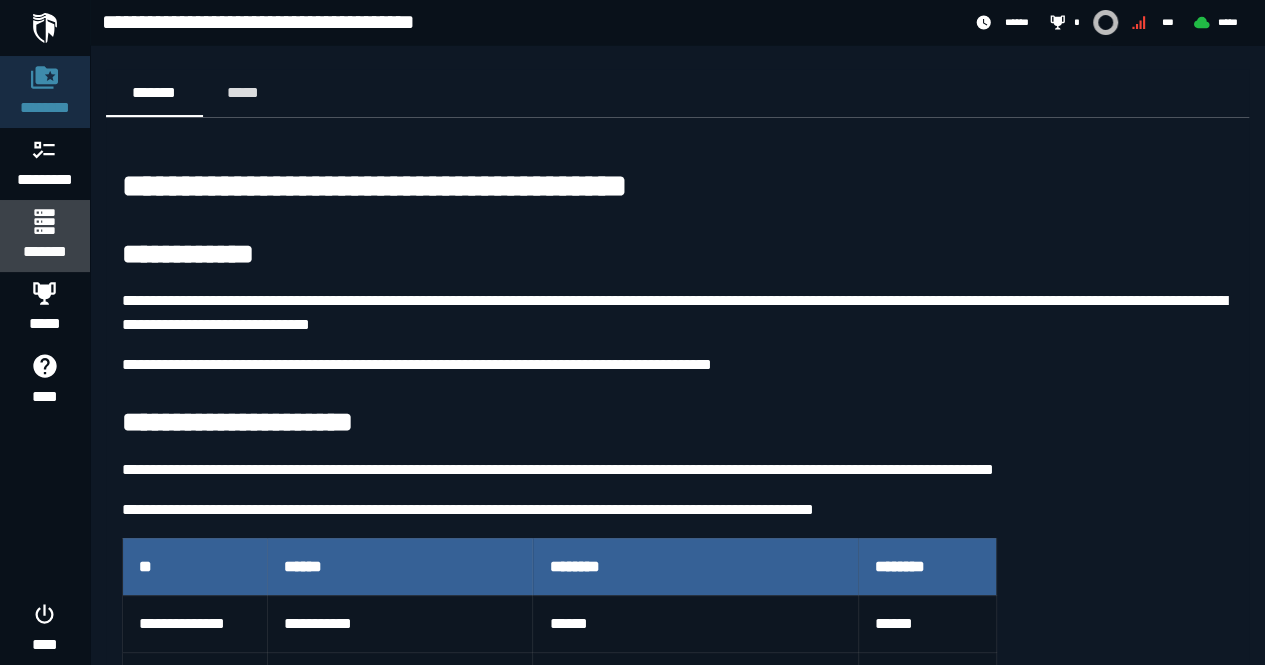 click on "*******" at bounding box center (44, 252) 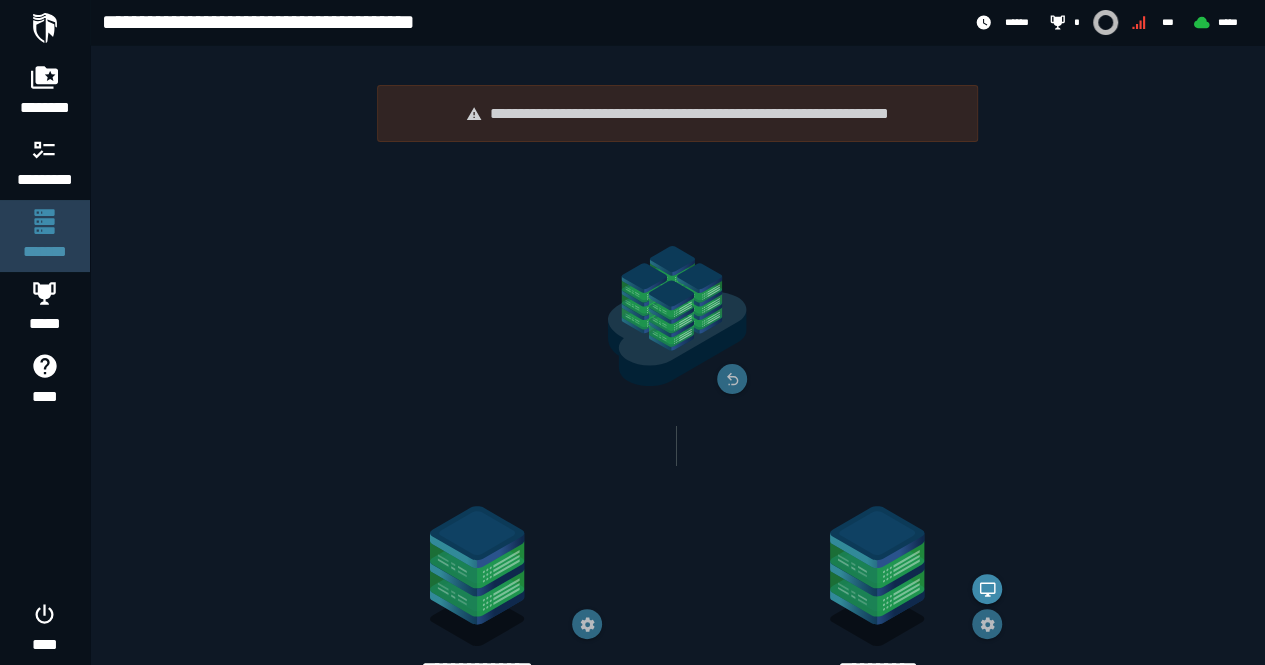 scroll, scrollTop: 0, scrollLeft: 0, axis: both 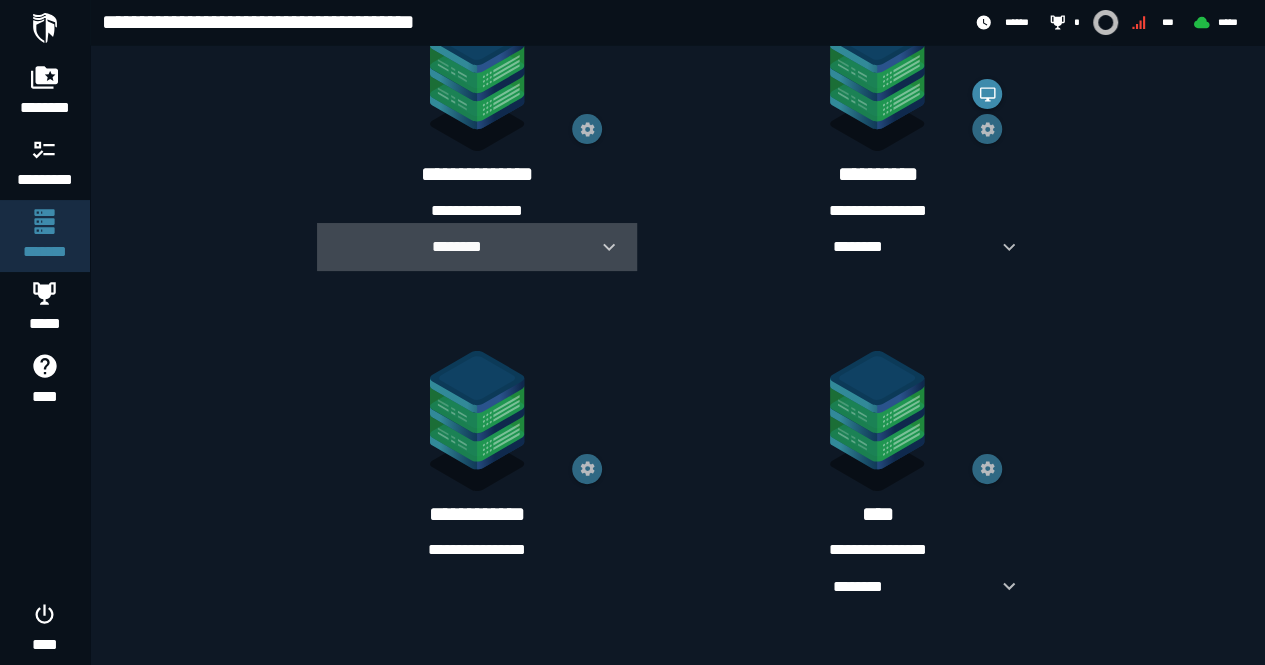 click 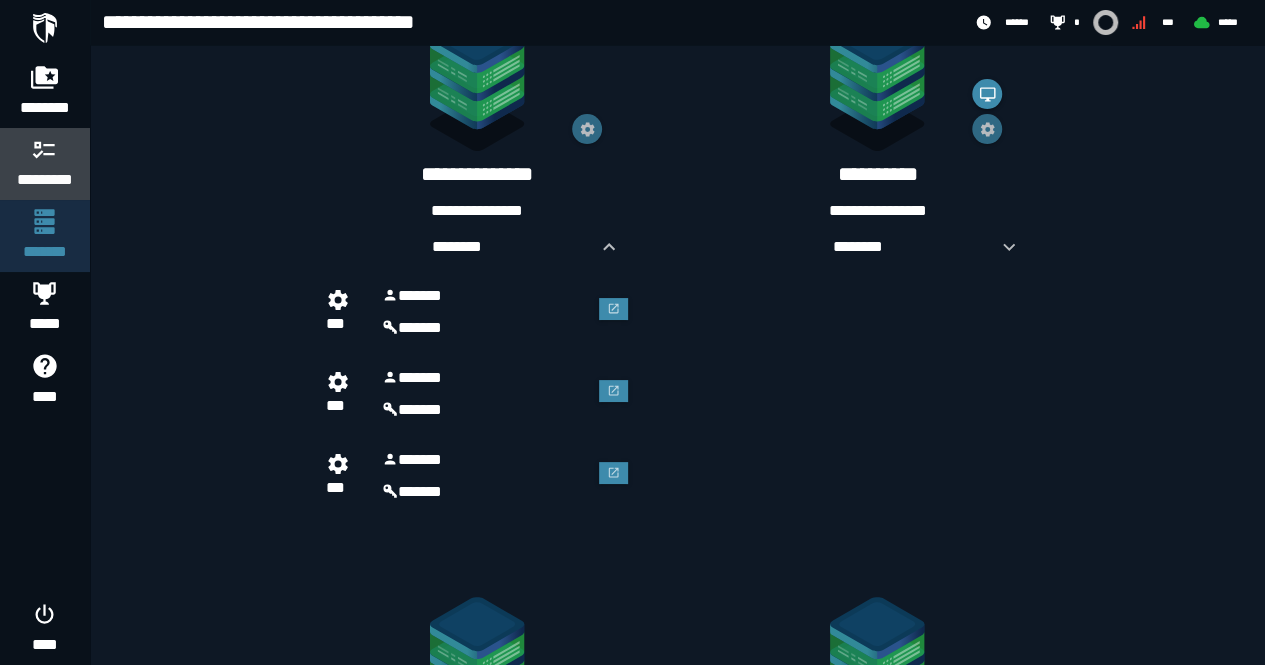 click 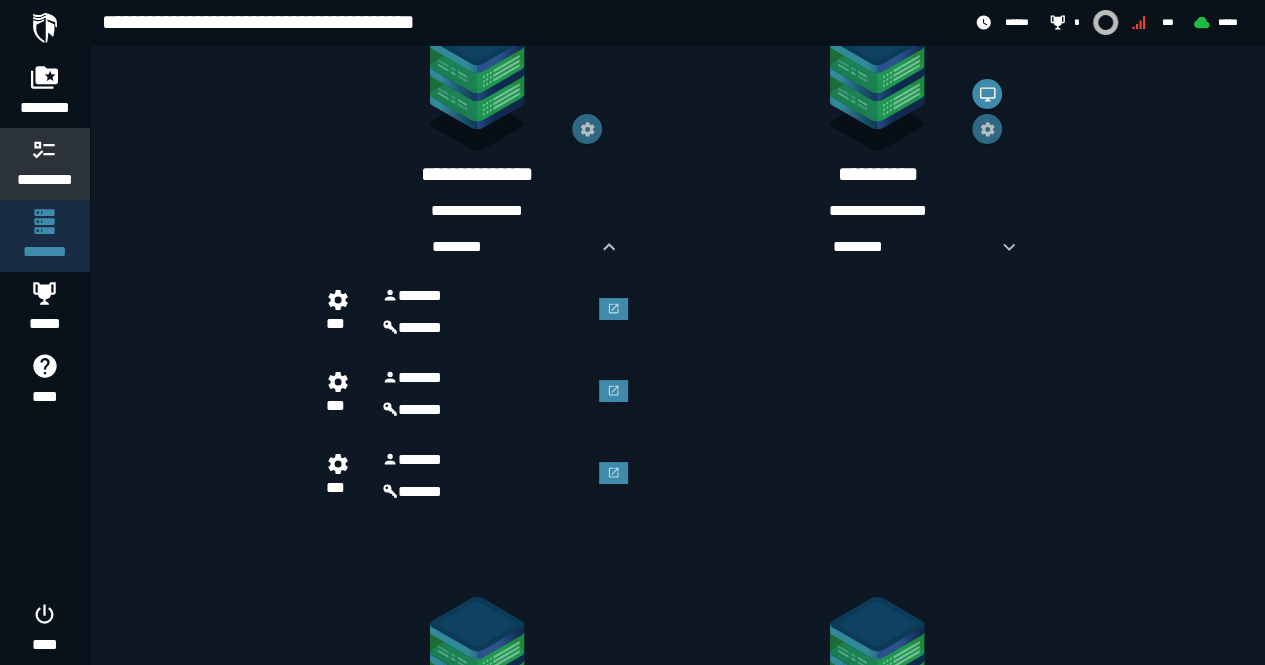 scroll, scrollTop: 0, scrollLeft: 0, axis: both 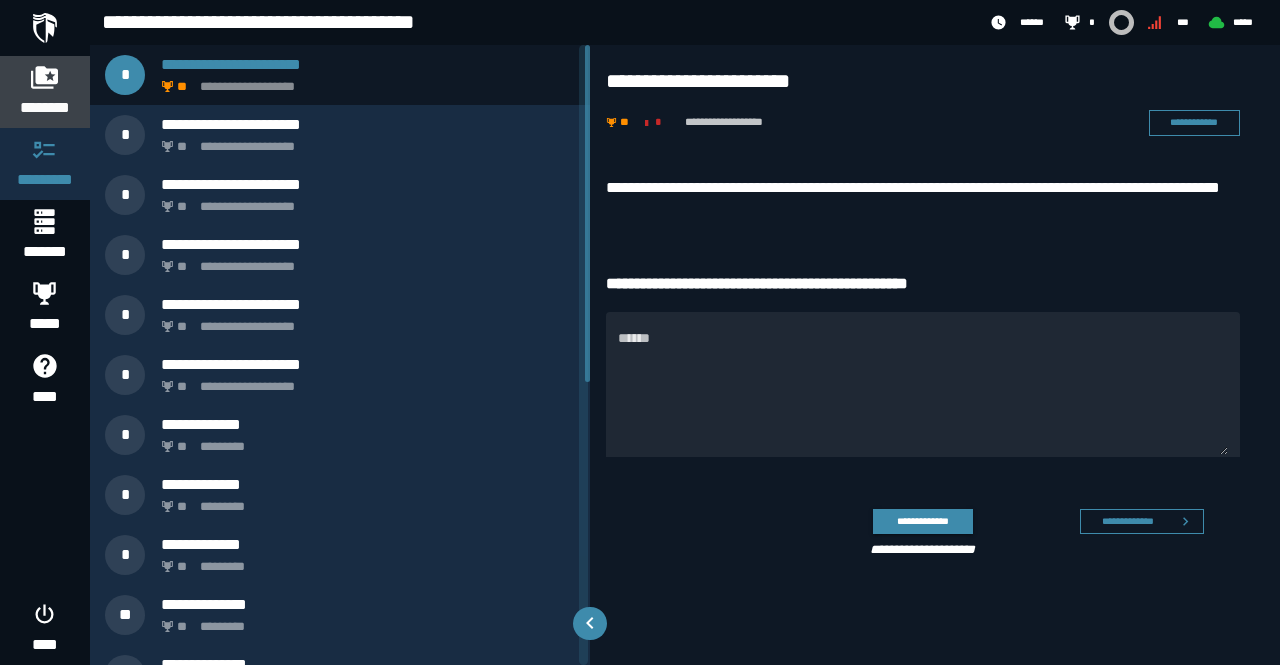 click 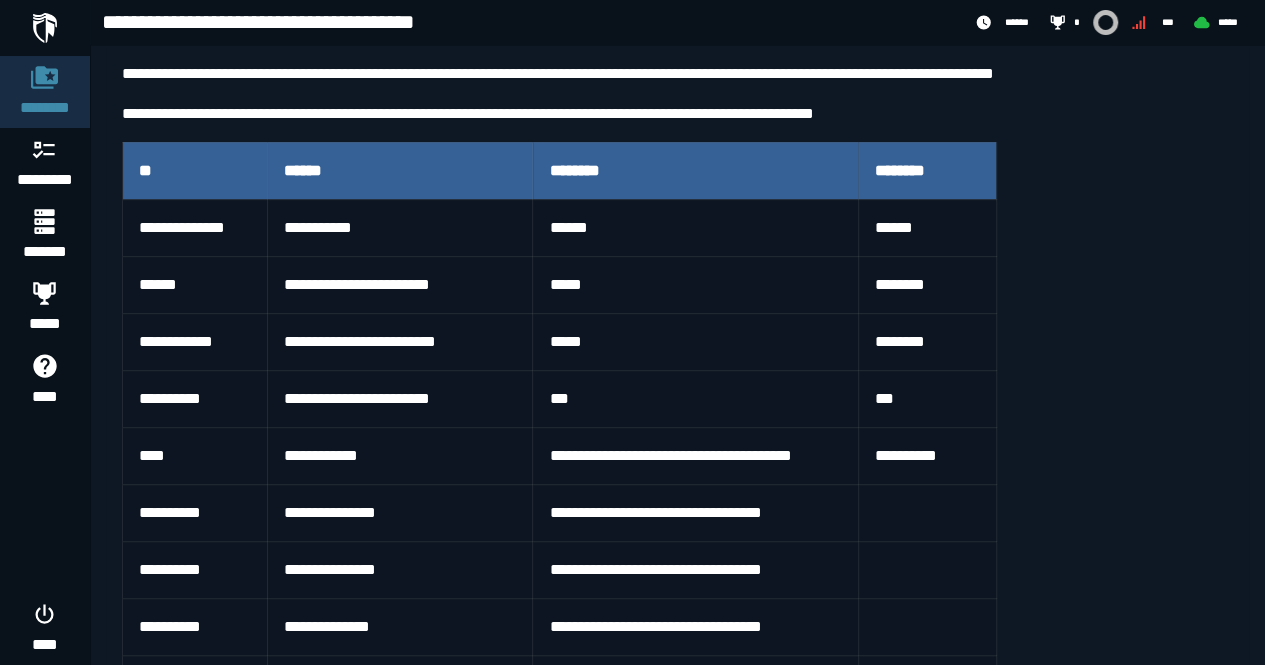 scroll, scrollTop: 400, scrollLeft: 0, axis: vertical 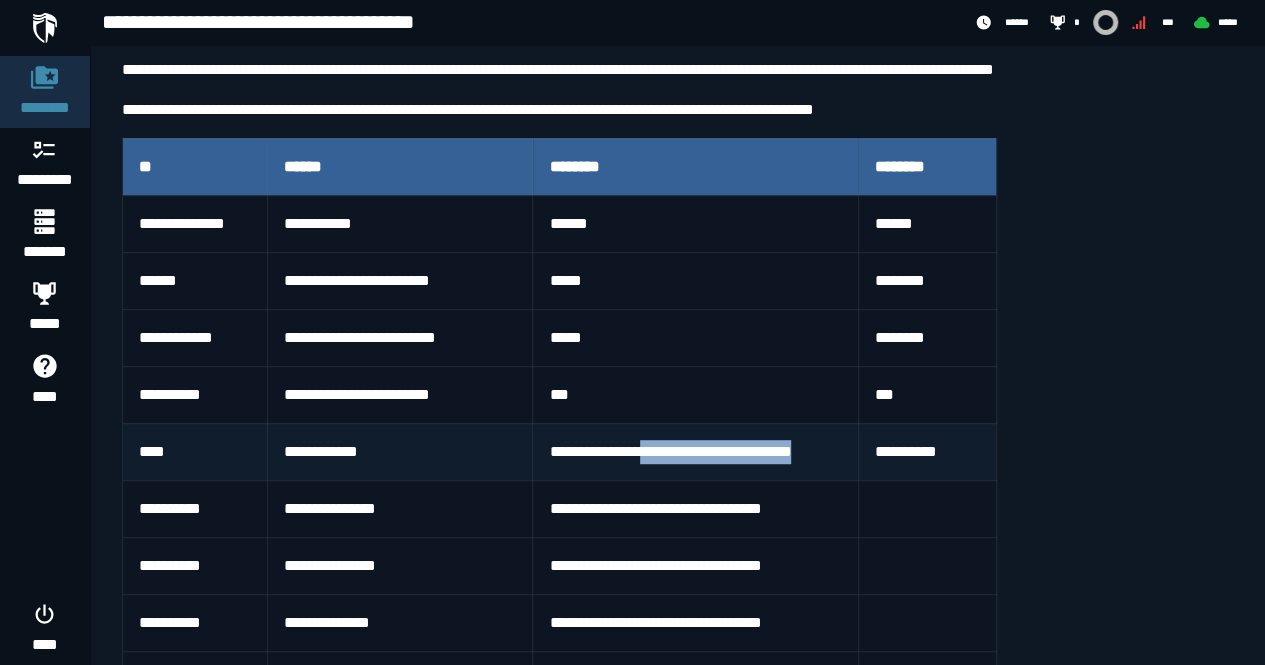 drag, startPoint x: 841, startPoint y: 449, endPoint x: 668, endPoint y: 451, distance: 173.01157 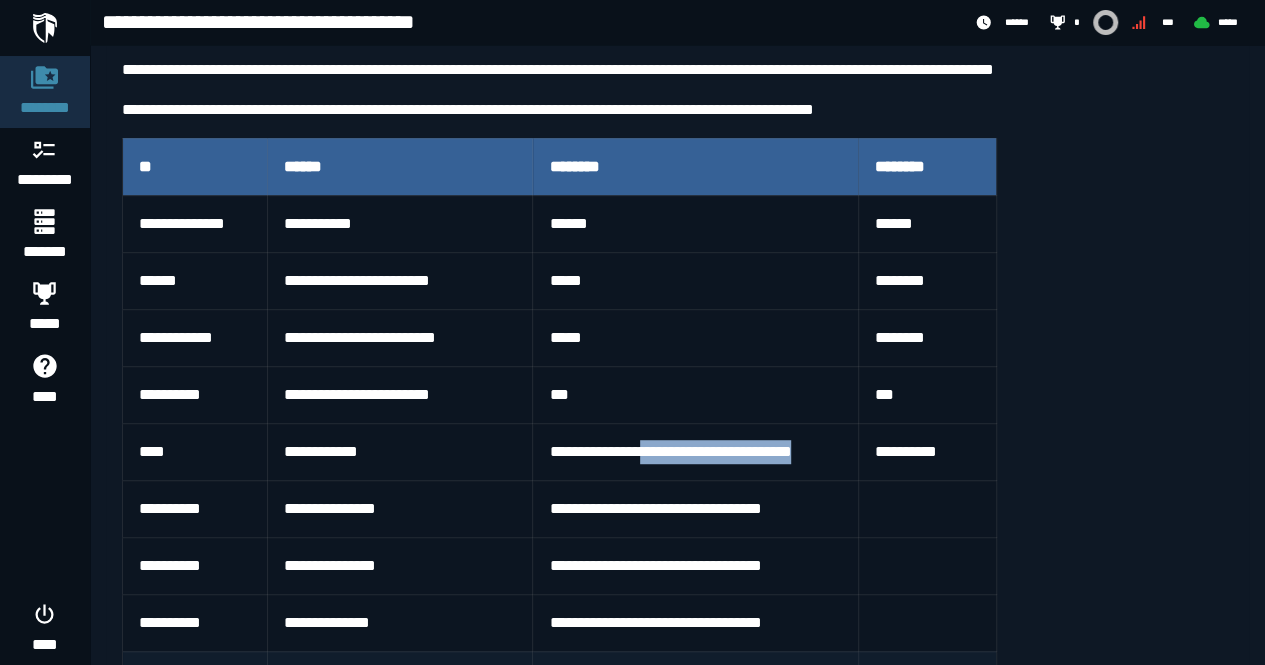 copy on "**********" 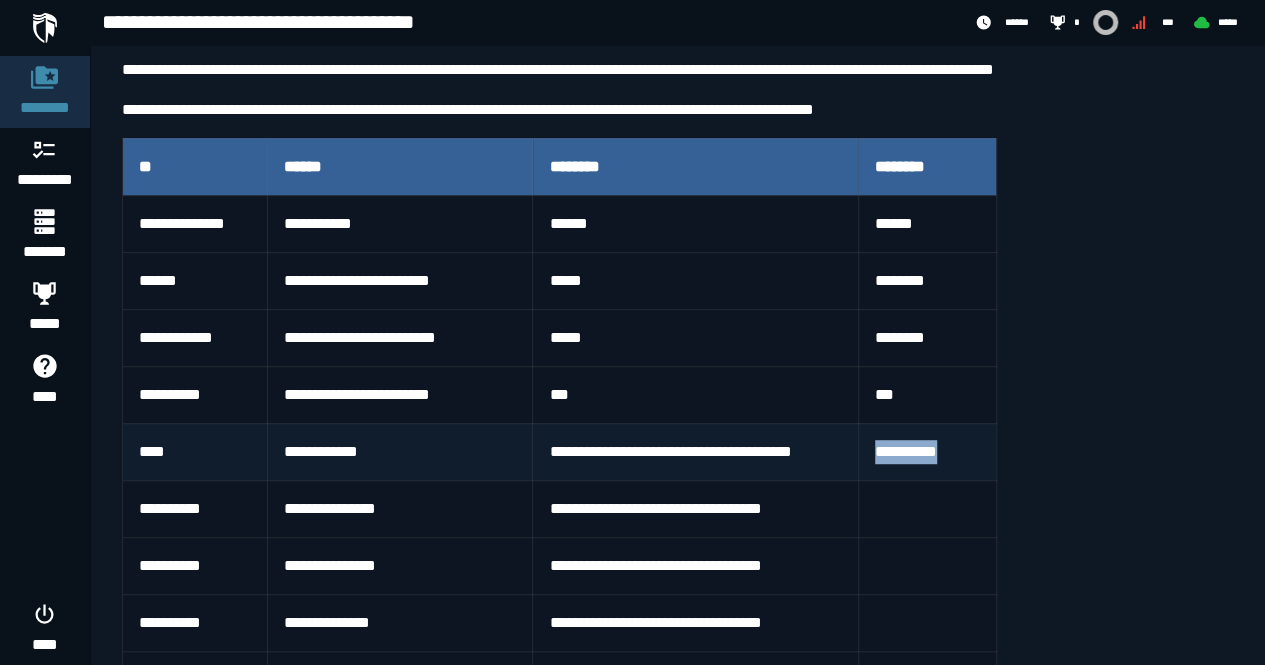 drag, startPoint x: 958, startPoint y: 453, endPoint x: 870, endPoint y: 449, distance: 88.09086 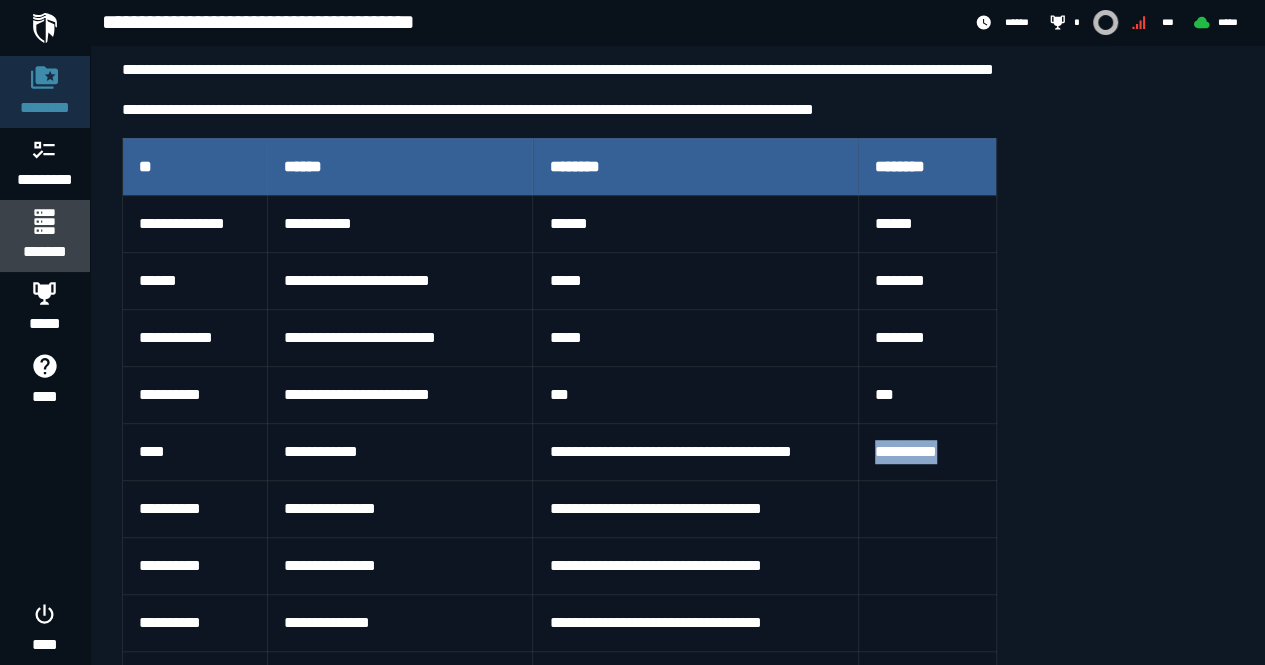 click on "*******" at bounding box center [44, 252] 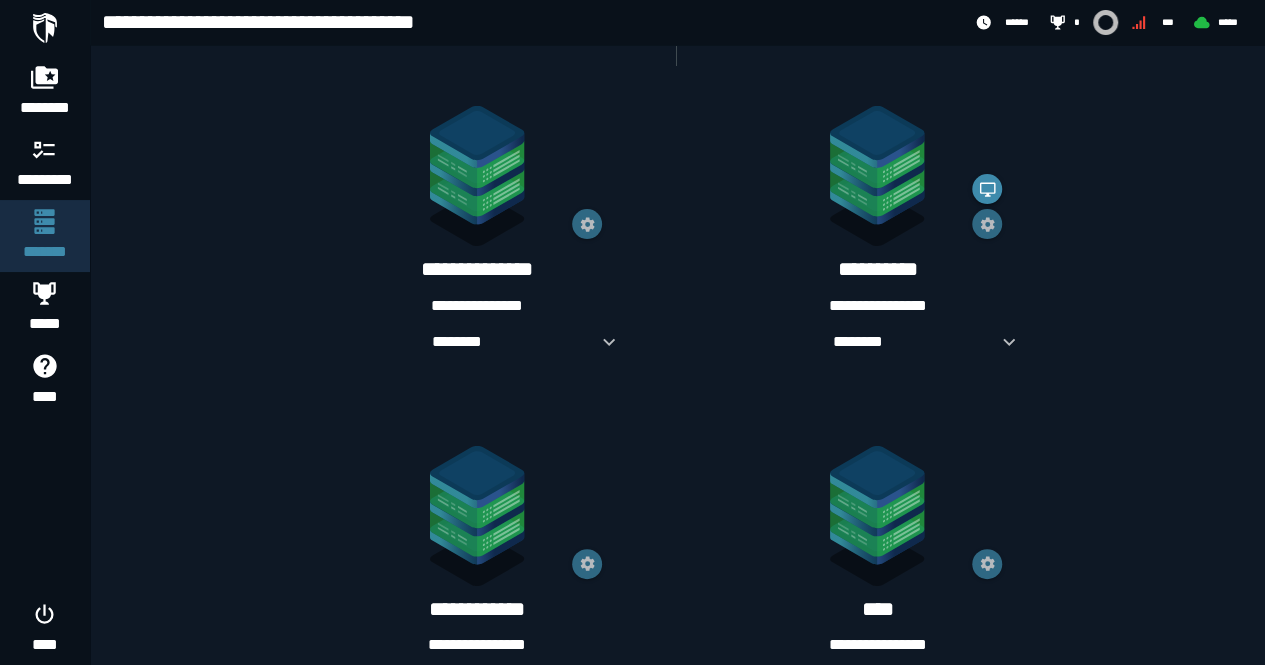 scroll, scrollTop: 0, scrollLeft: 0, axis: both 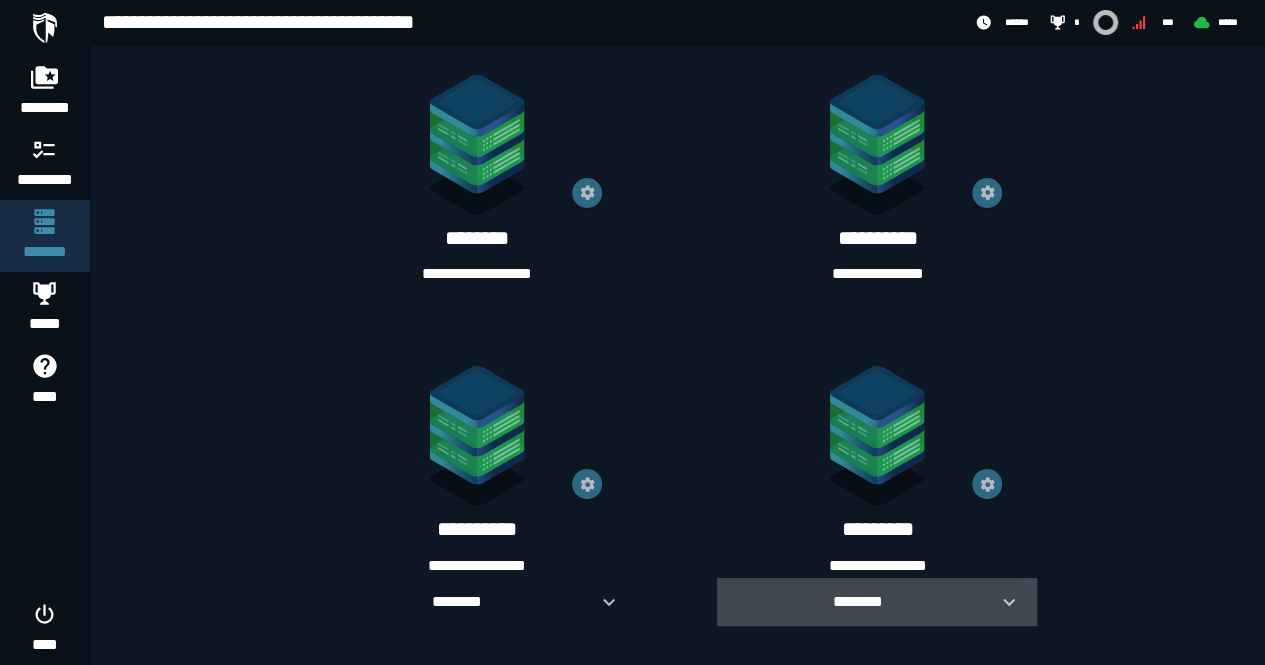 click 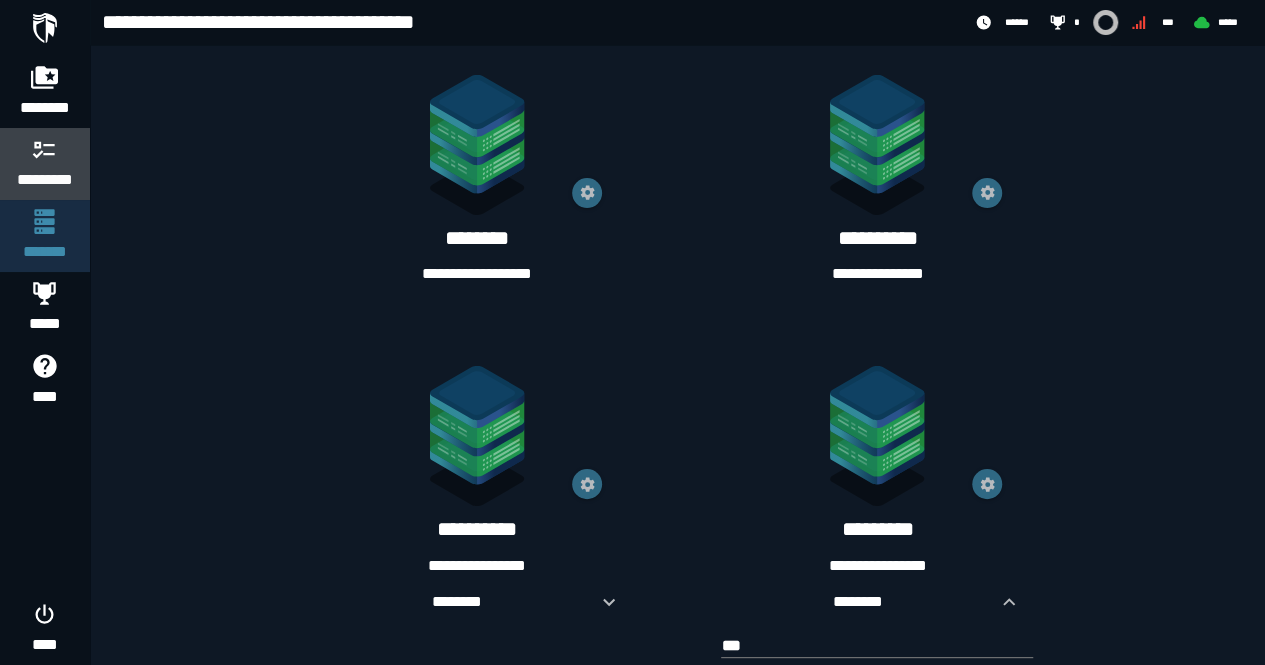 click 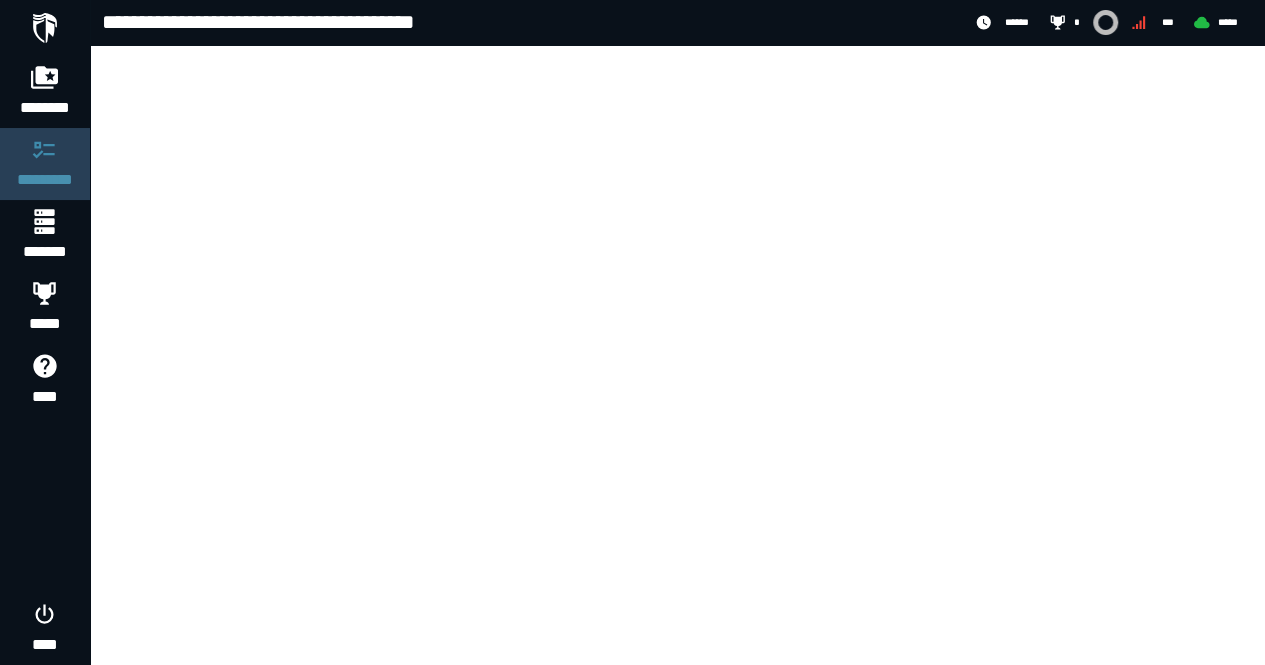 scroll, scrollTop: 0, scrollLeft: 0, axis: both 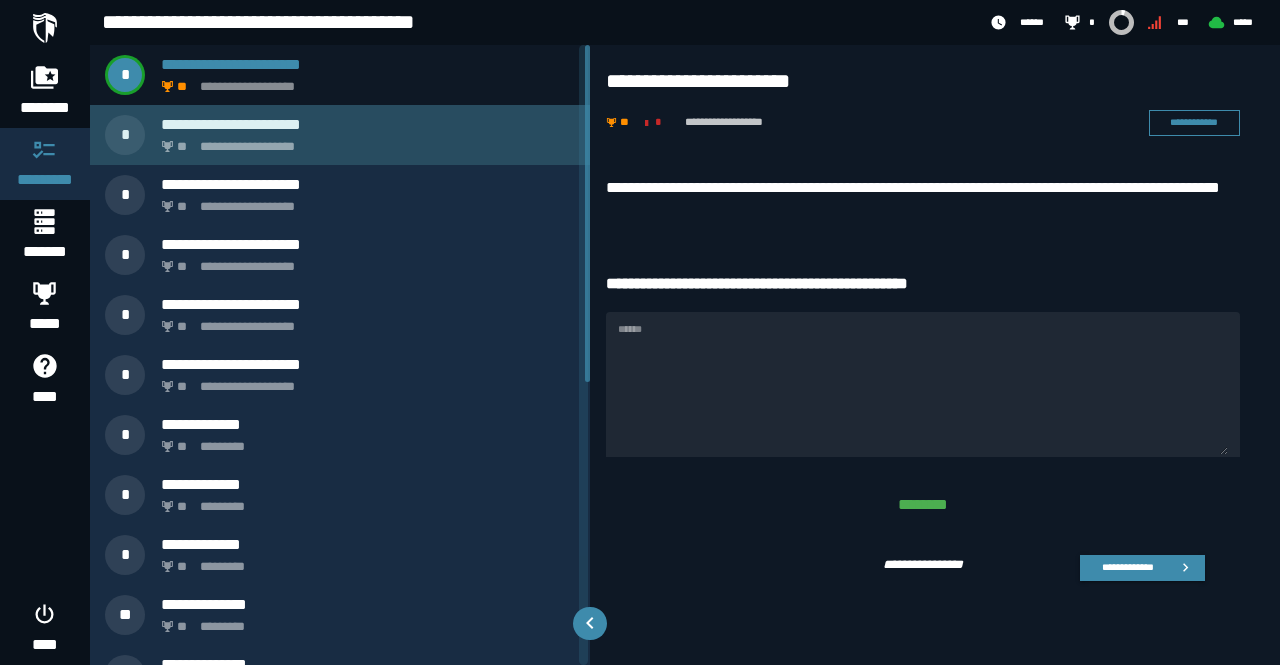 click on "**********" 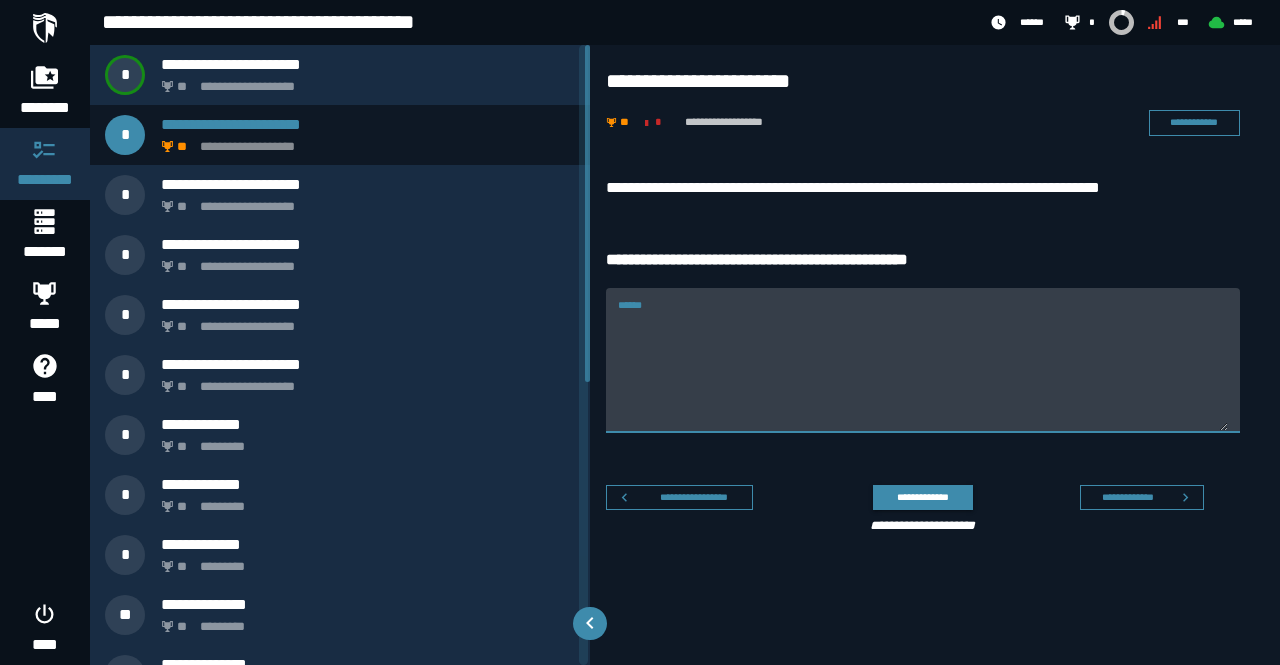 click on "******" at bounding box center [923, 372] 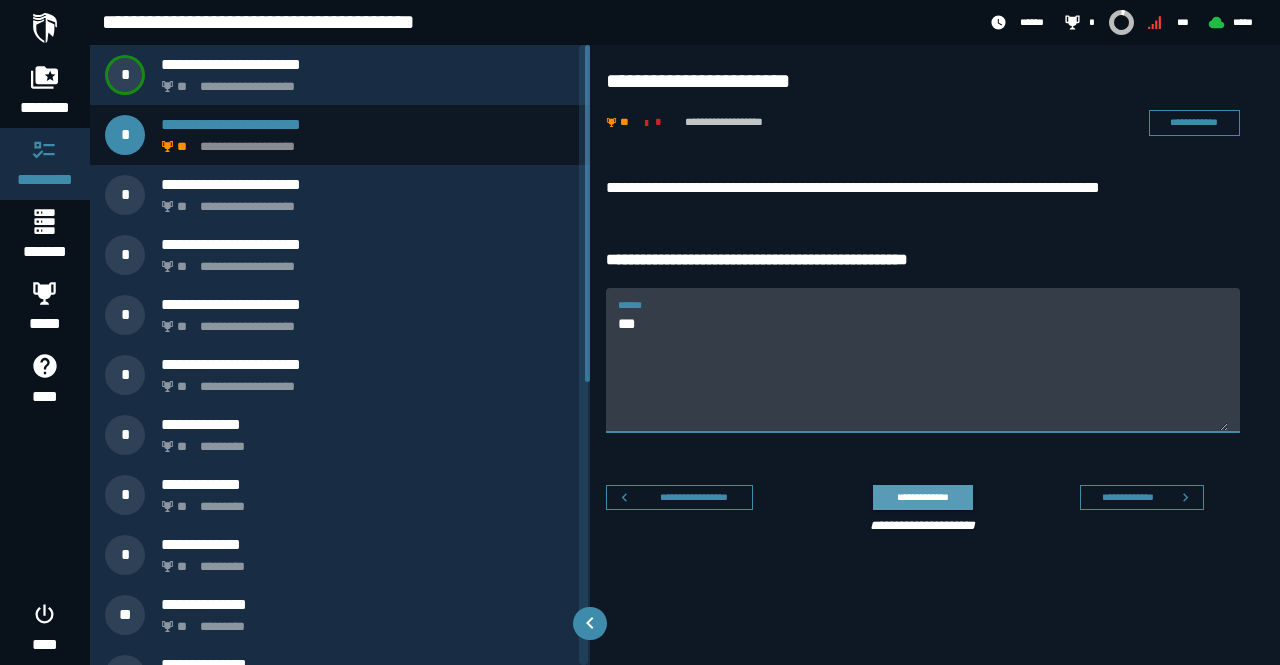 type on "***" 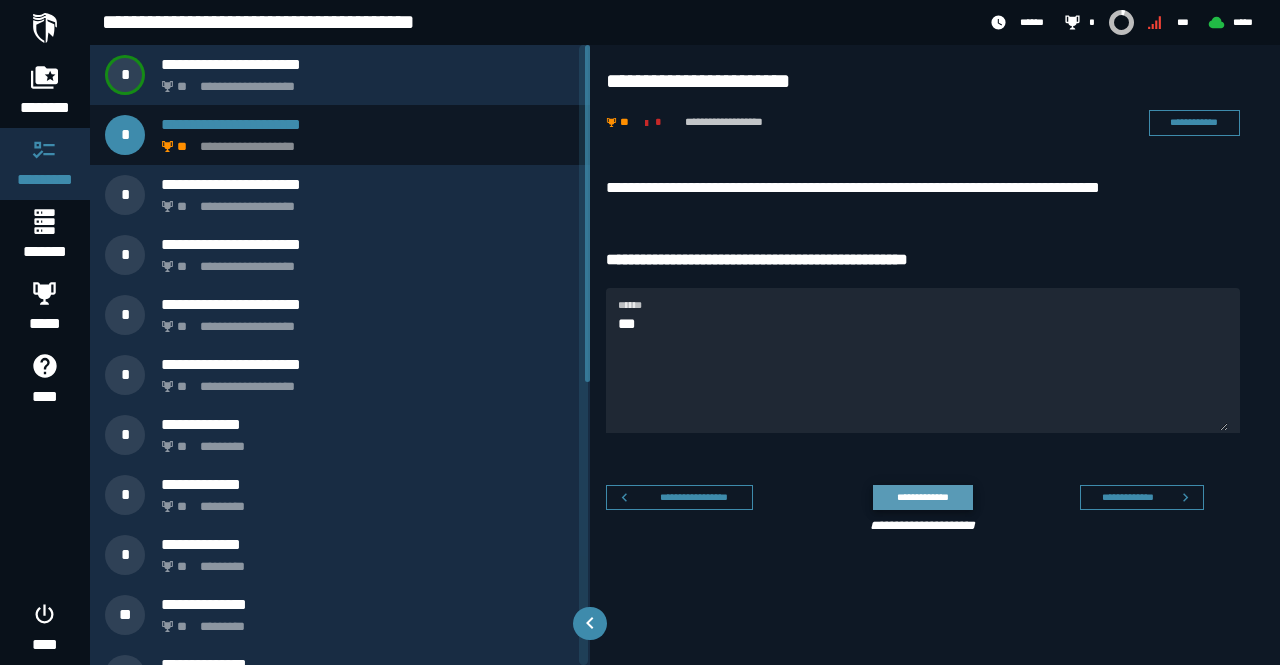 click on "**********" at bounding box center (922, 497) 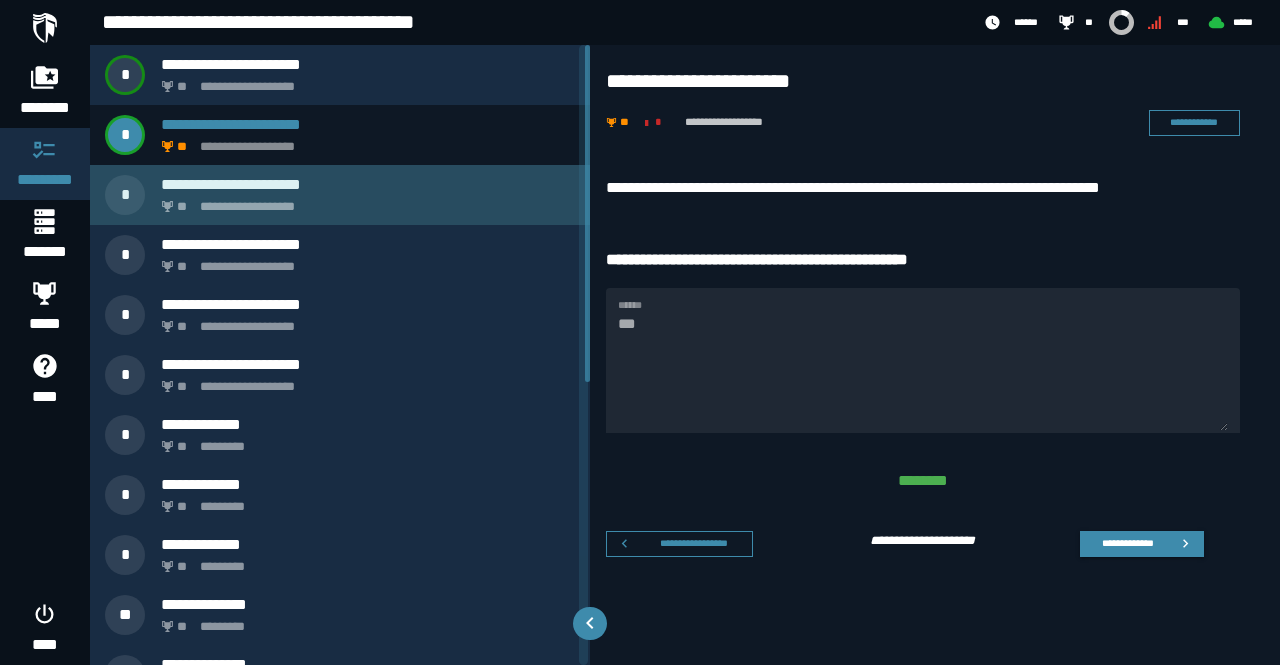 click on "**********" 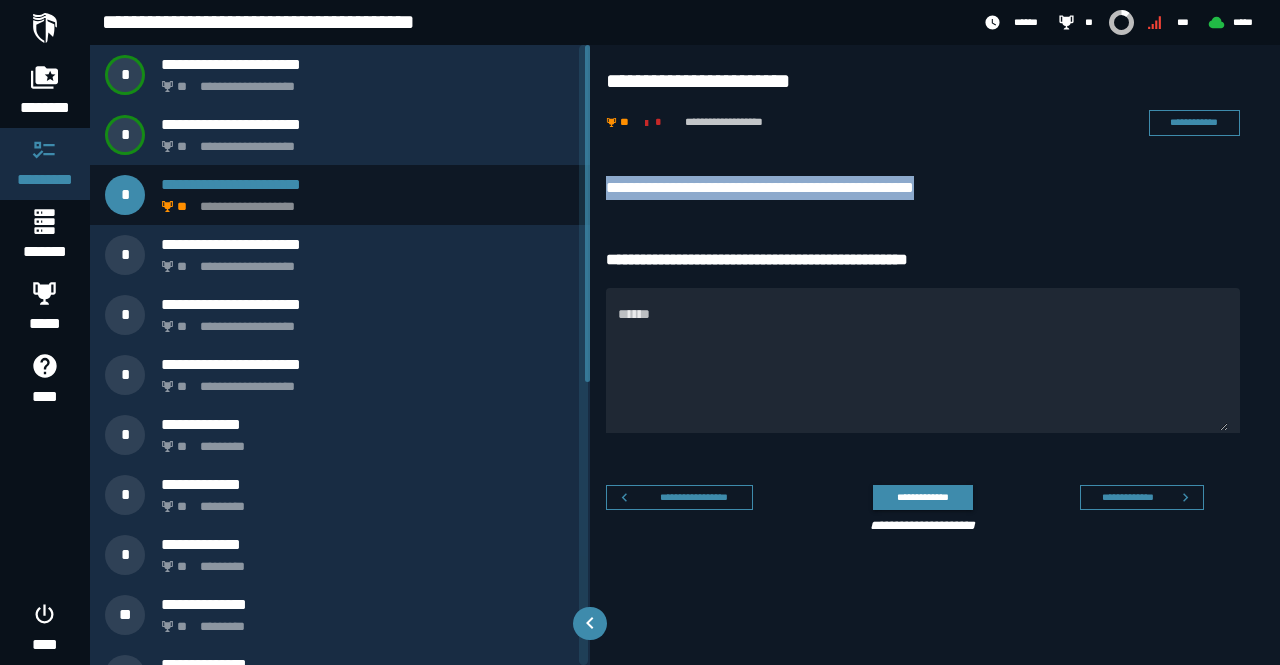 drag, startPoint x: 1005, startPoint y: 182, endPoint x: 599, endPoint y: 177, distance: 406.0308 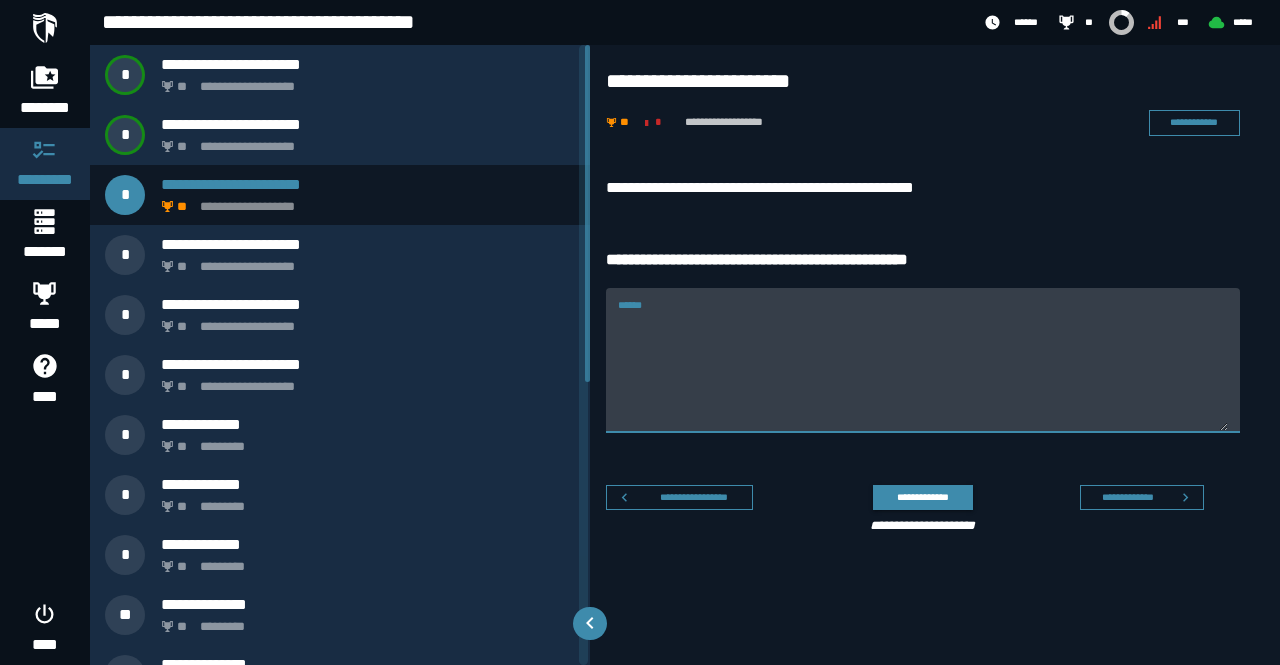 click on "******" at bounding box center (923, 372) 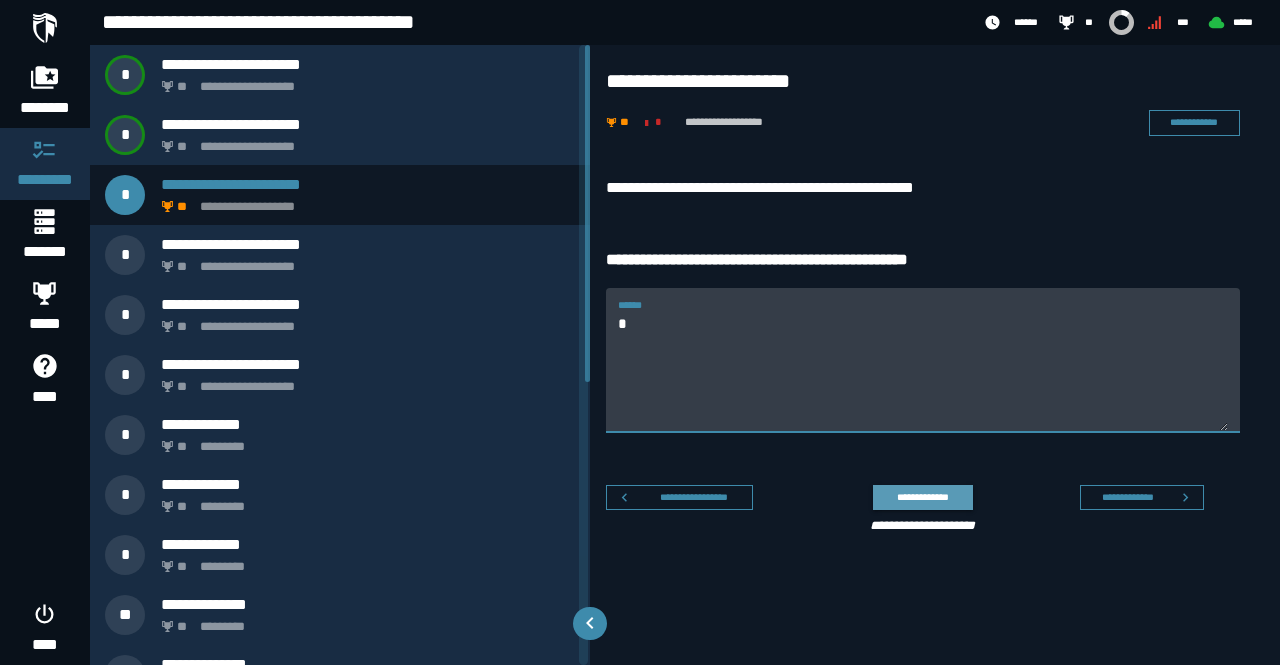 type on "*" 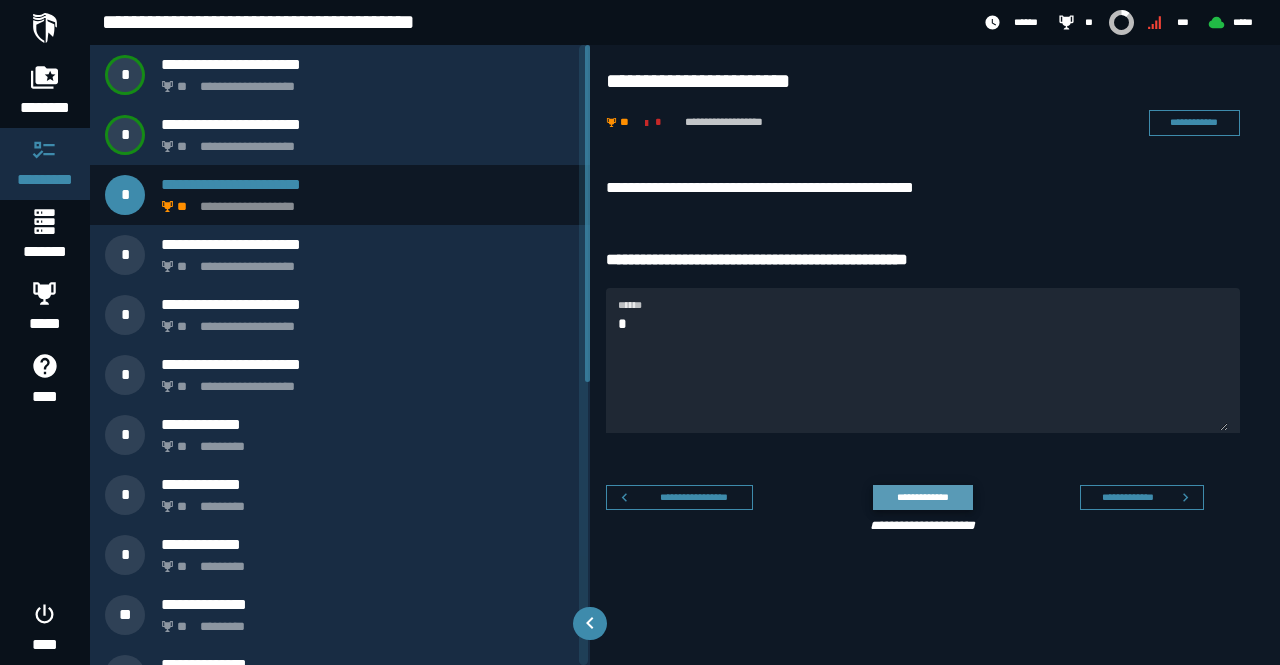 click on "**********" at bounding box center (922, 497) 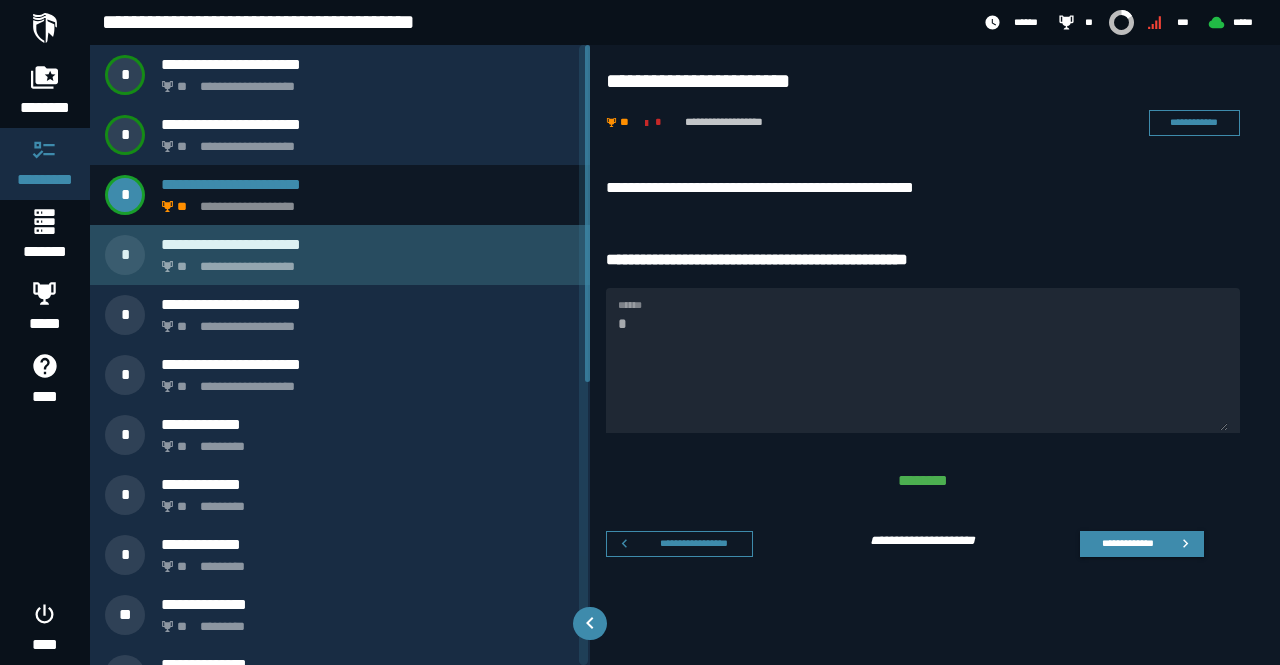 click on "**********" 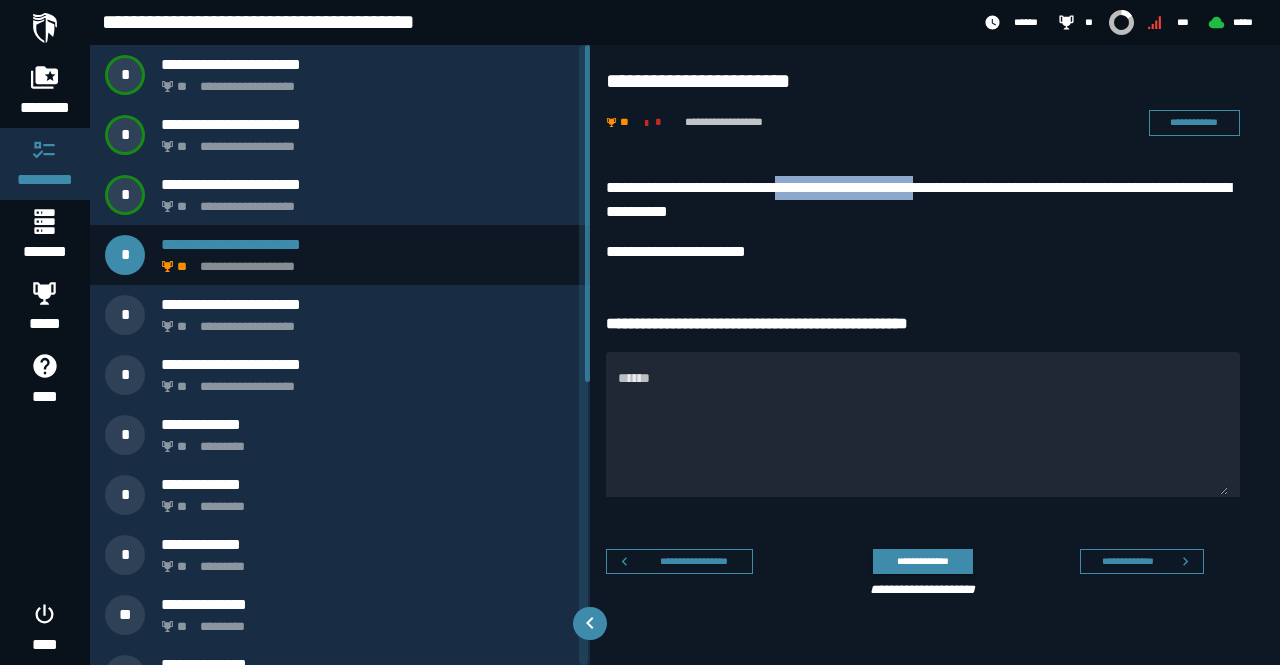 drag, startPoint x: 987, startPoint y: 189, endPoint x: 802, endPoint y: 185, distance: 185.04324 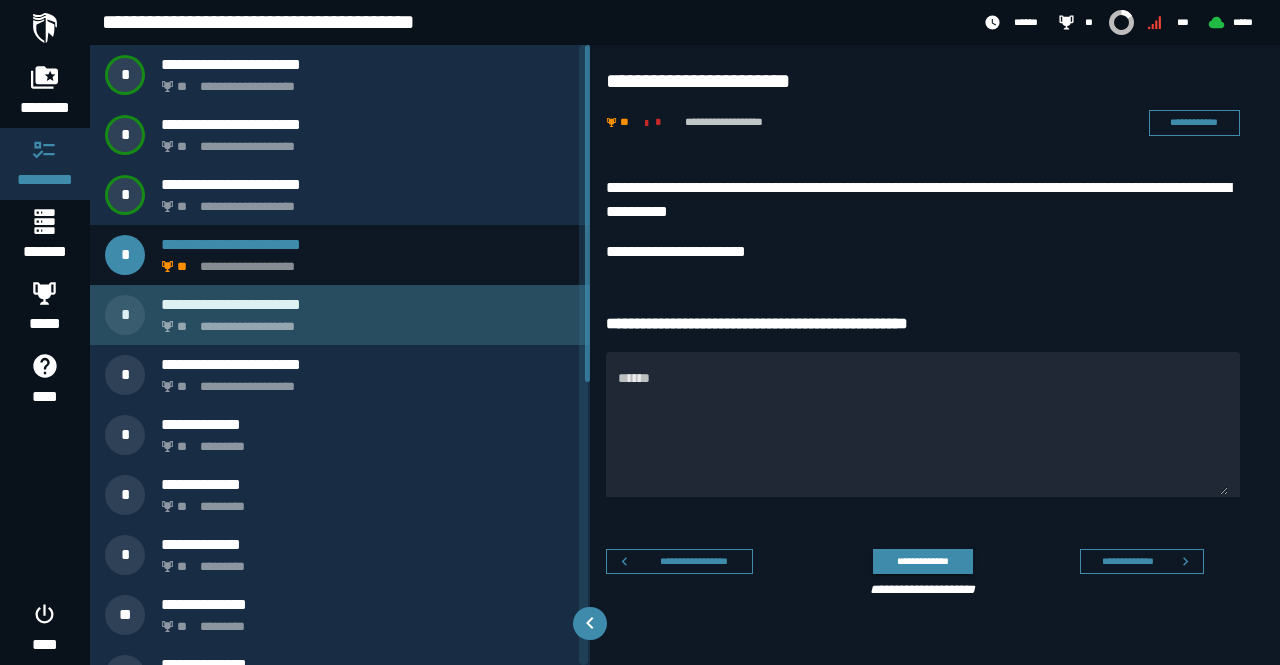 click on "**********" at bounding box center (364, 321) 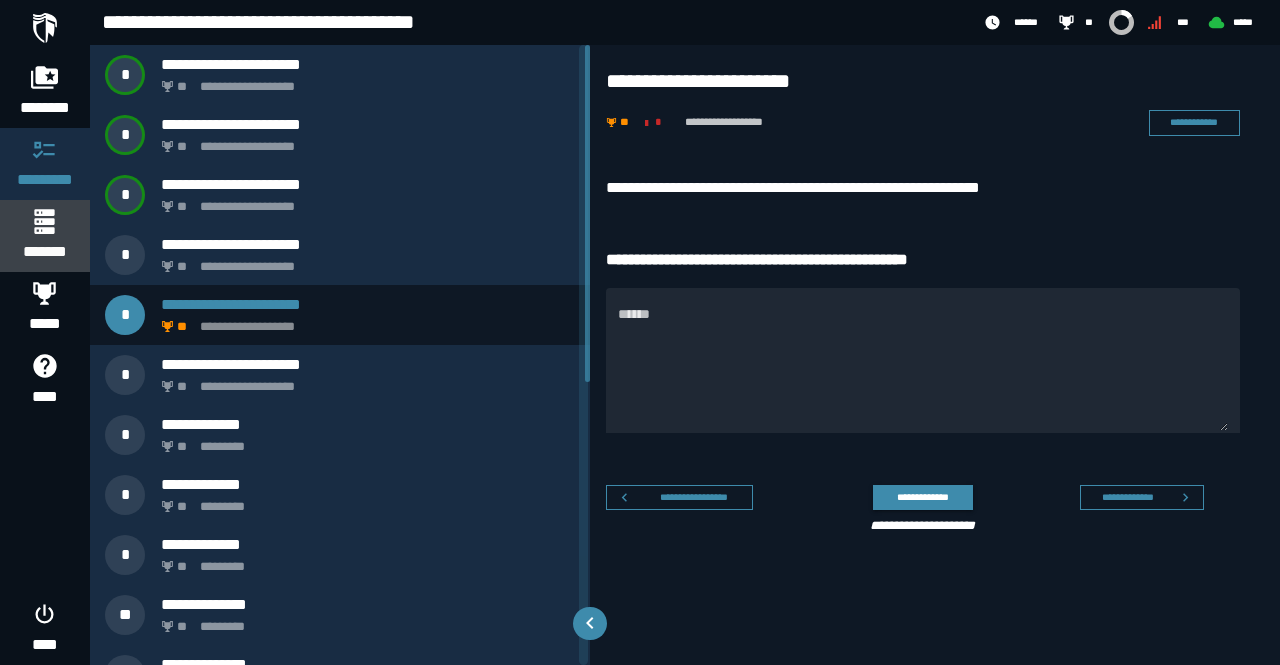 click 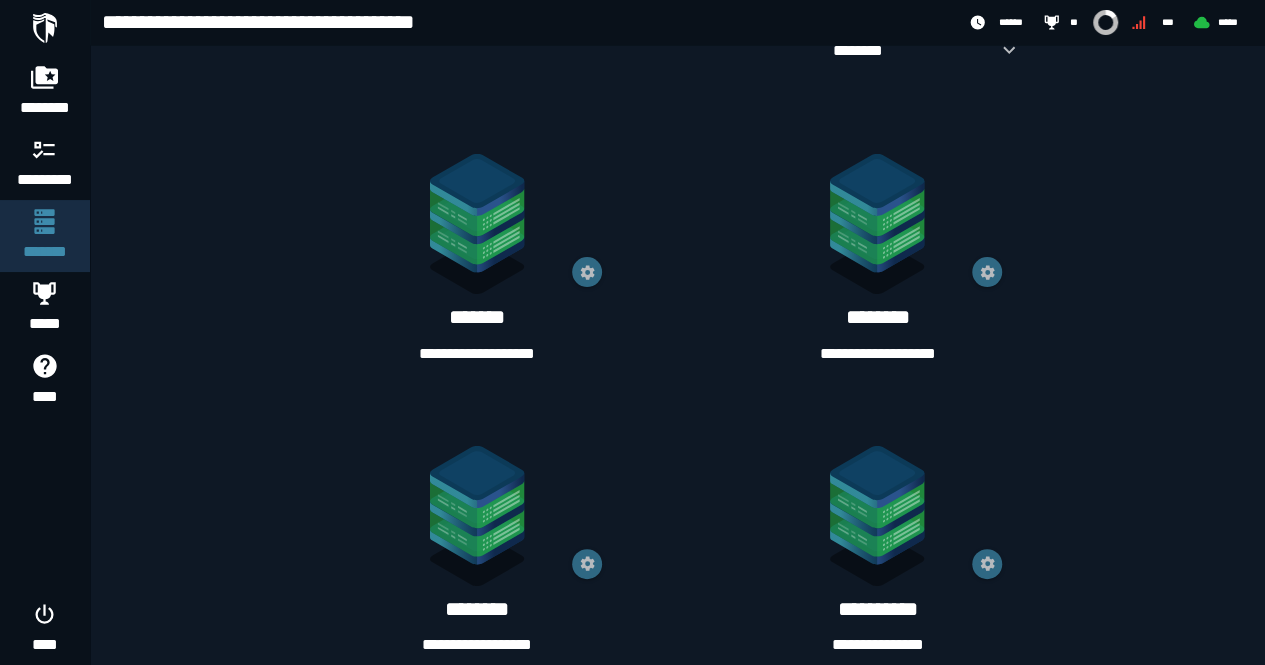scroll, scrollTop: 1176, scrollLeft: 0, axis: vertical 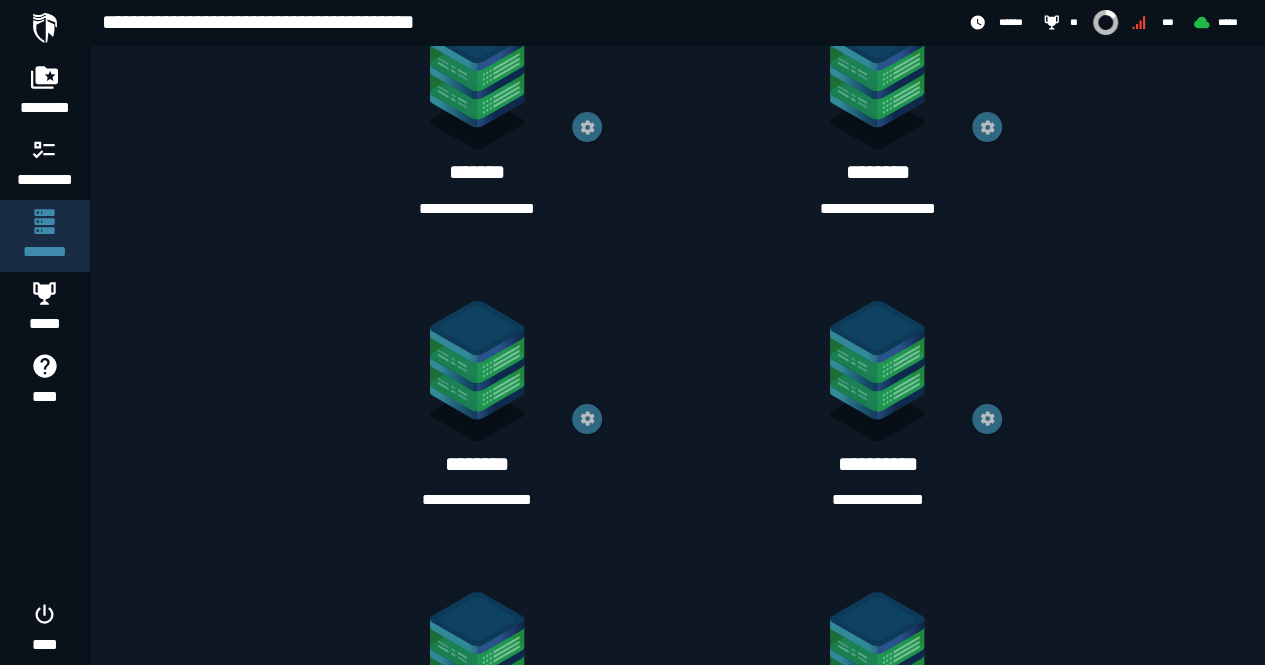 click on "**********" at bounding box center [477, 500] 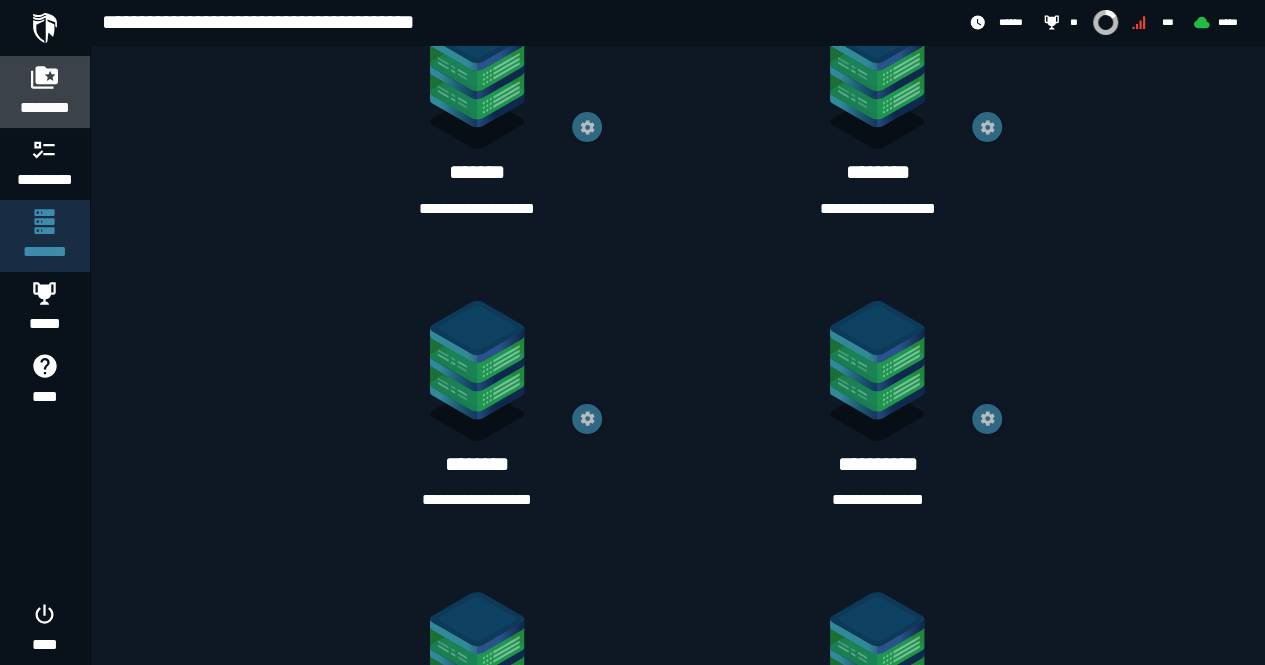 click 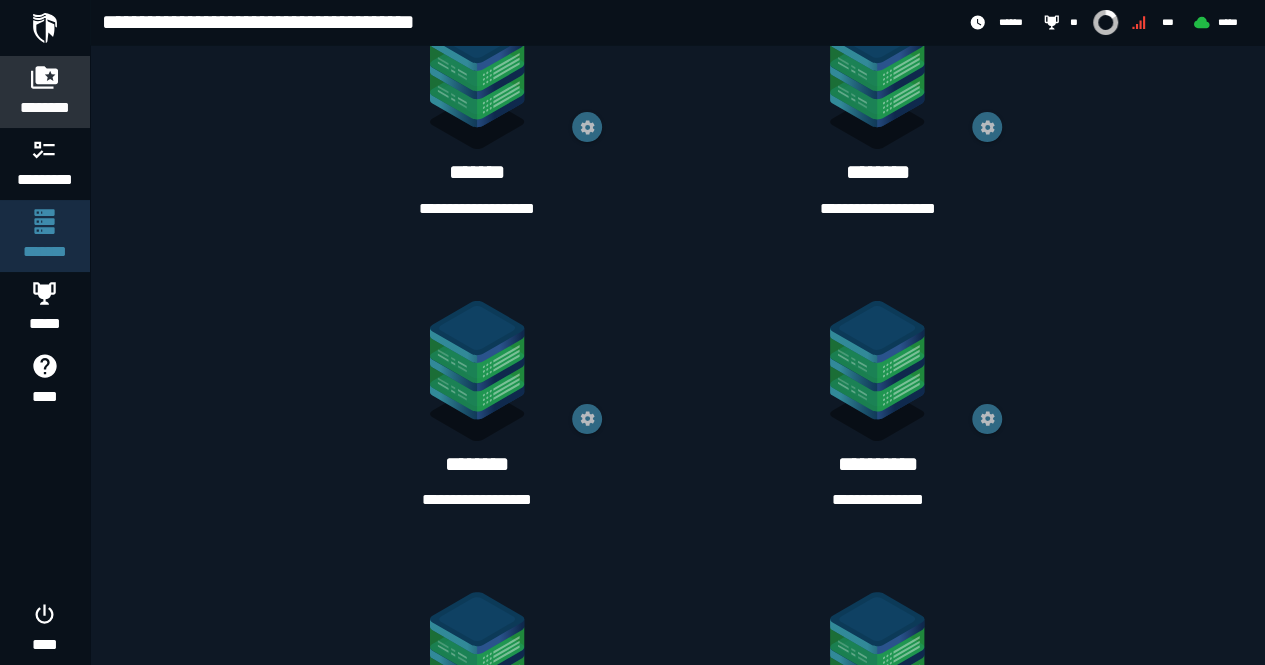 scroll, scrollTop: 0, scrollLeft: 0, axis: both 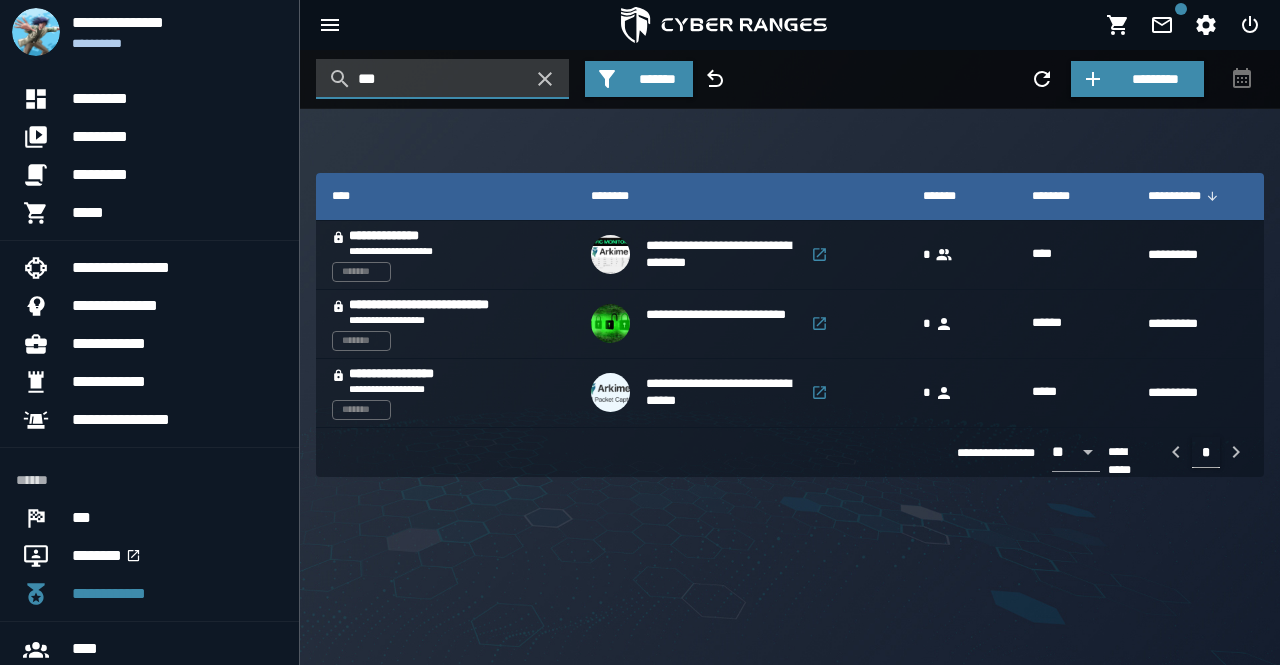 click on "***" at bounding box center (442, 79) 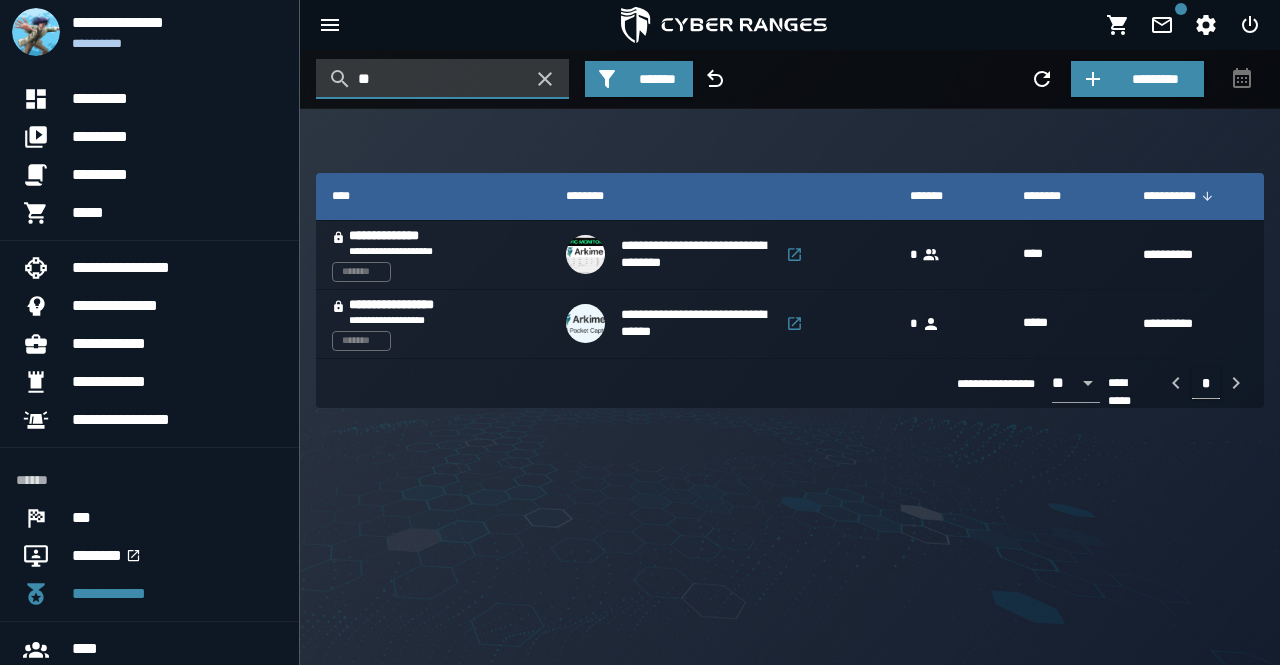 type on "*" 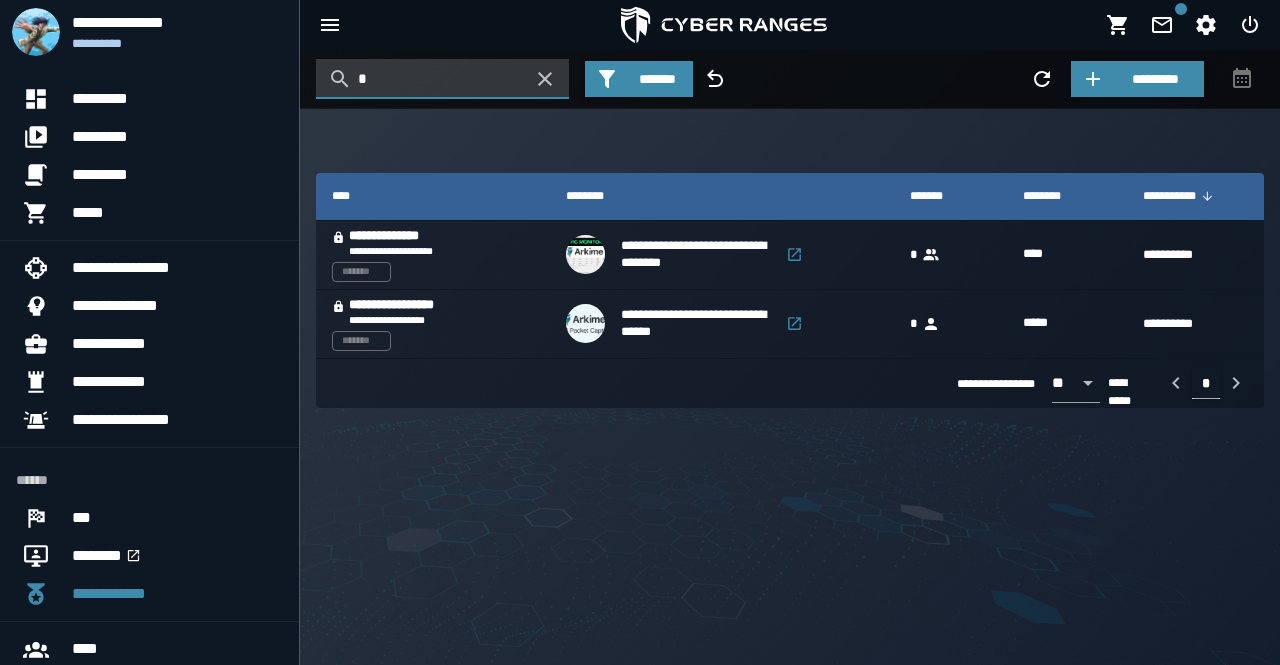 type 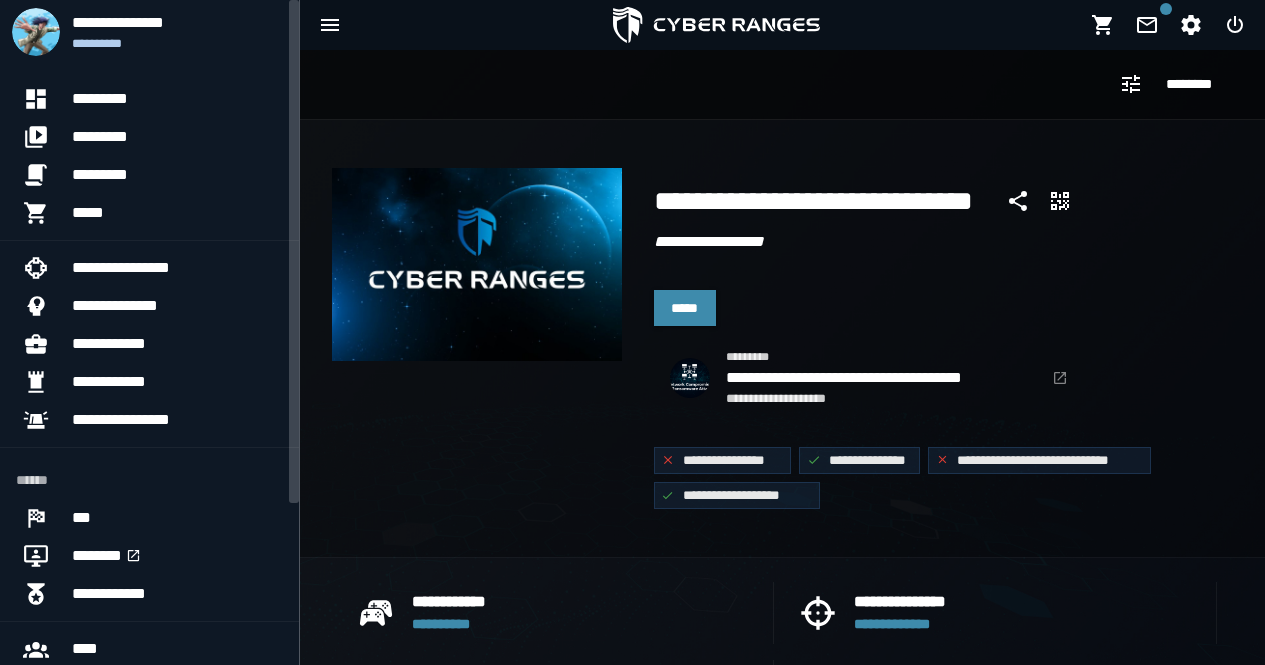 scroll, scrollTop: 0, scrollLeft: 0, axis: both 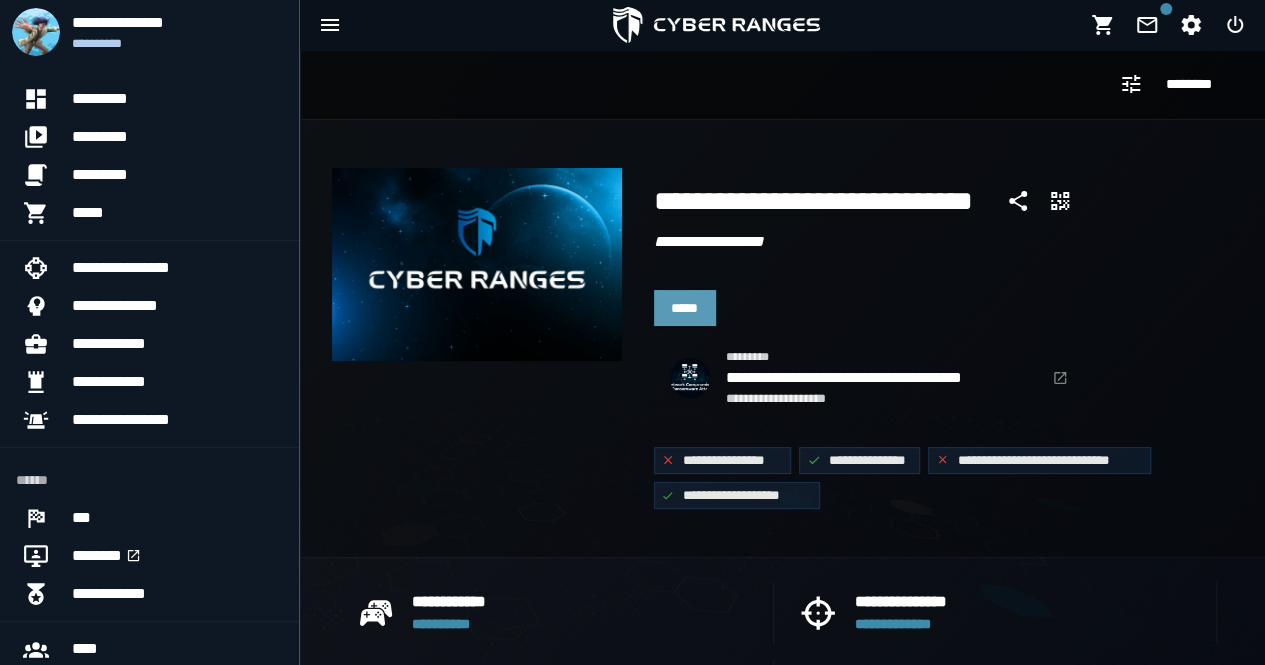 click on "*****" at bounding box center [685, 308] 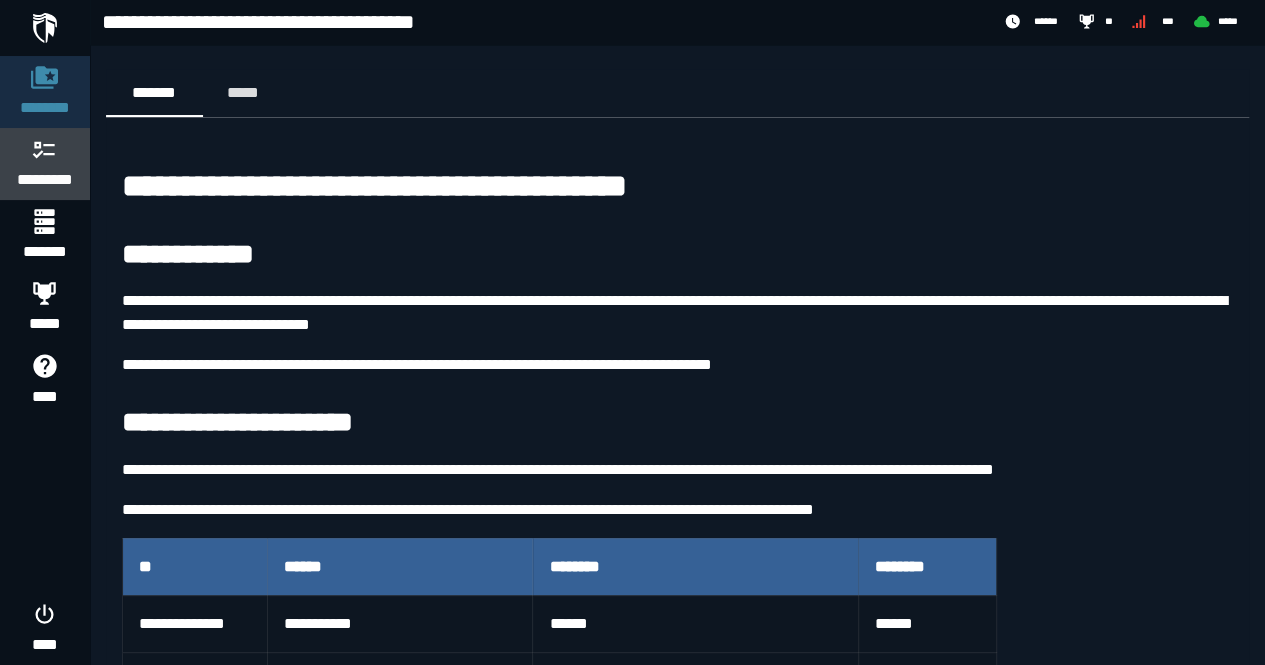 click on "*********" at bounding box center [45, 164] 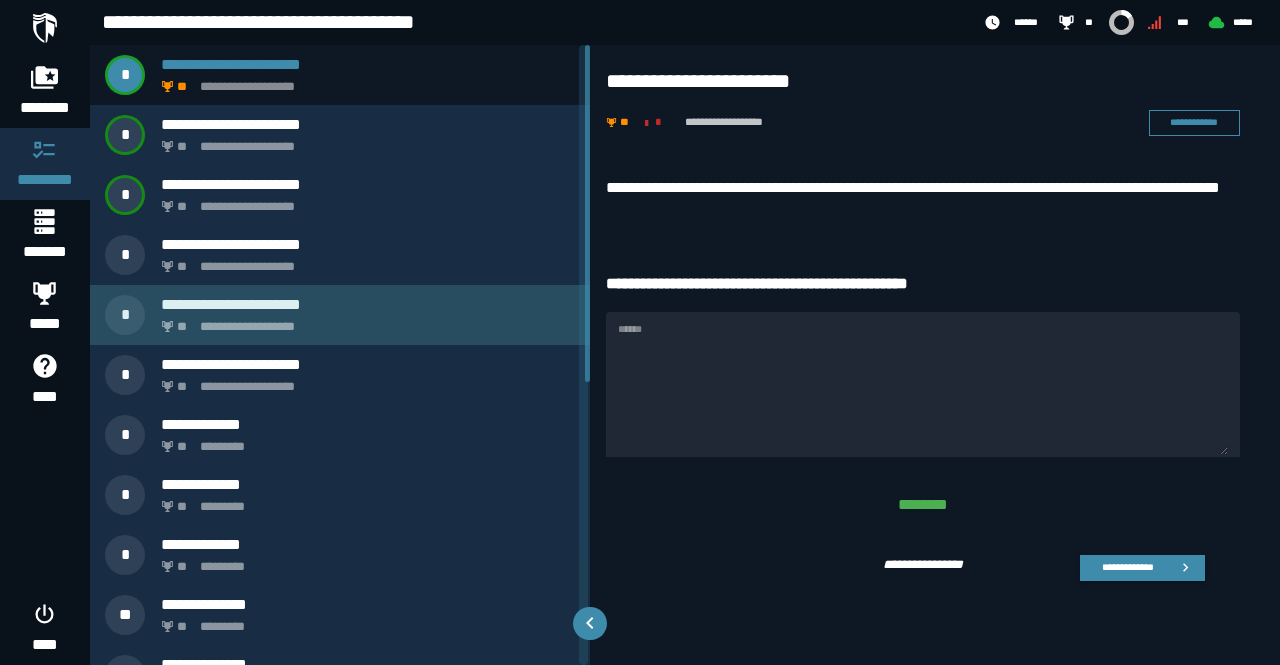 click on "**********" 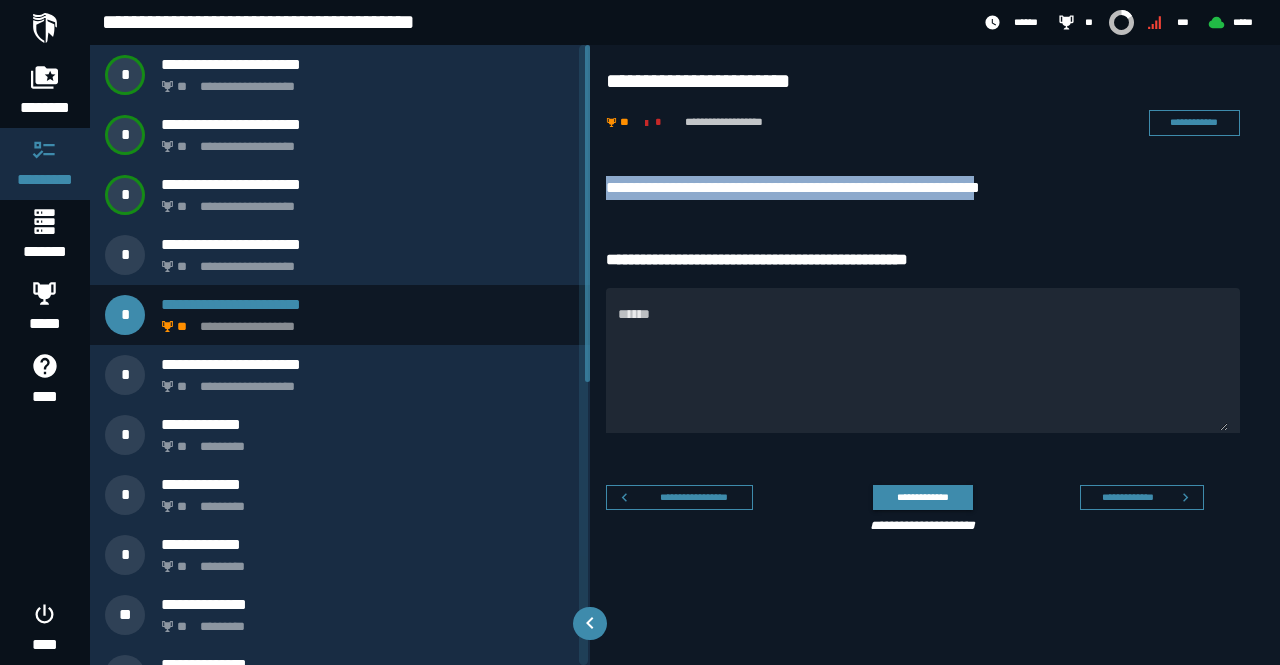 drag, startPoint x: 607, startPoint y: 179, endPoint x: 1052, endPoint y: 188, distance: 445.091 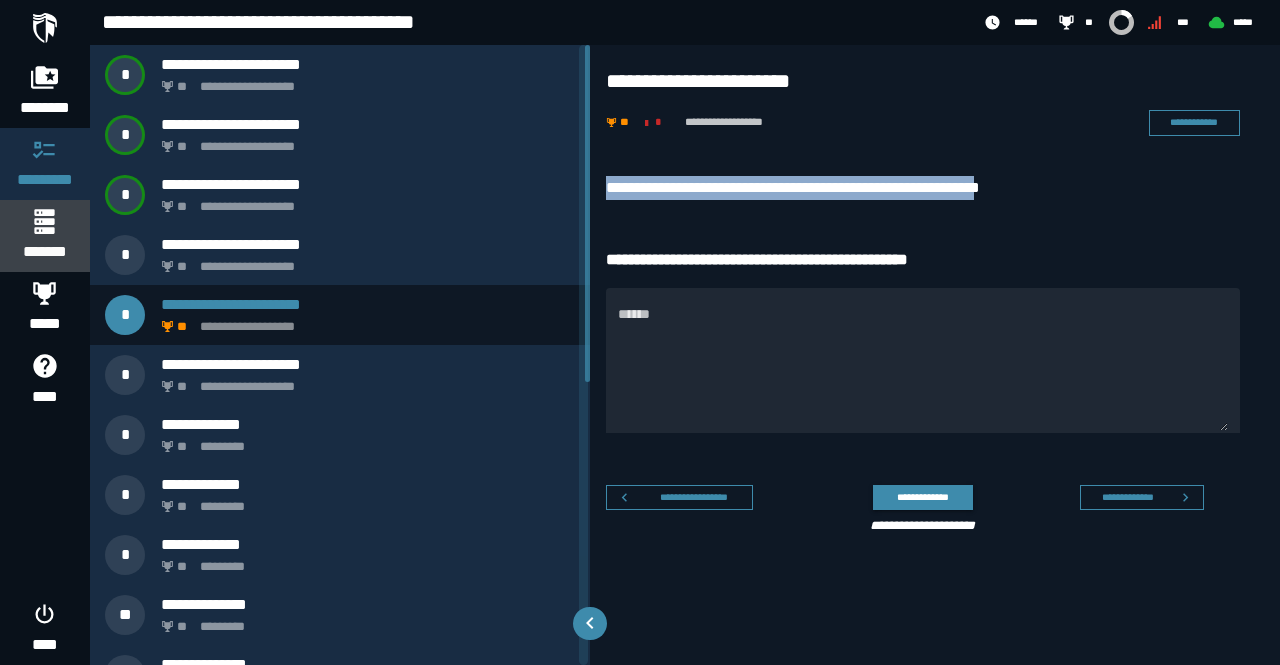 click on "*******" at bounding box center (44, 252) 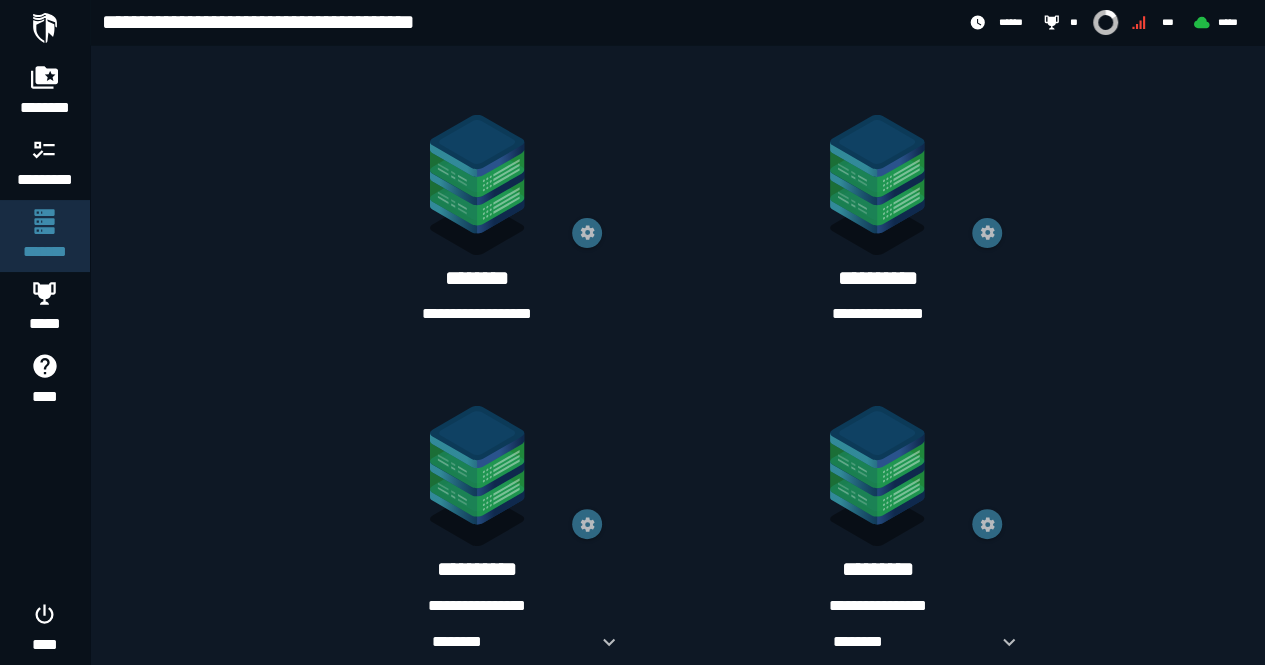 scroll, scrollTop: 1402, scrollLeft: 0, axis: vertical 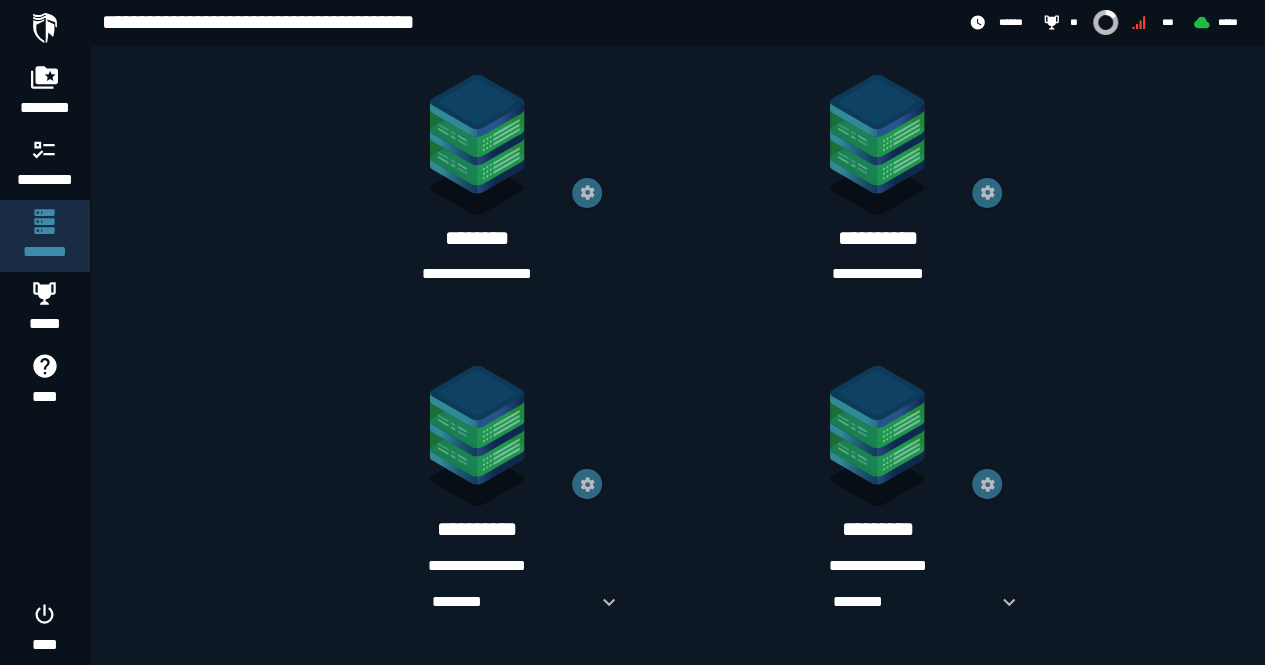 click on "**********" at bounding box center [477, 274] 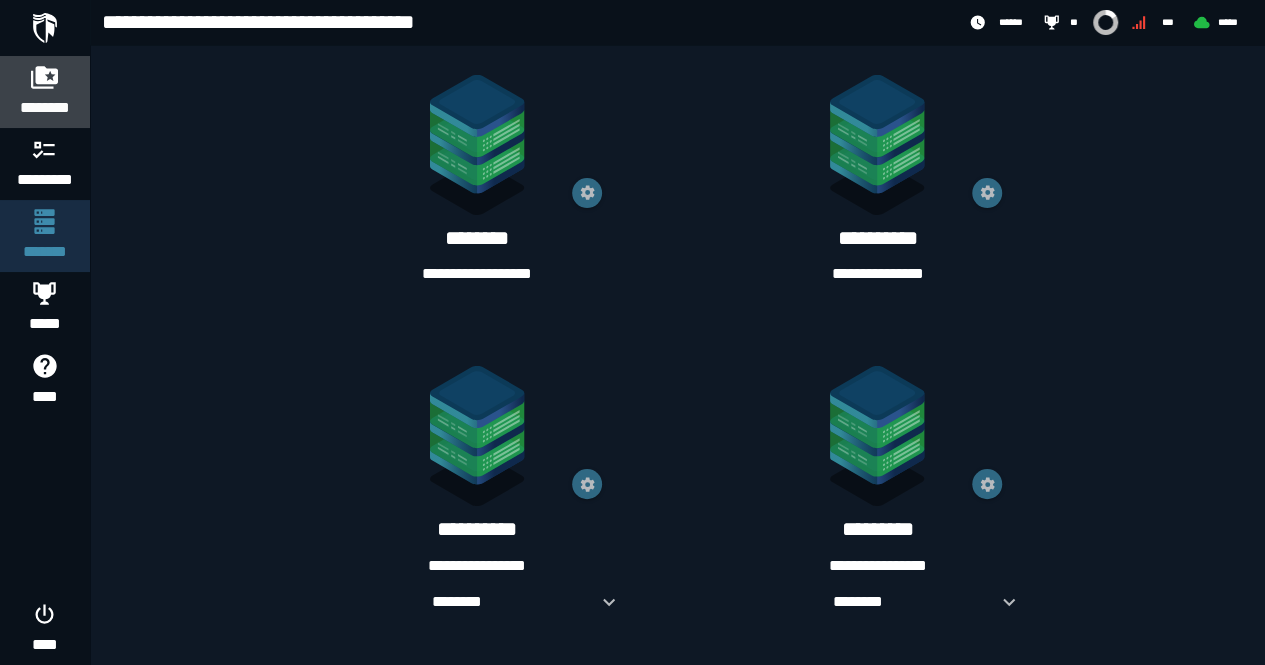 click 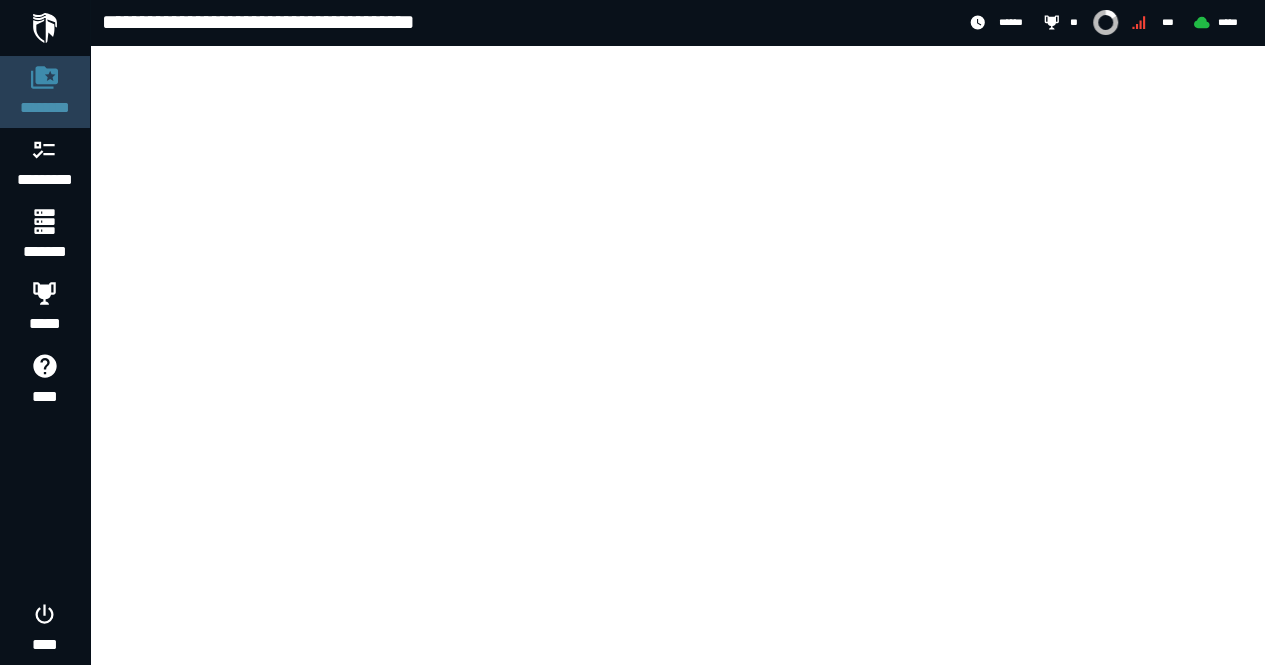 scroll, scrollTop: 0, scrollLeft: 0, axis: both 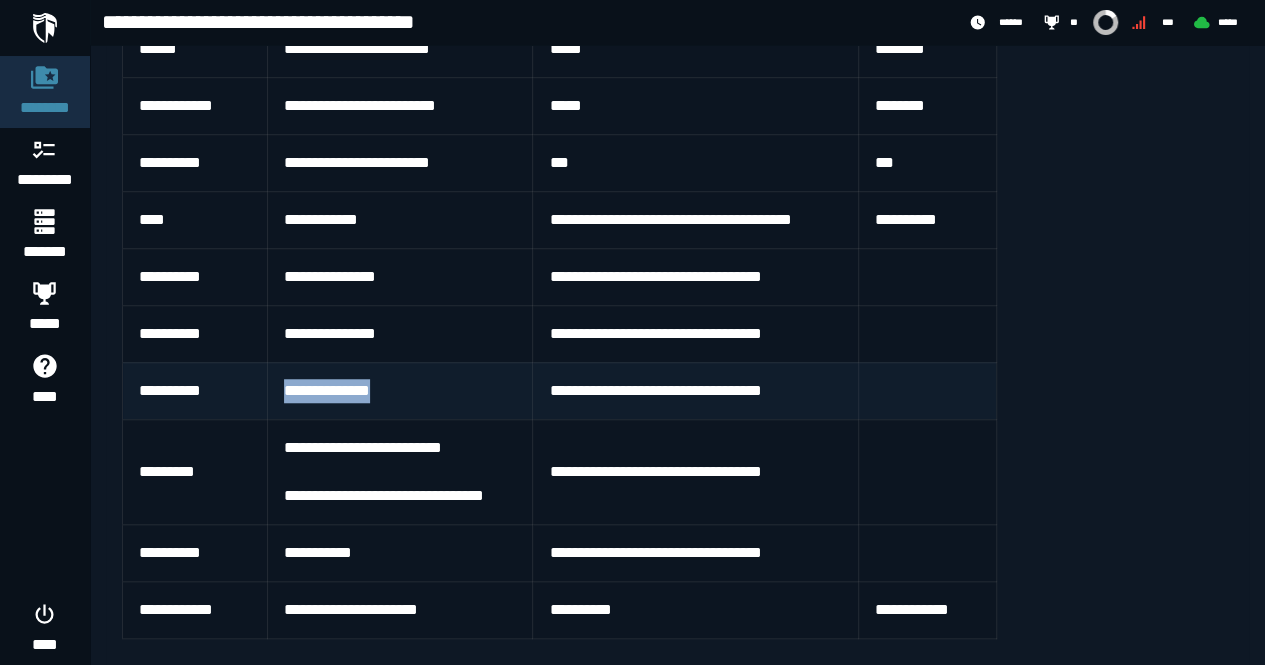 drag, startPoint x: 404, startPoint y: 382, endPoint x: 279, endPoint y: 384, distance: 125.016 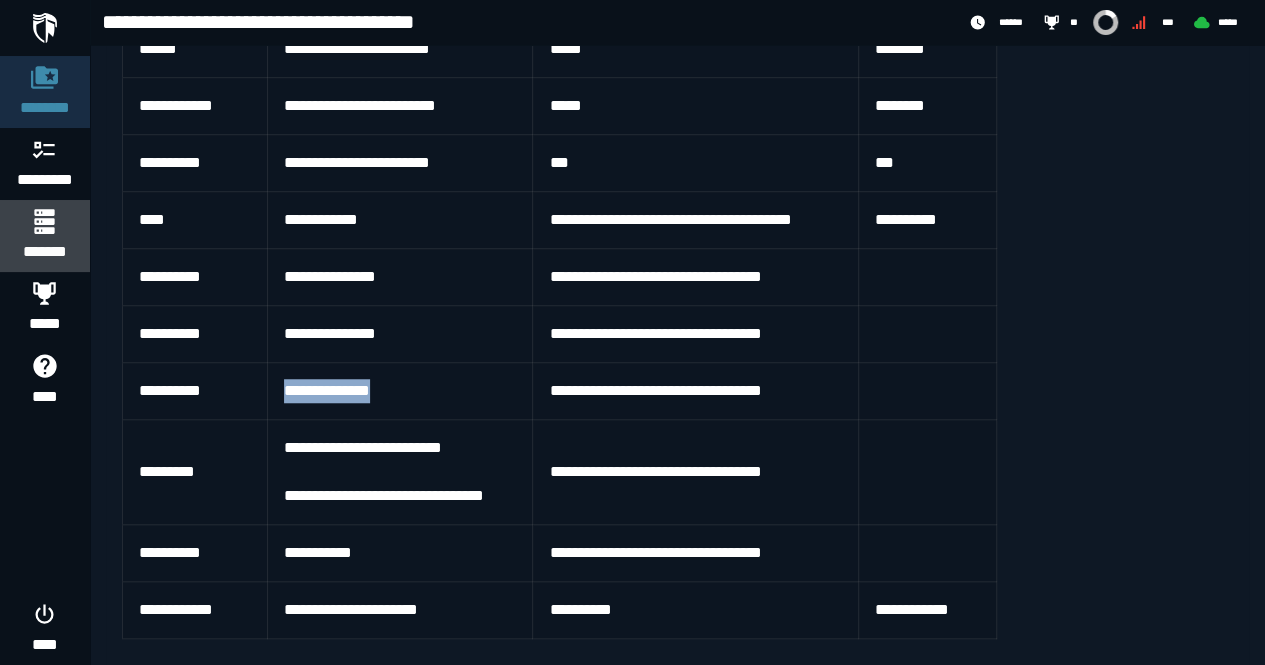 click at bounding box center (44, 221) 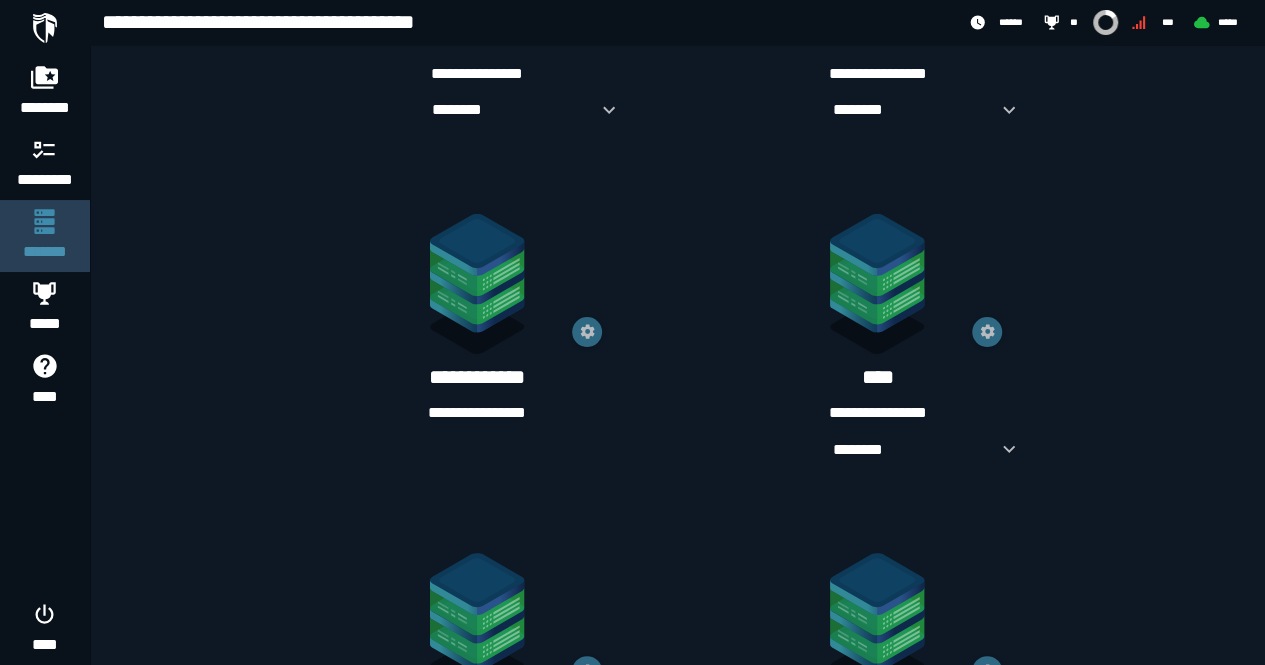 scroll, scrollTop: 0, scrollLeft: 0, axis: both 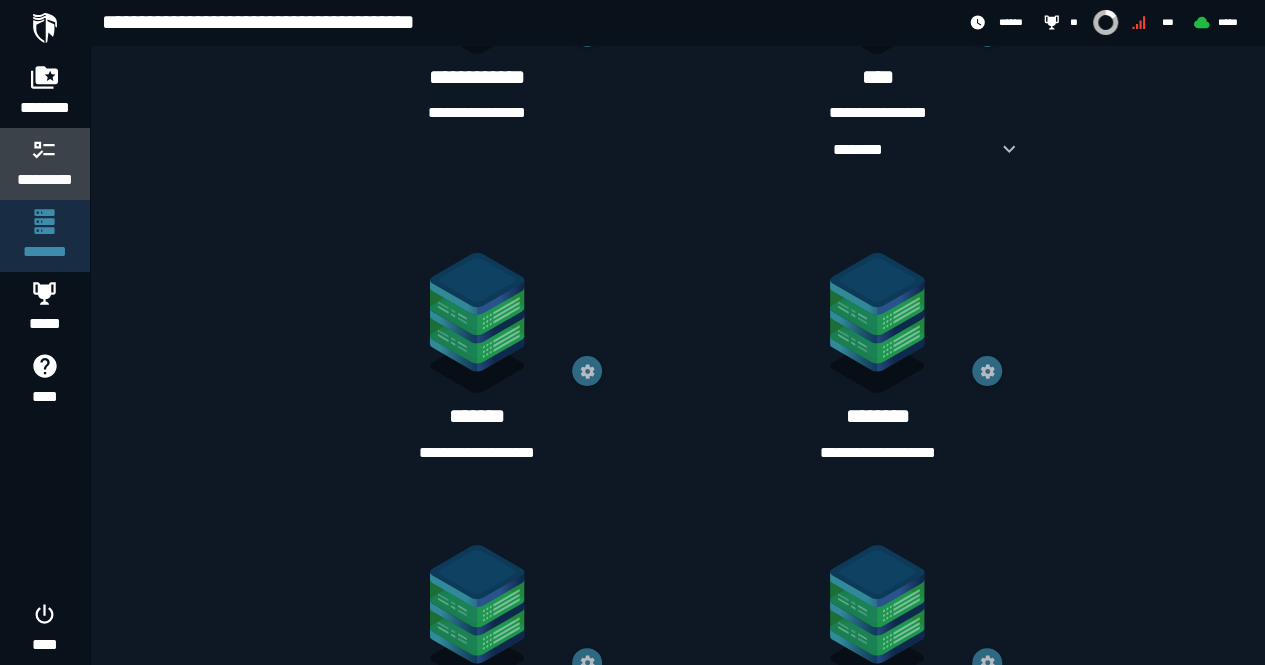 click 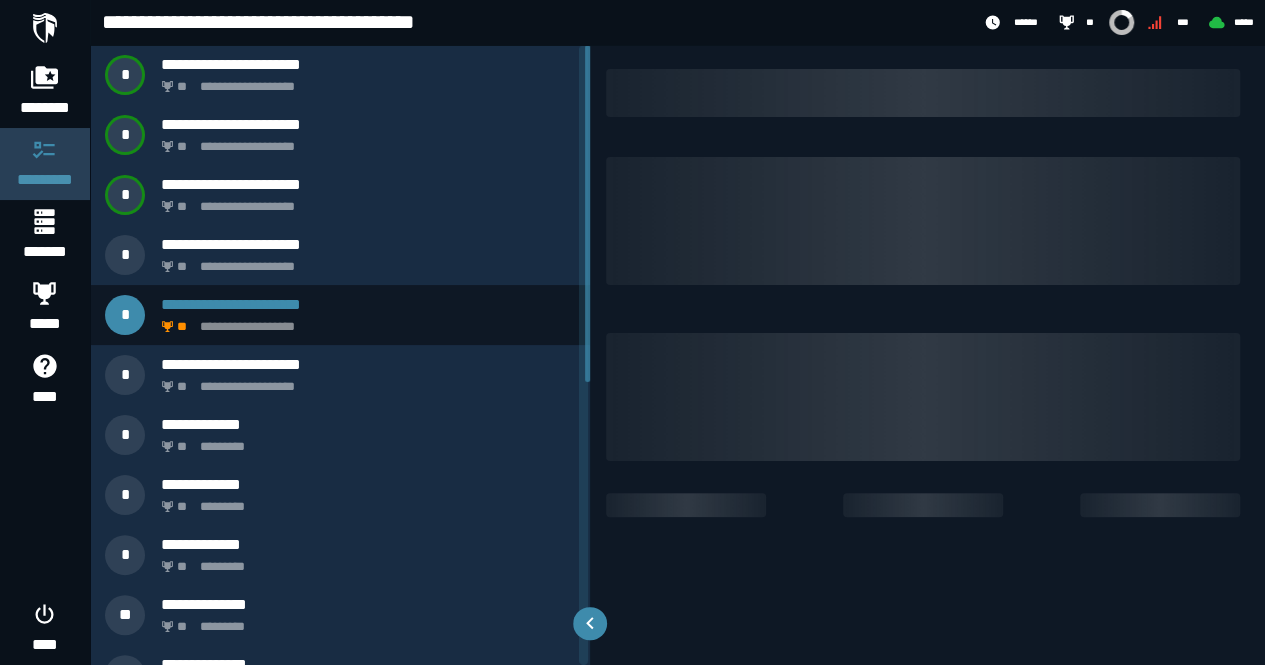 scroll, scrollTop: 0, scrollLeft: 0, axis: both 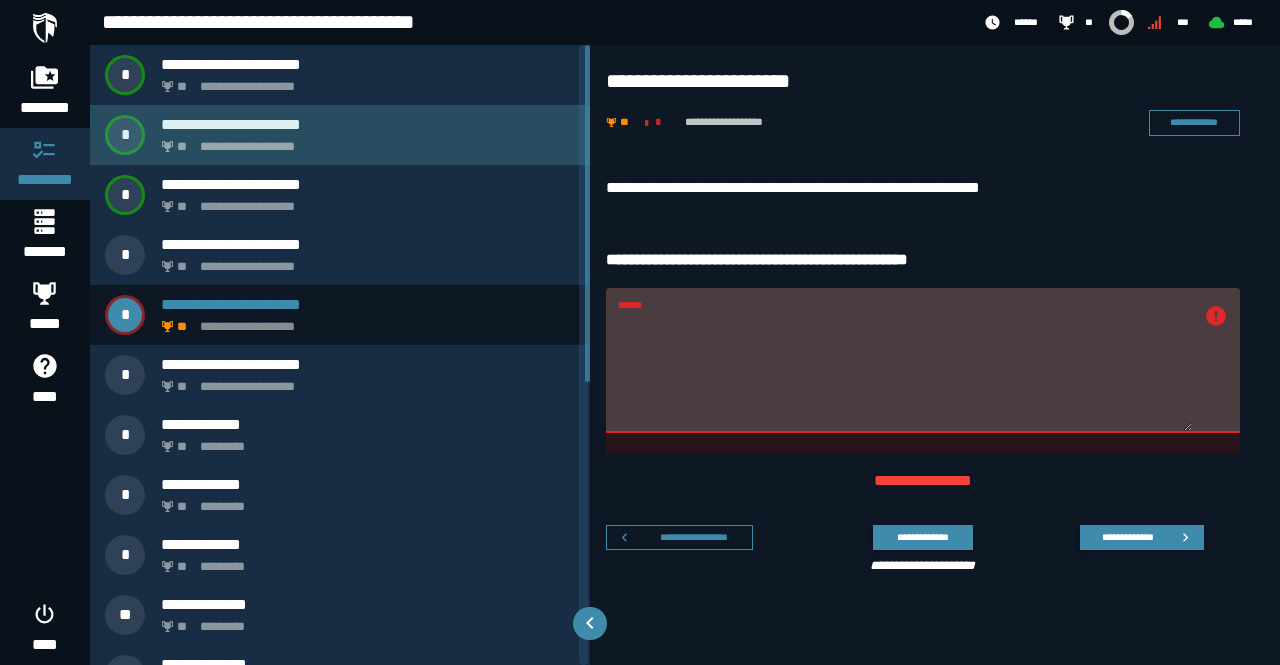 click on "**********" at bounding box center [368, 124] 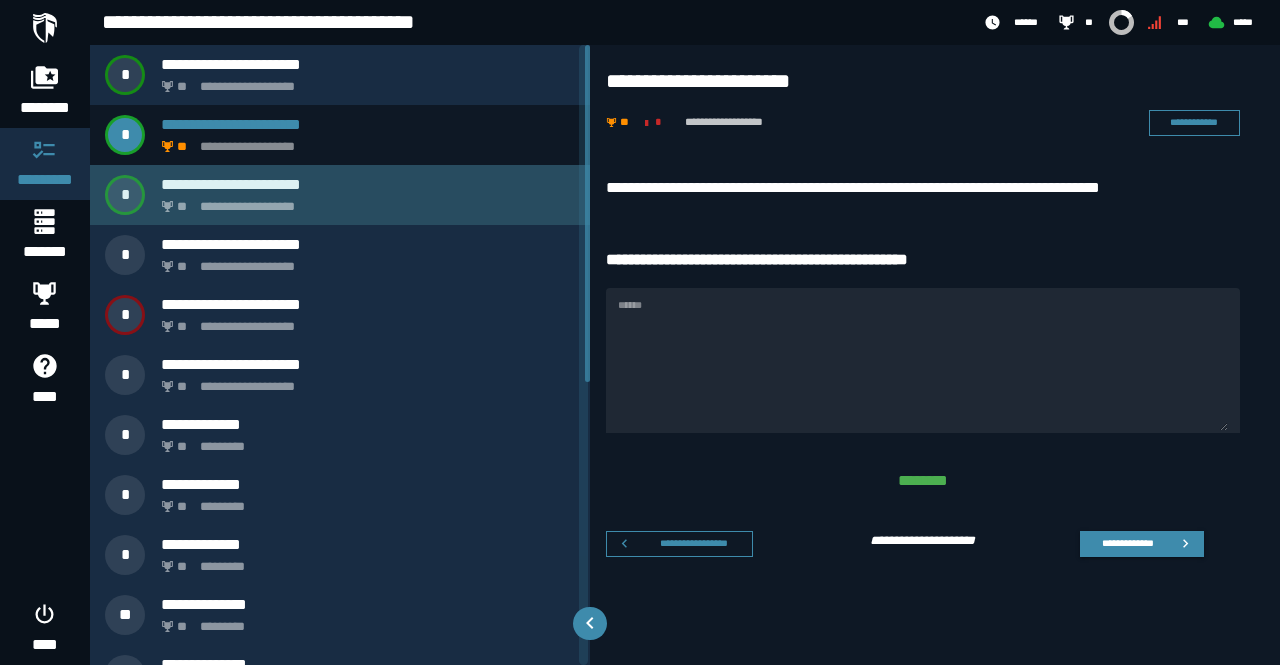 click on "**********" at bounding box center (368, 184) 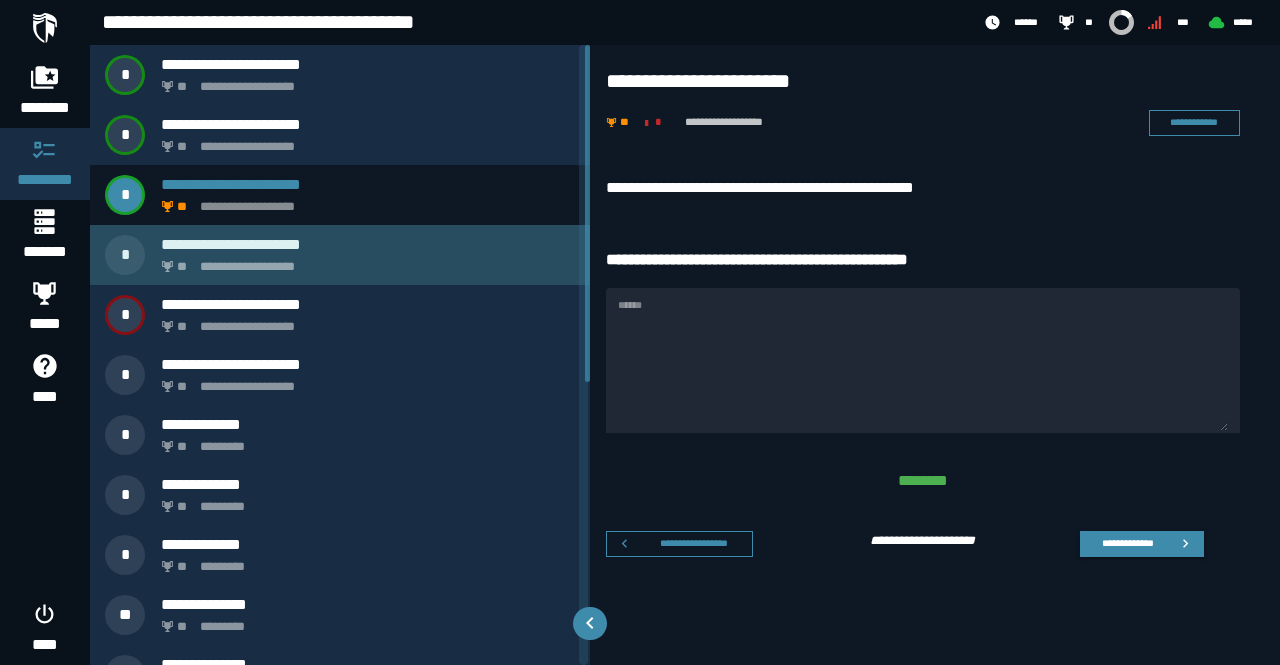 click on "**********" 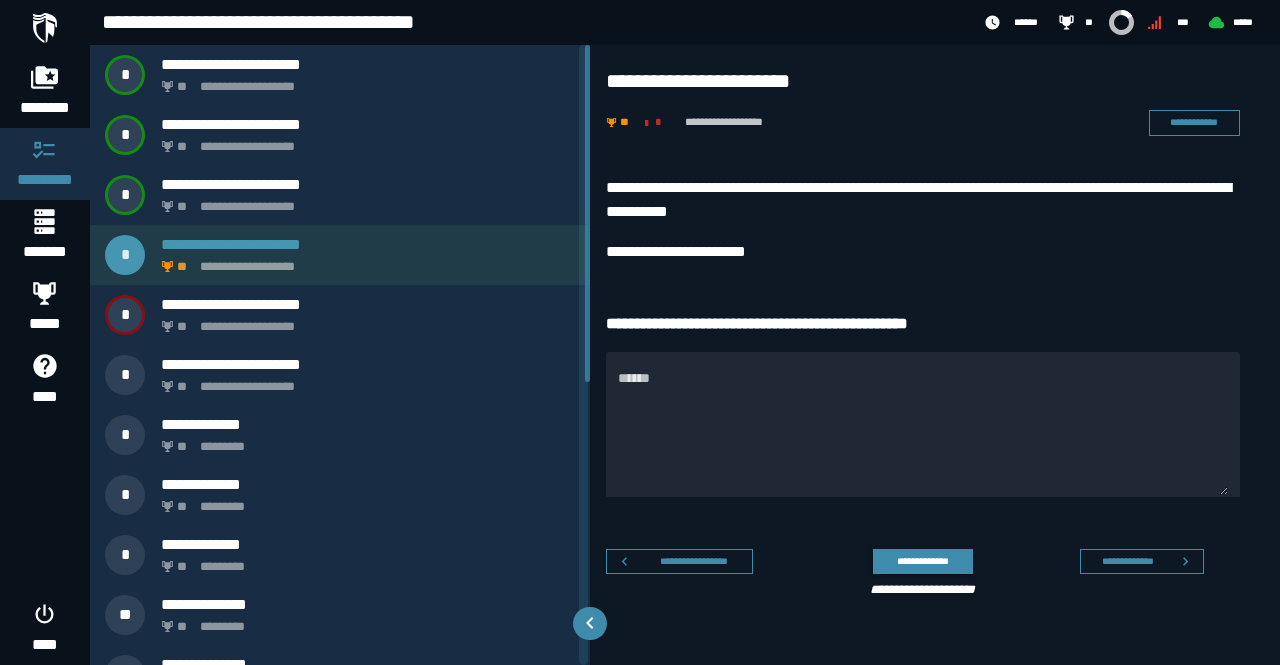 click on "**********" 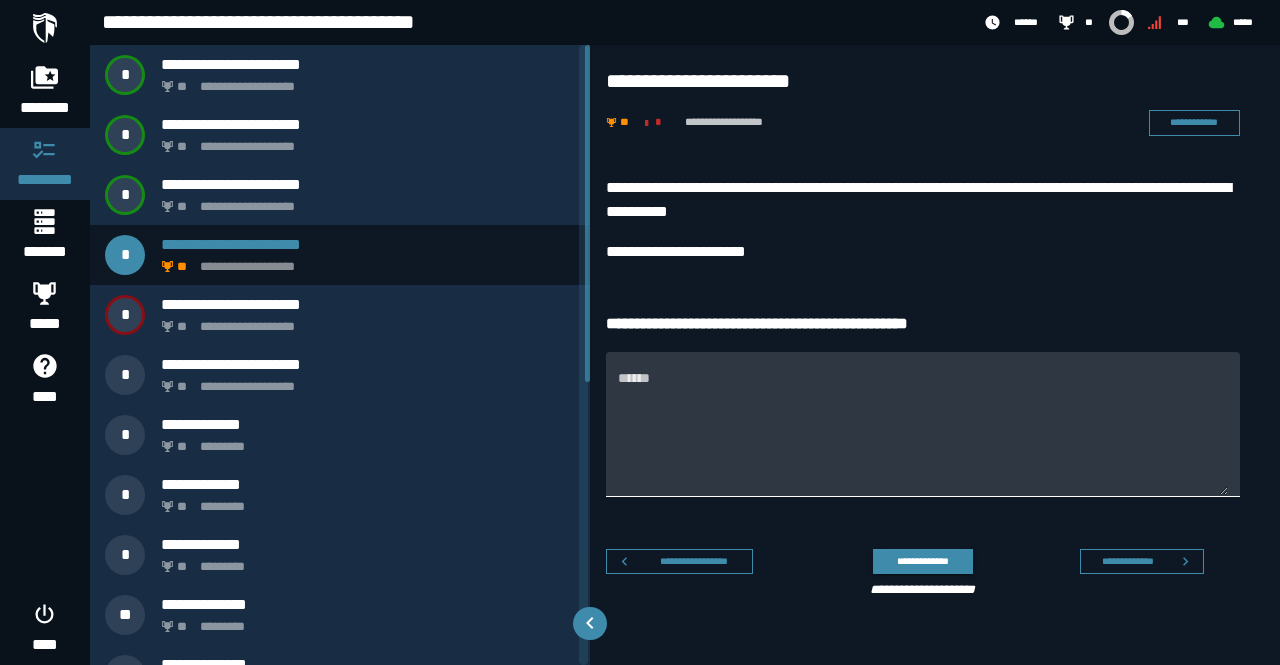 click on "******" at bounding box center (923, 436) 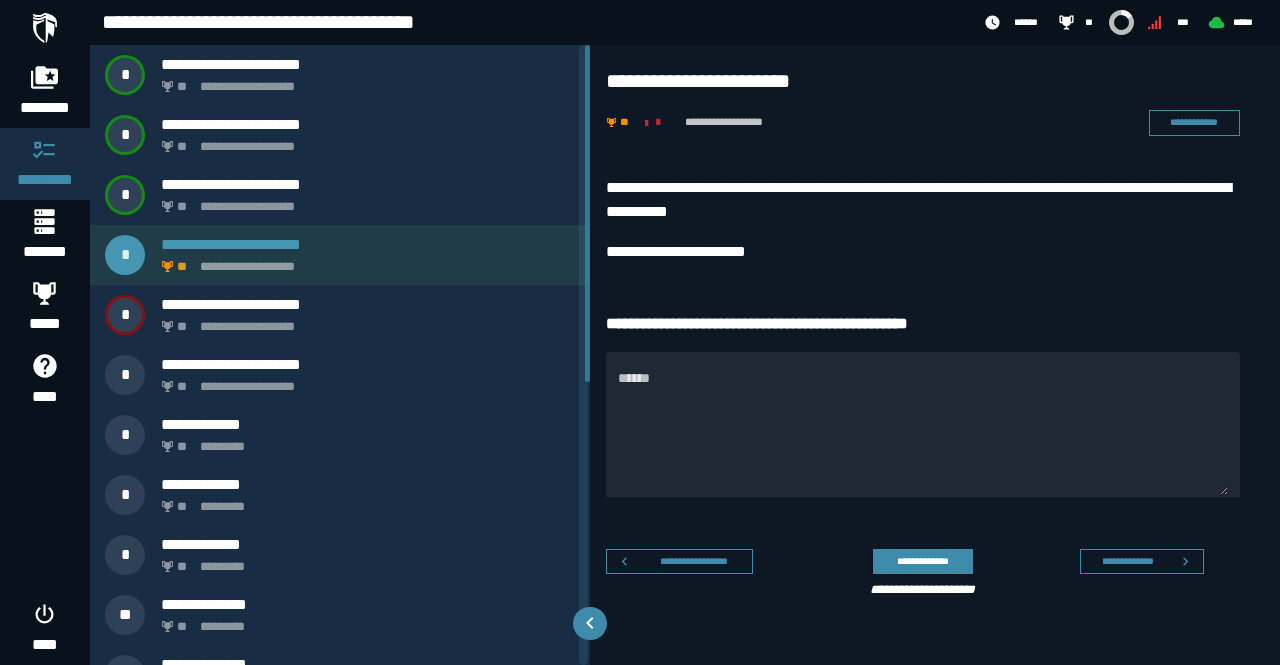 click on "**********" at bounding box center [364, 261] 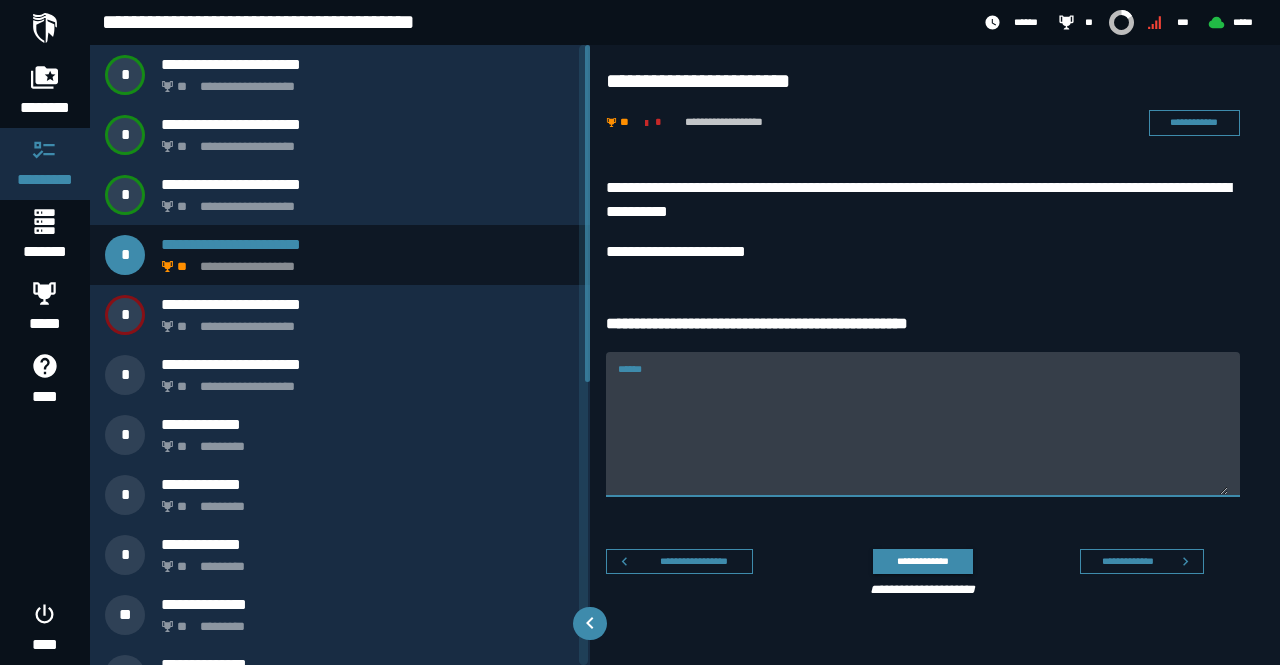 click on "******" at bounding box center (923, 436) 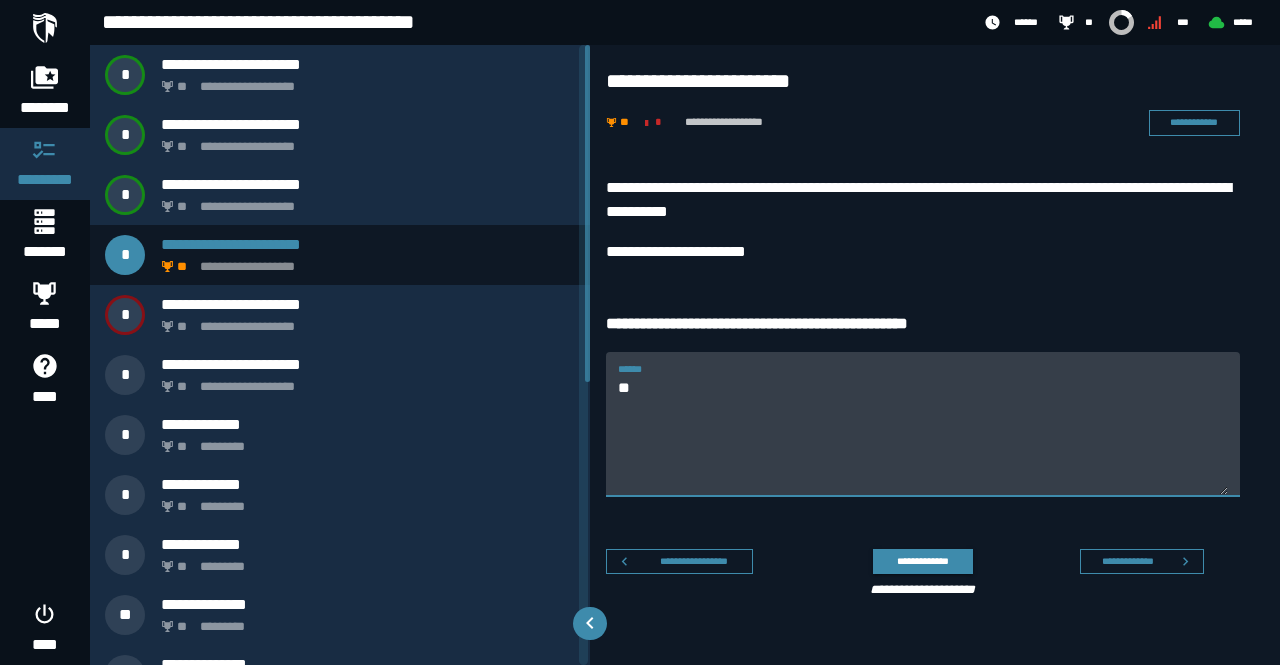 type on "*" 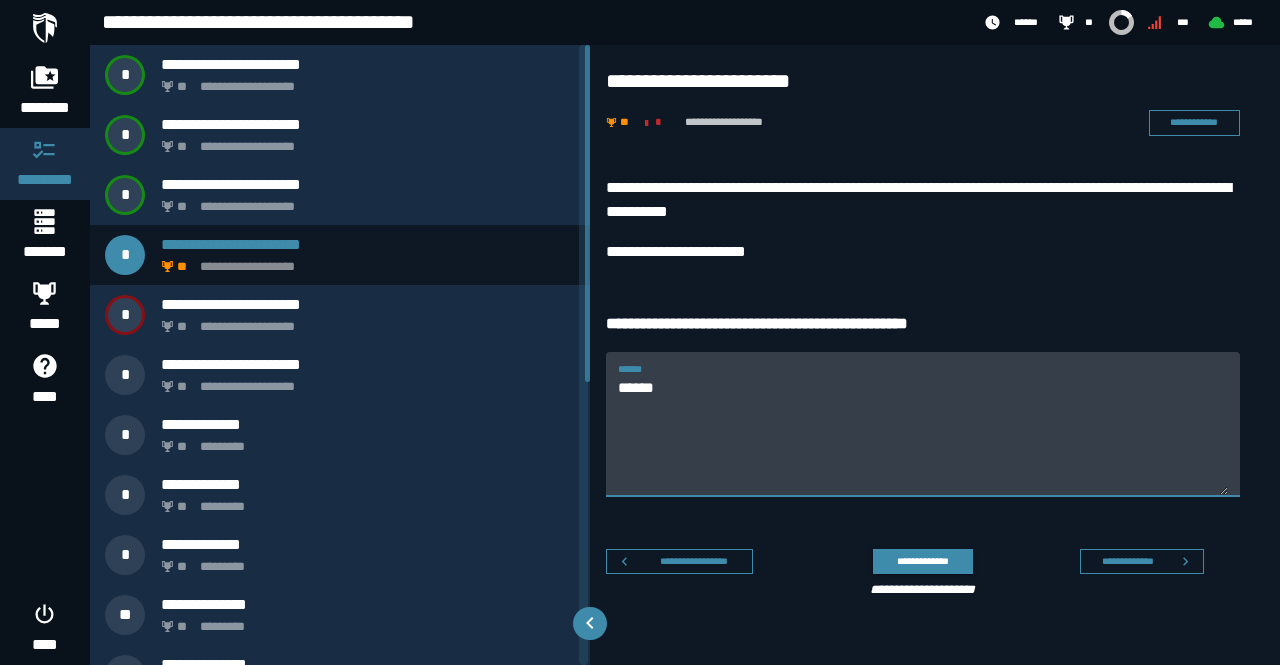 click on "******" at bounding box center [923, 436] 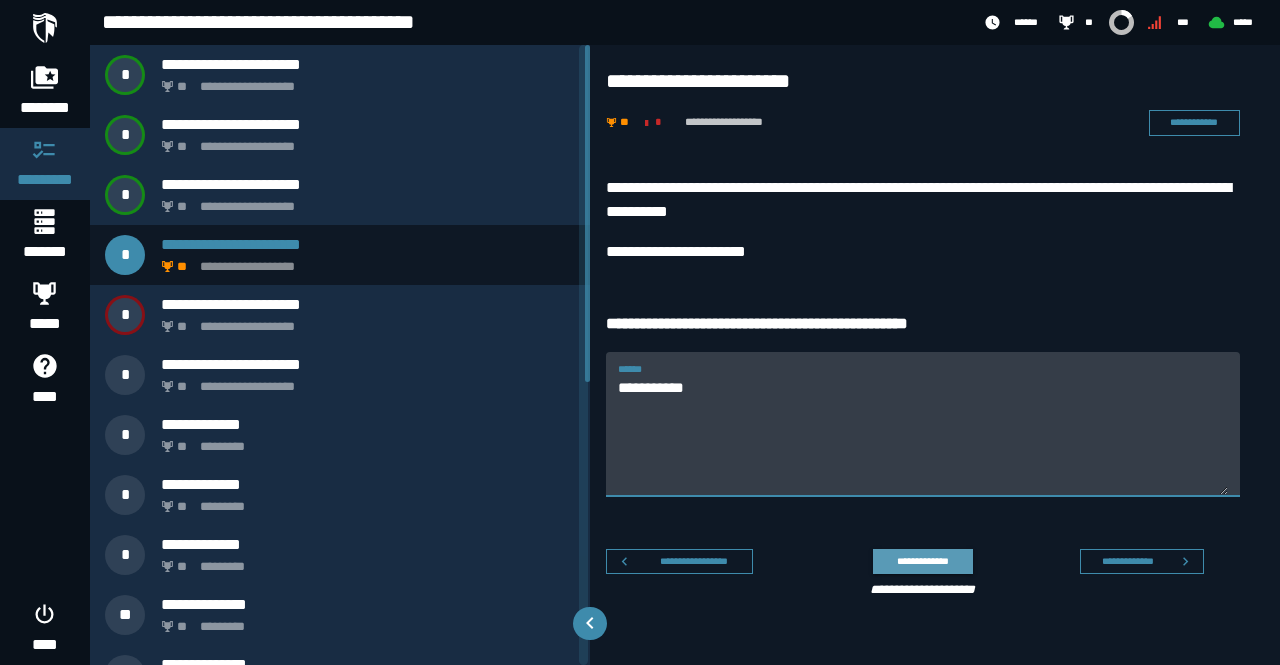 type on "**********" 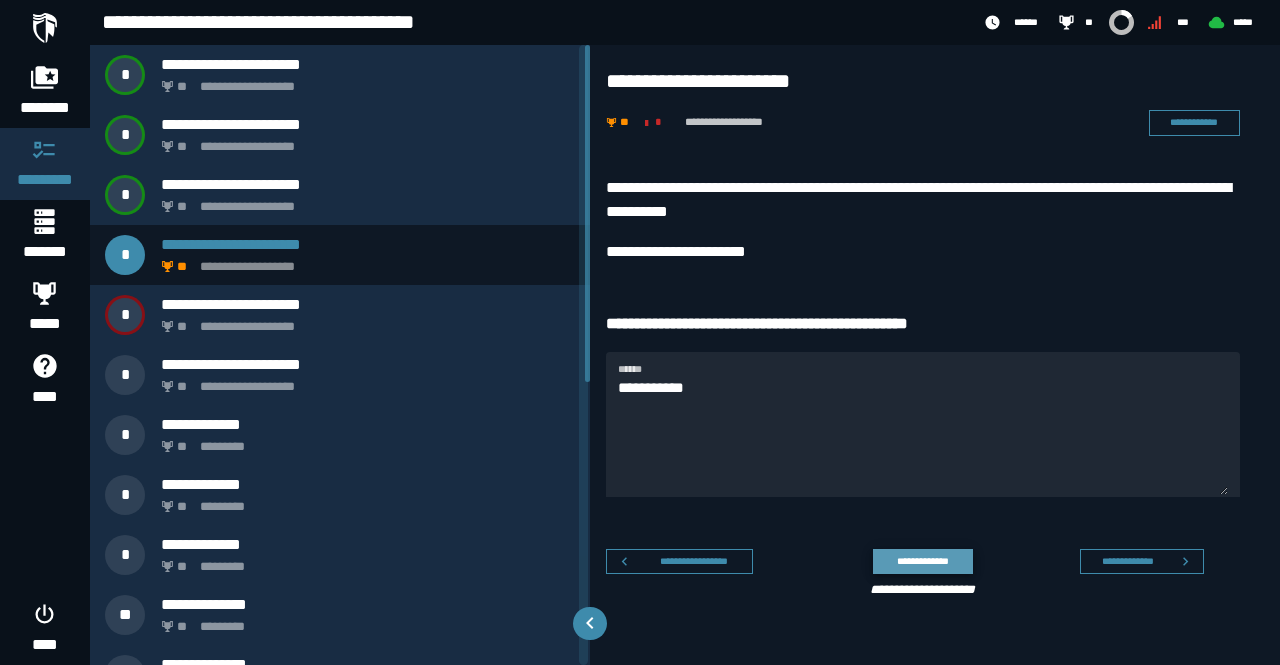 click on "**********" at bounding box center (922, 561) 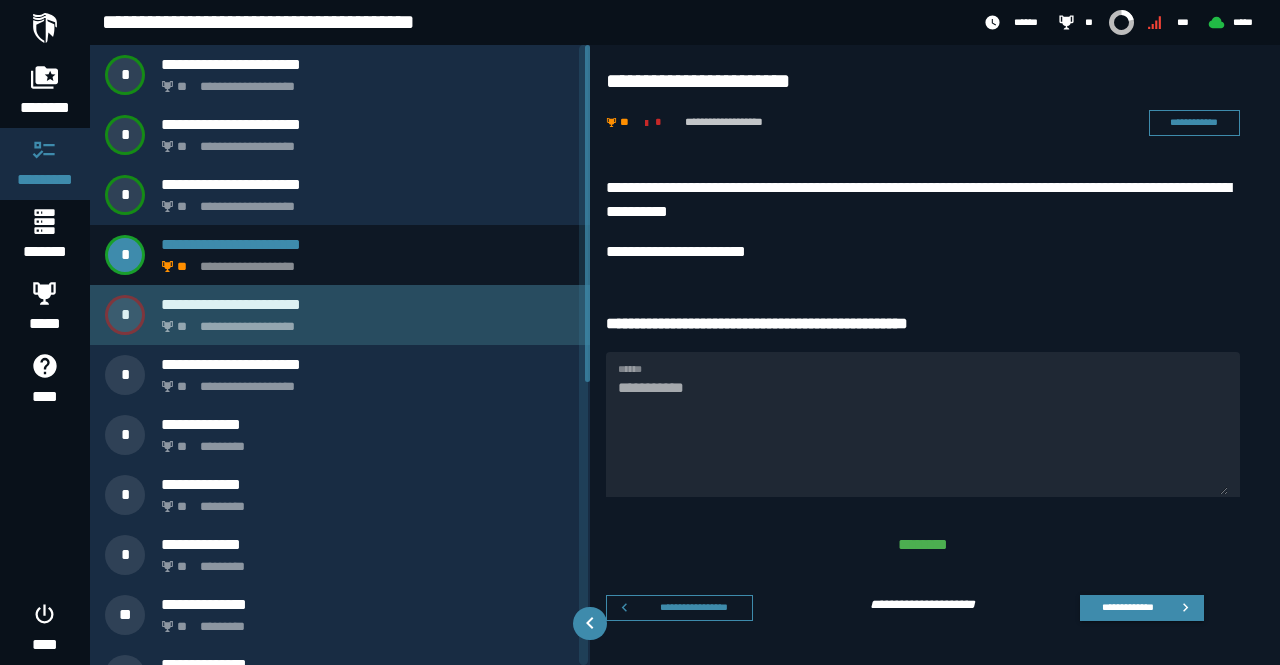 click on "**********" 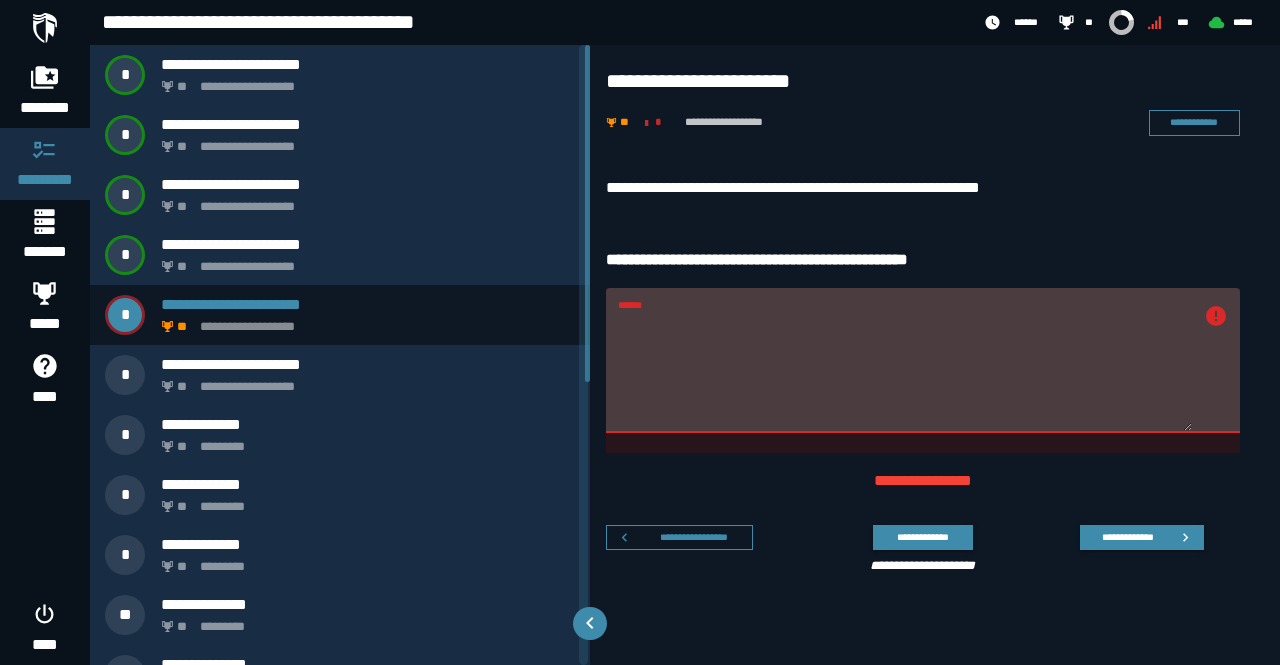 drag, startPoint x: 784, startPoint y: 324, endPoint x: 596, endPoint y: 306, distance: 188.85974 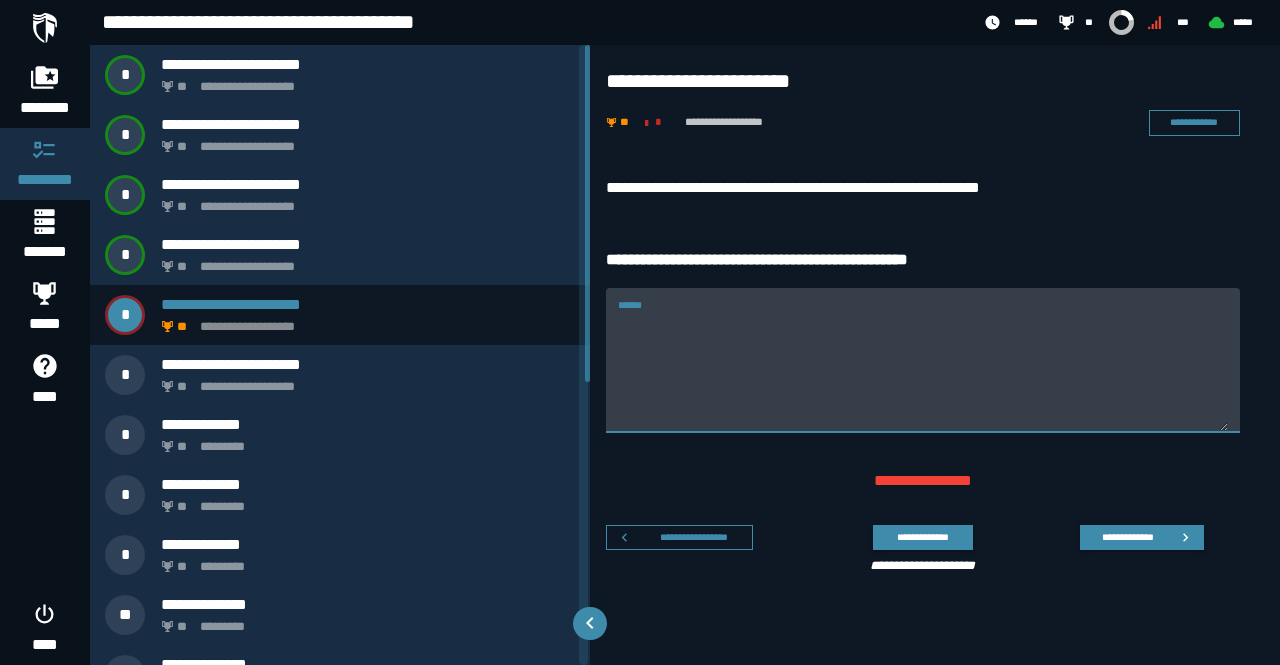 click on "******" at bounding box center [923, 372] 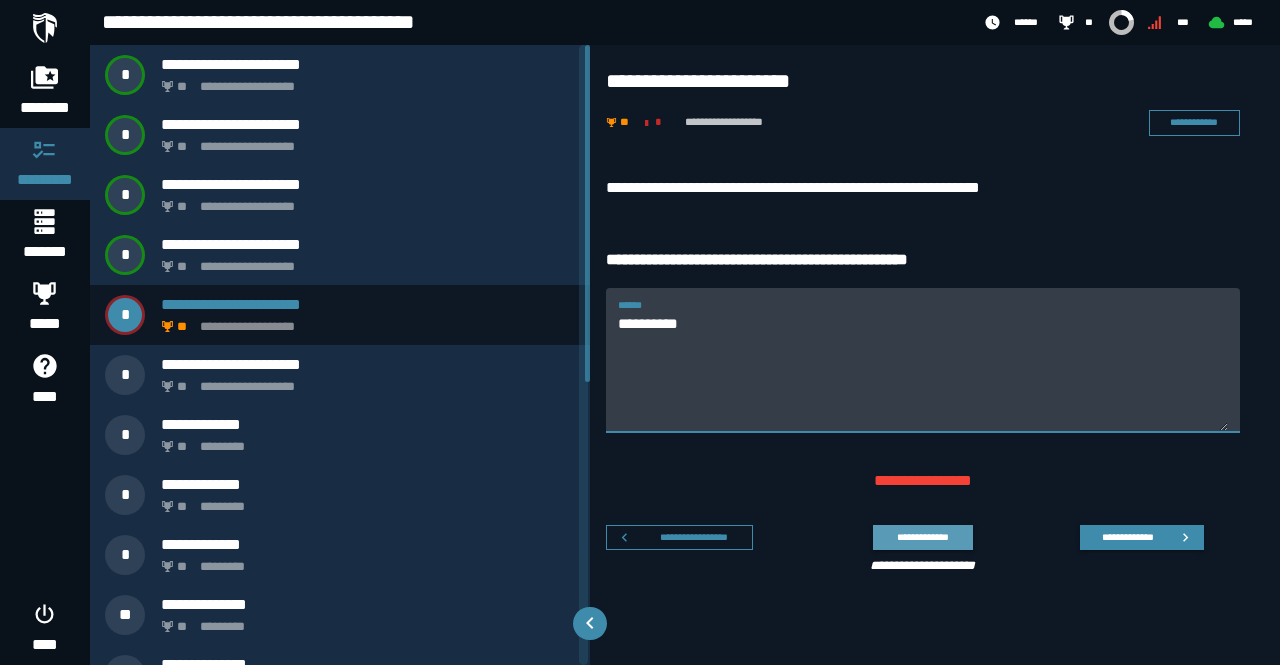 type on "**********" 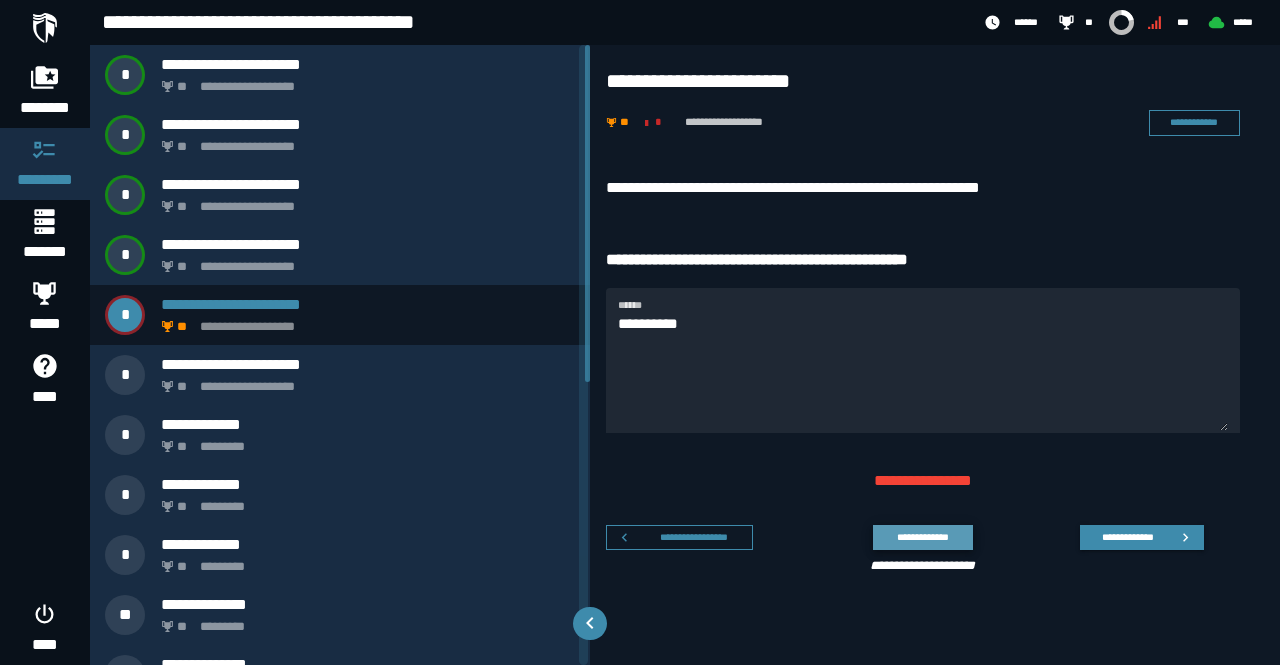 click on "**********" at bounding box center (922, 537) 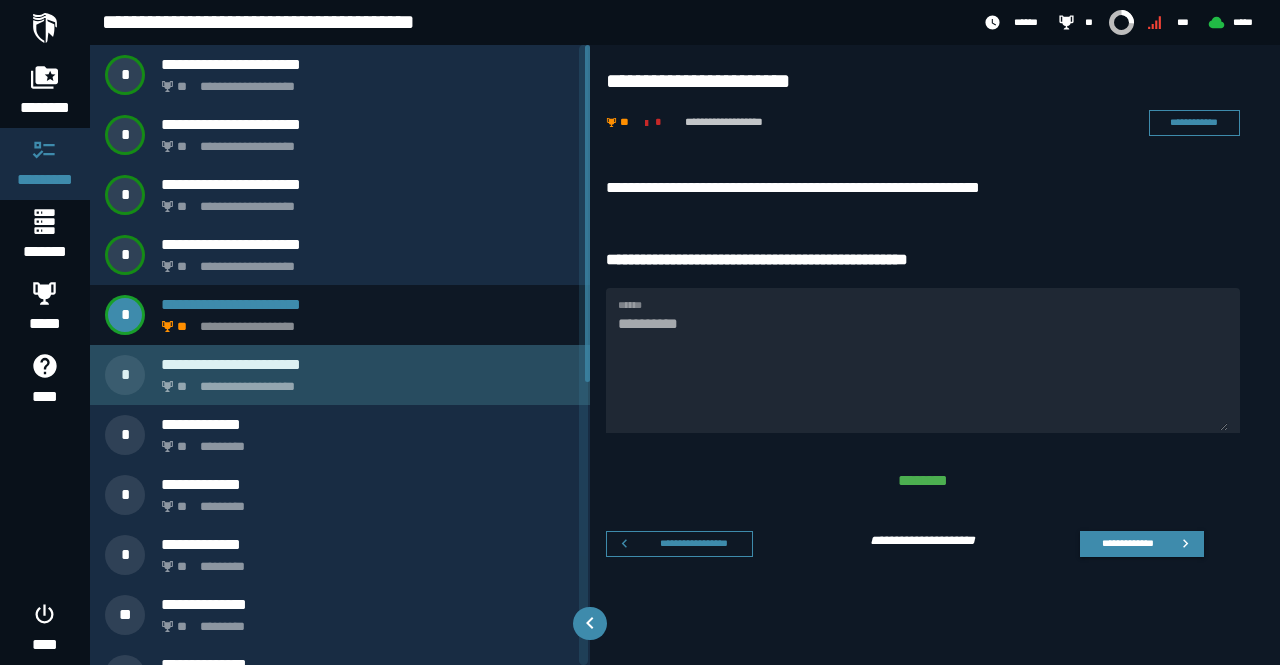 click on "**********" at bounding box center (364, 381) 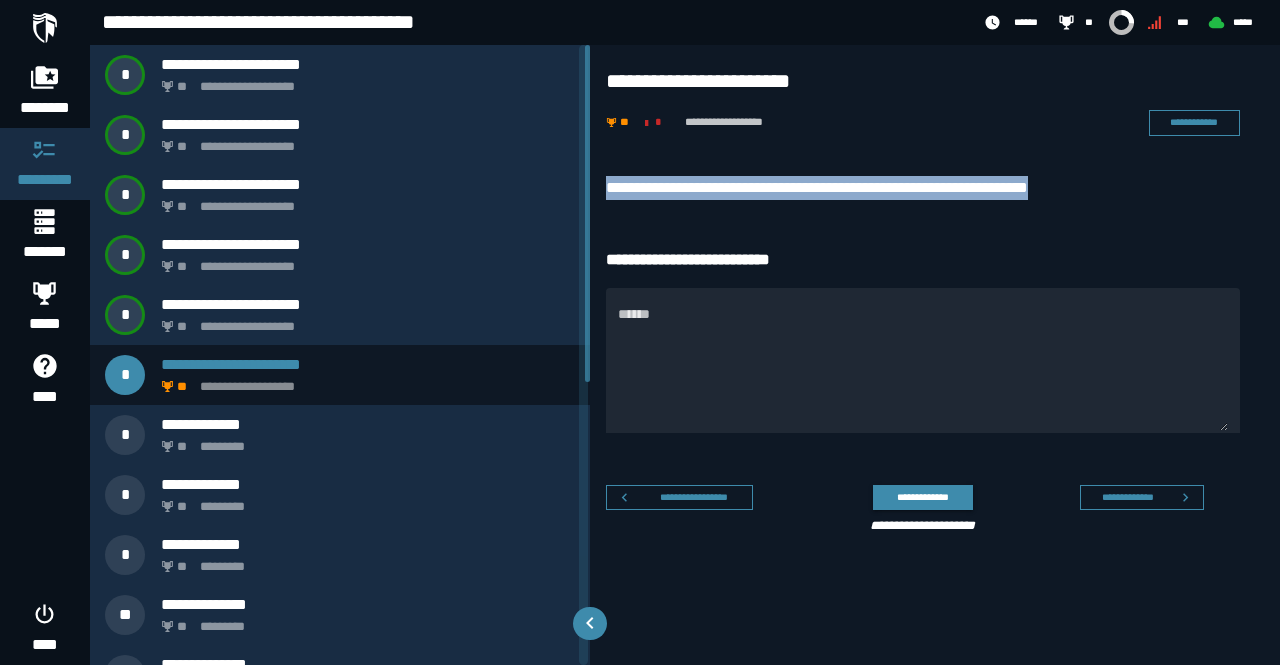 drag, startPoint x: 1126, startPoint y: 189, endPoint x: 602, endPoint y: 184, distance: 524.02386 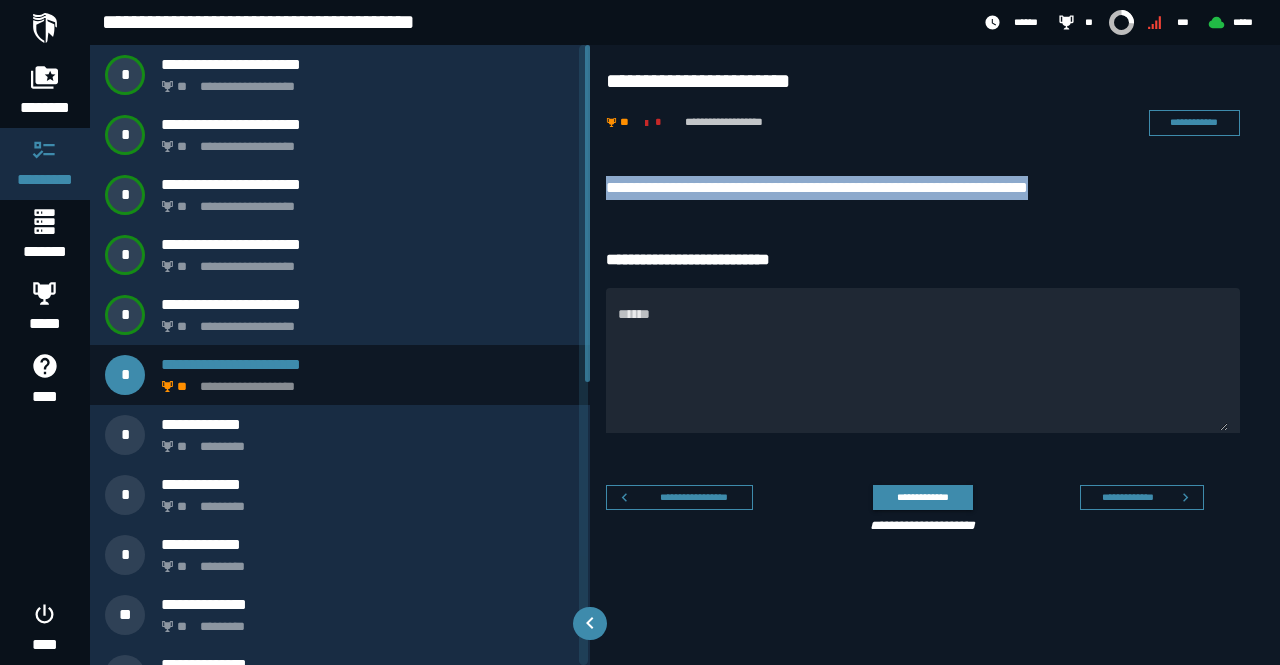 copy on "**********" 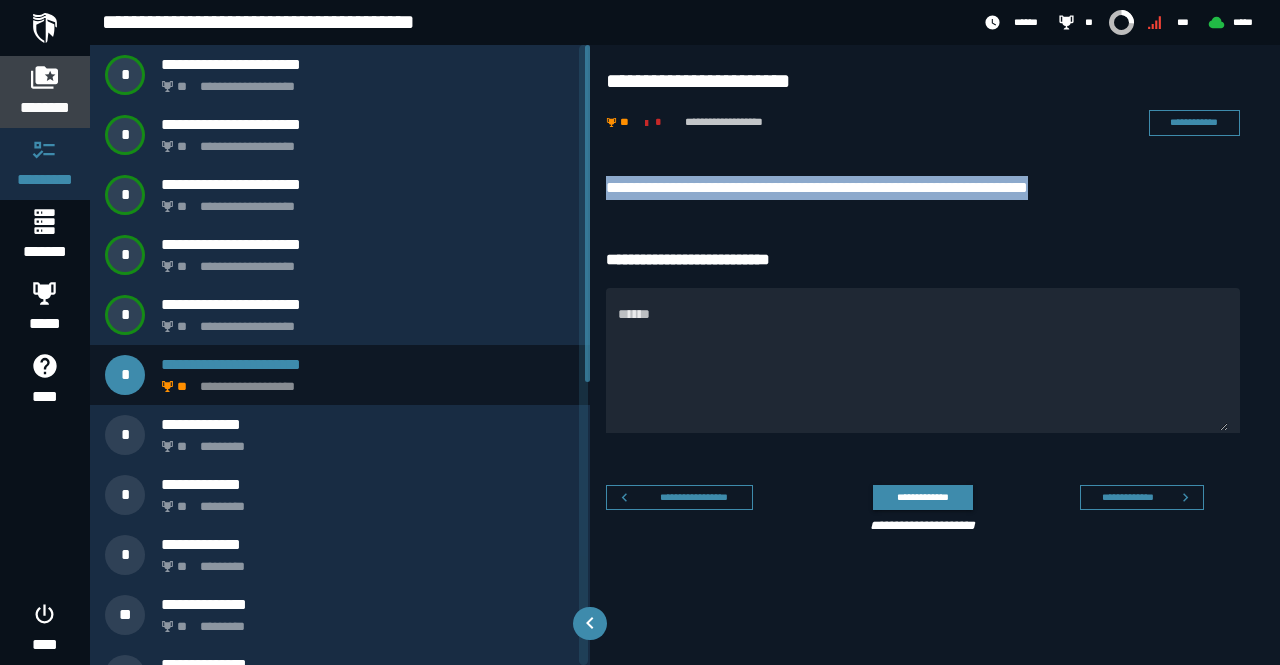 click on "********" at bounding box center [45, 108] 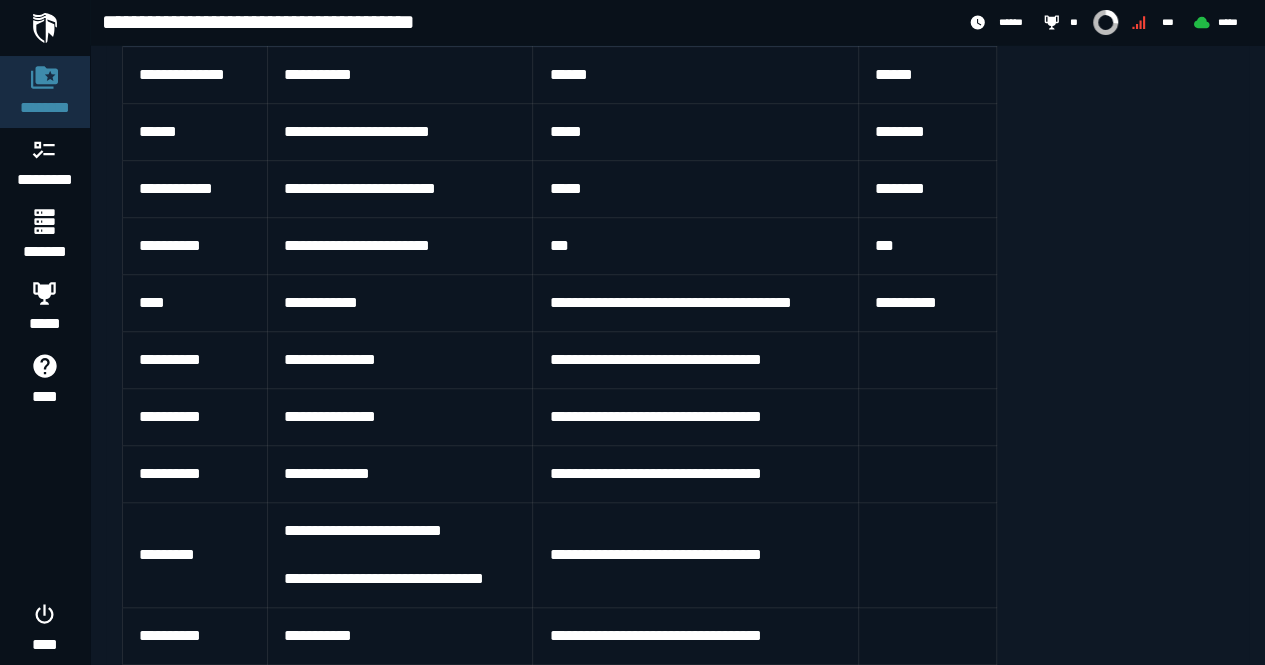 scroll, scrollTop: 632, scrollLeft: 0, axis: vertical 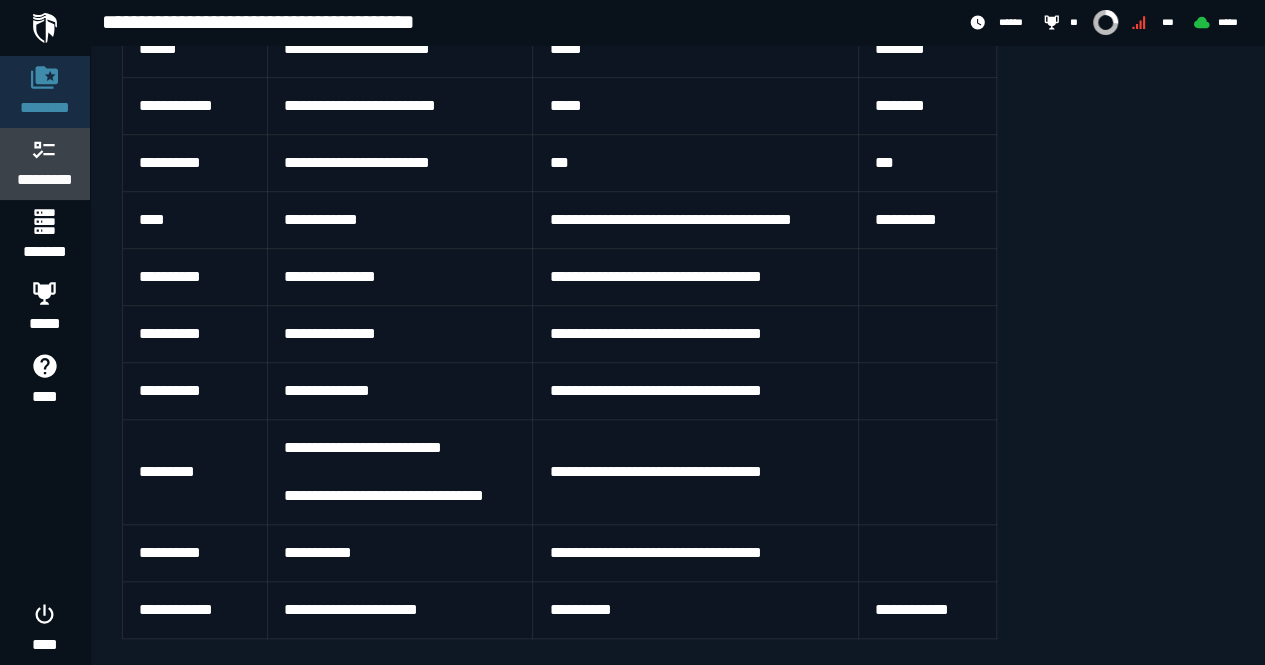click at bounding box center (45, 149) 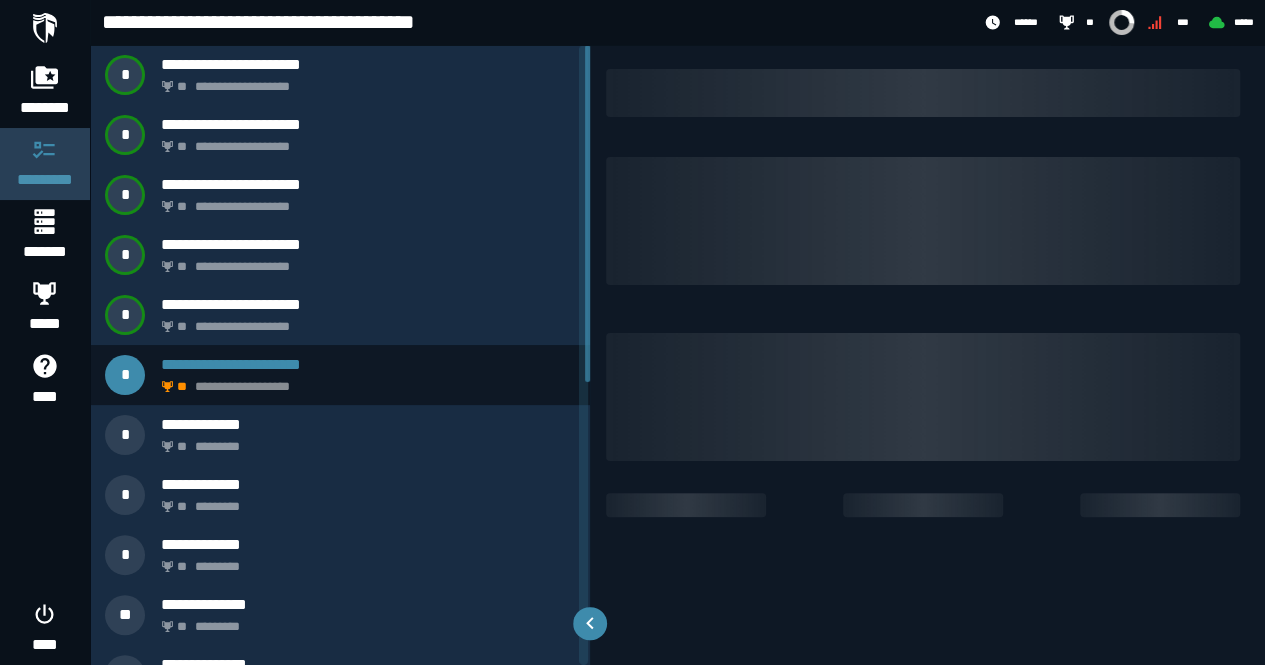 scroll, scrollTop: 0, scrollLeft: 0, axis: both 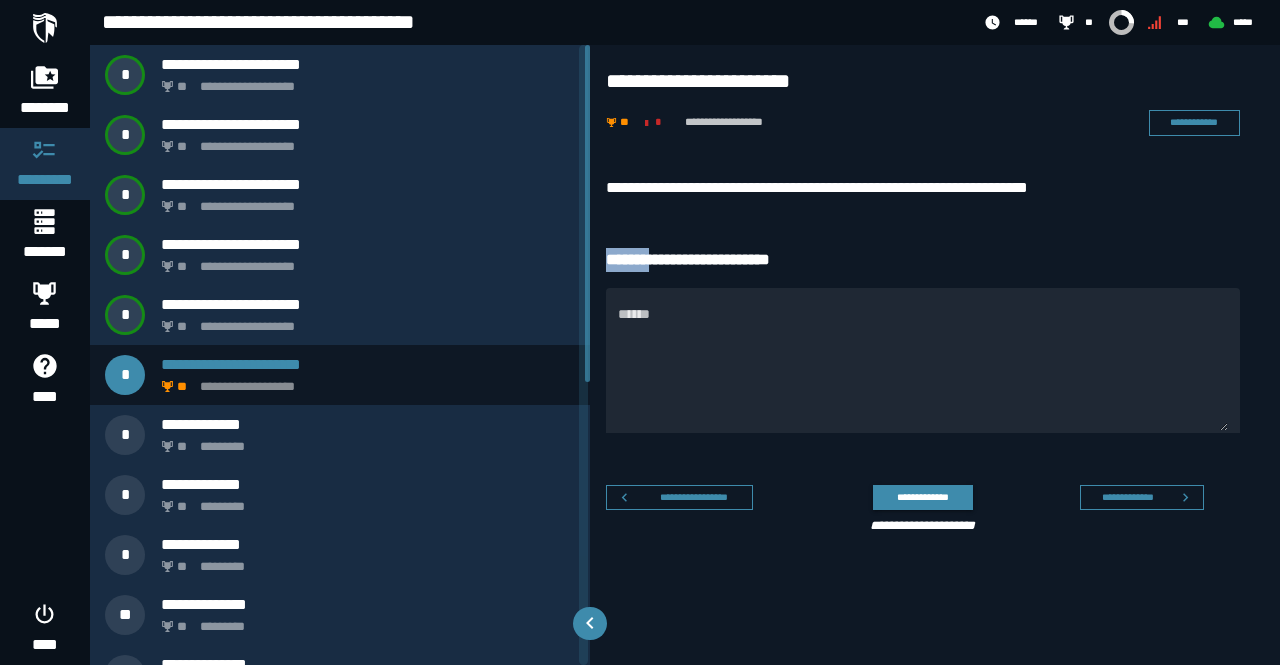 drag, startPoint x: 1130, startPoint y: 187, endPoint x: 661, endPoint y: 201, distance: 469.20892 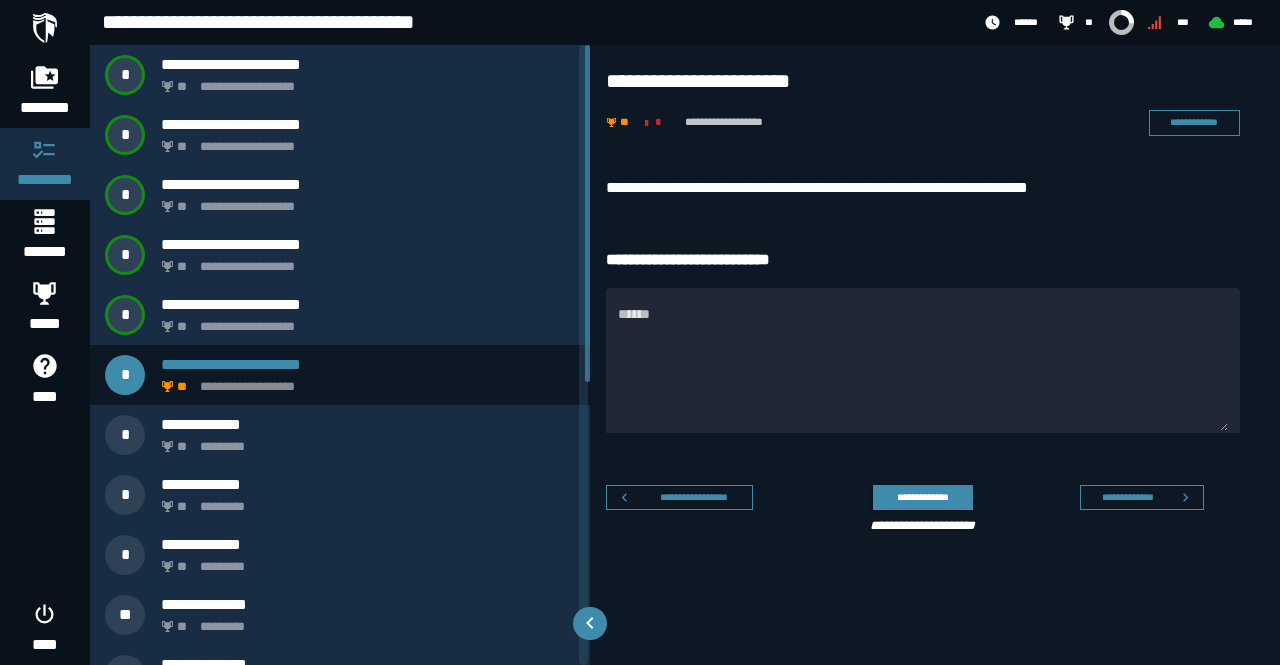 click on "**********" at bounding box center (935, 359) 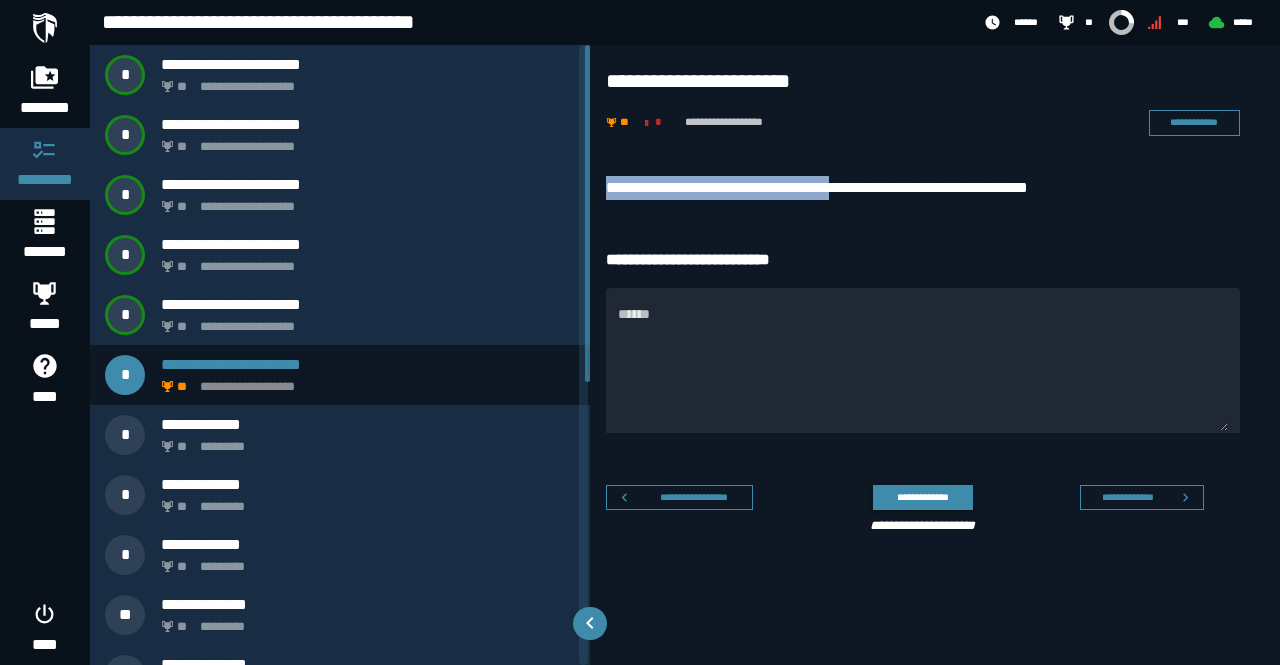 drag, startPoint x: 883, startPoint y: 191, endPoint x: 611, endPoint y: 181, distance: 272.18375 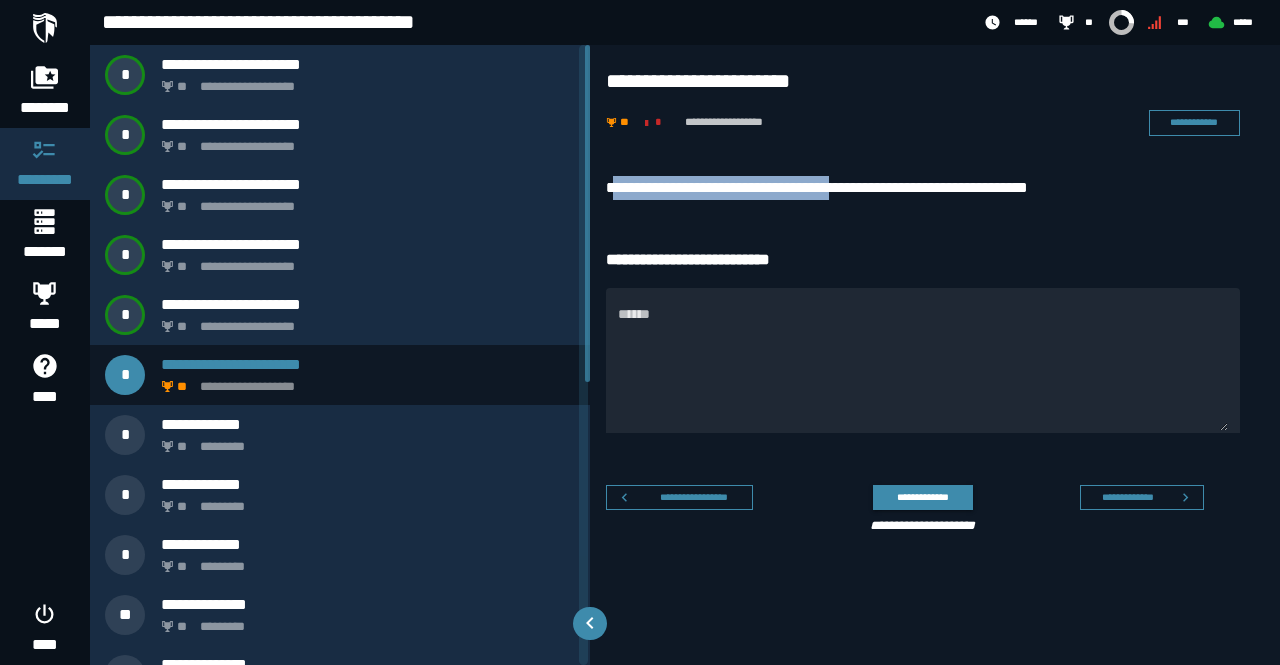 copy on "**********" 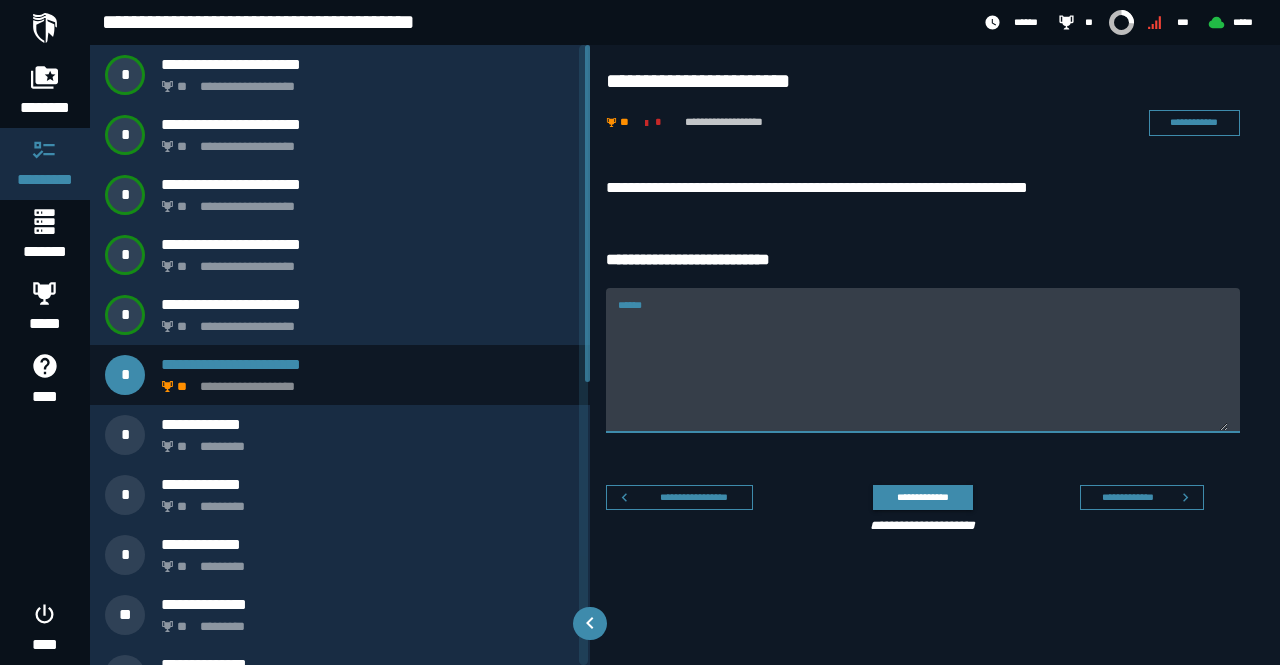 click on "******" at bounding box center [923, 372] 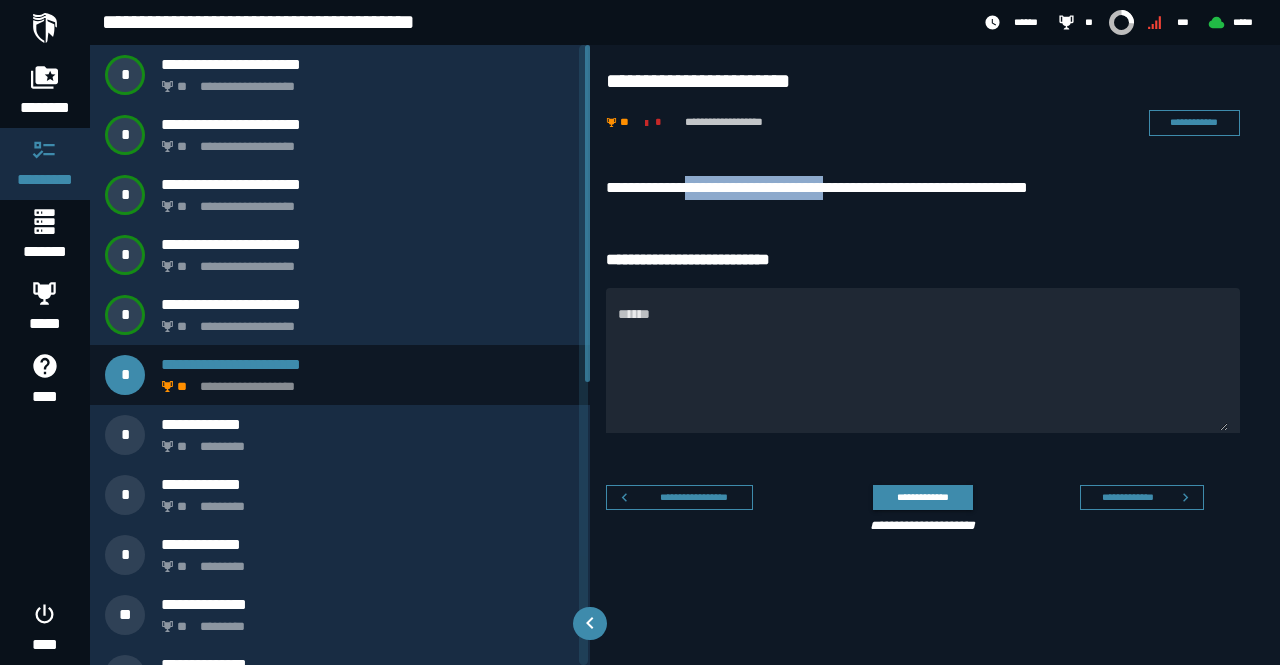 drag, startPoint x: 710, startPoint y: 189, endPoint x: 880, endPoint y: 191, distance: 170.01176 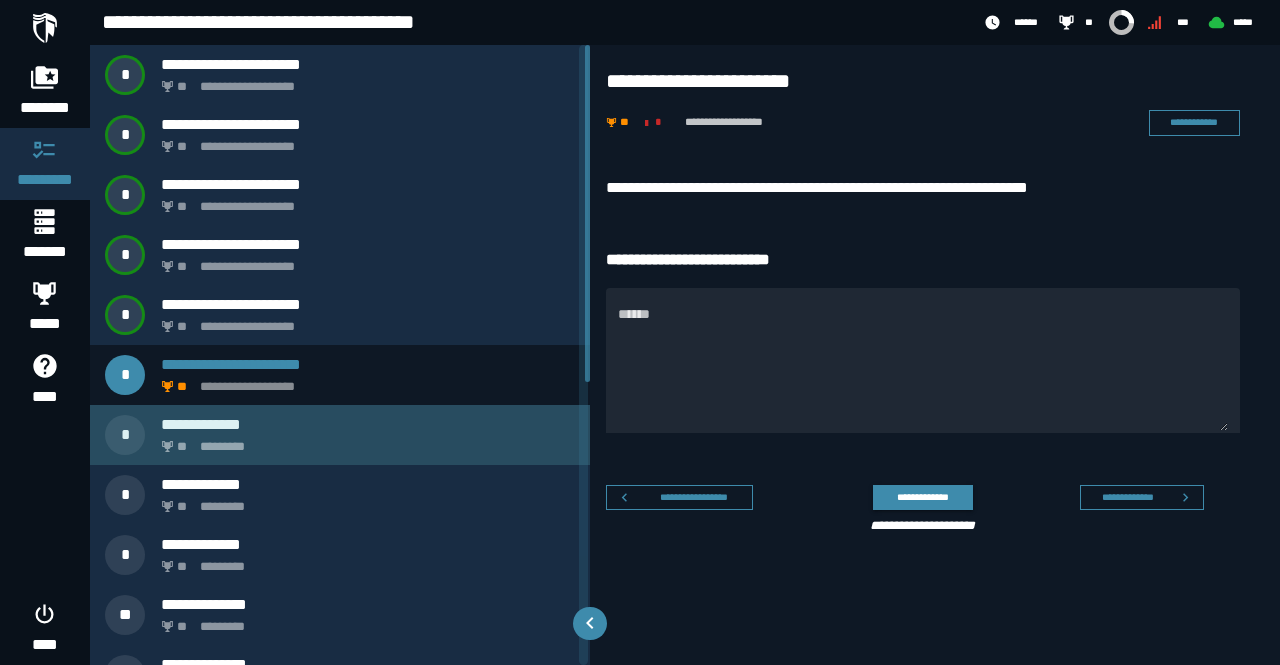 click on "**********" at bounding box center (368, 424) 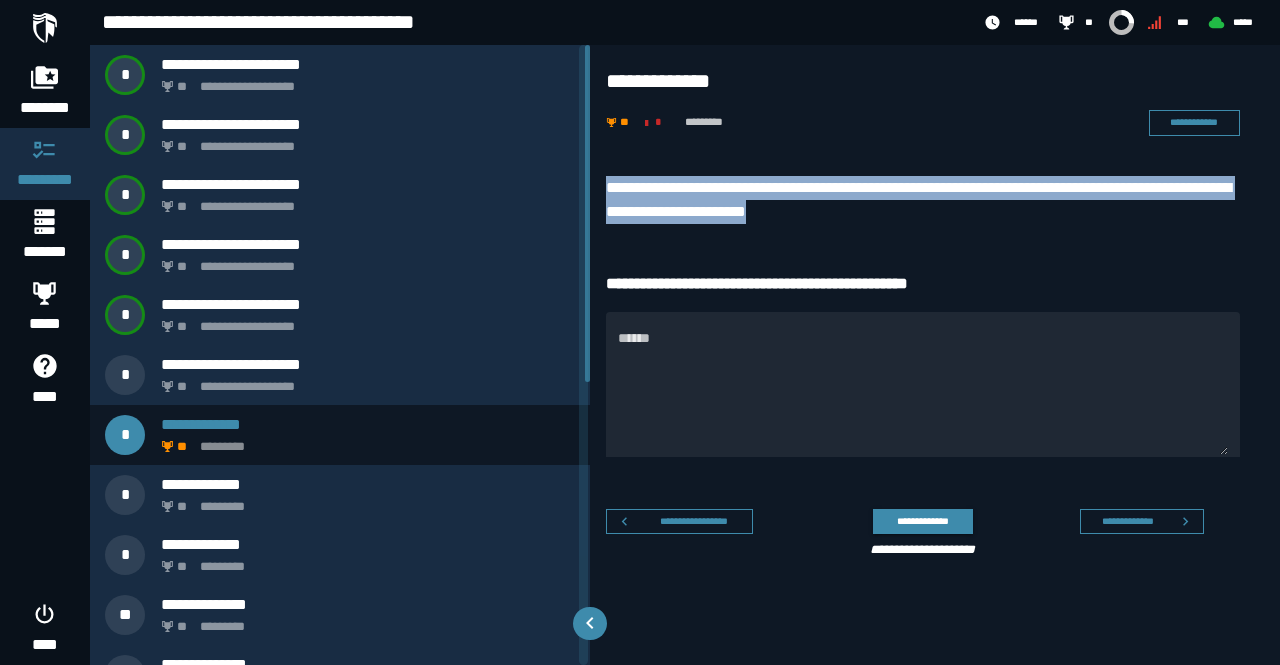drag, startPoint x: 901, startPoint y: 209, endPoint x: 609, endPoint y: 195, distance: 292.33542 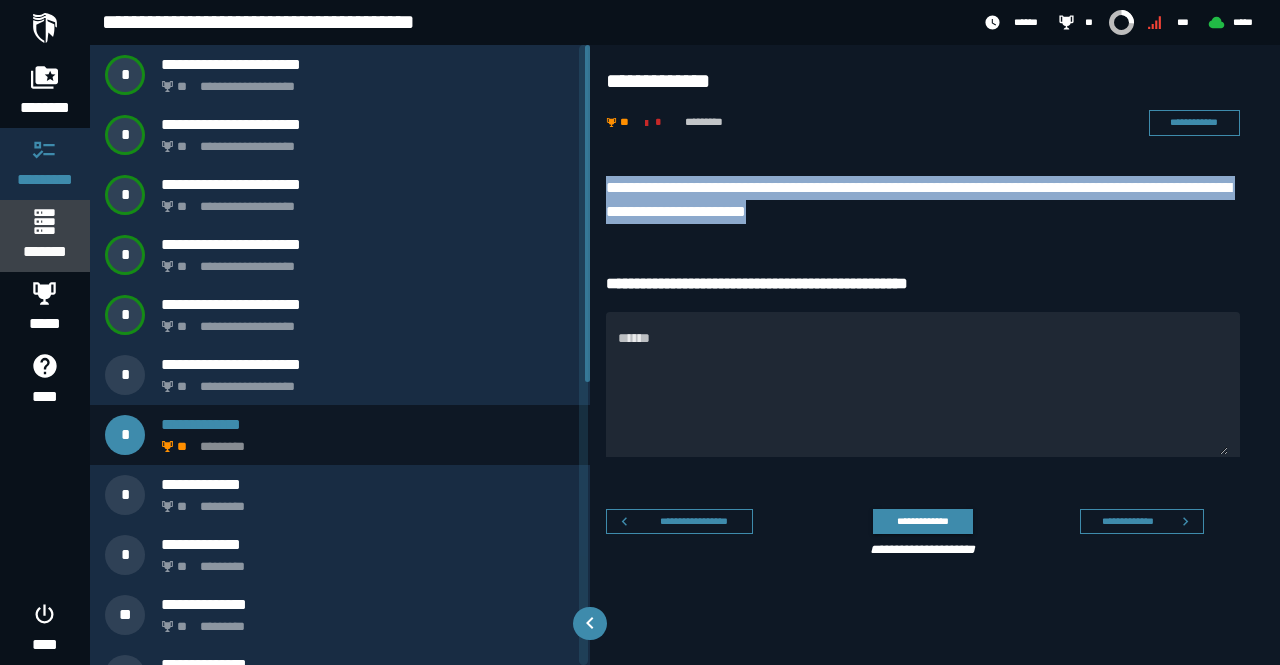 click on "*******" 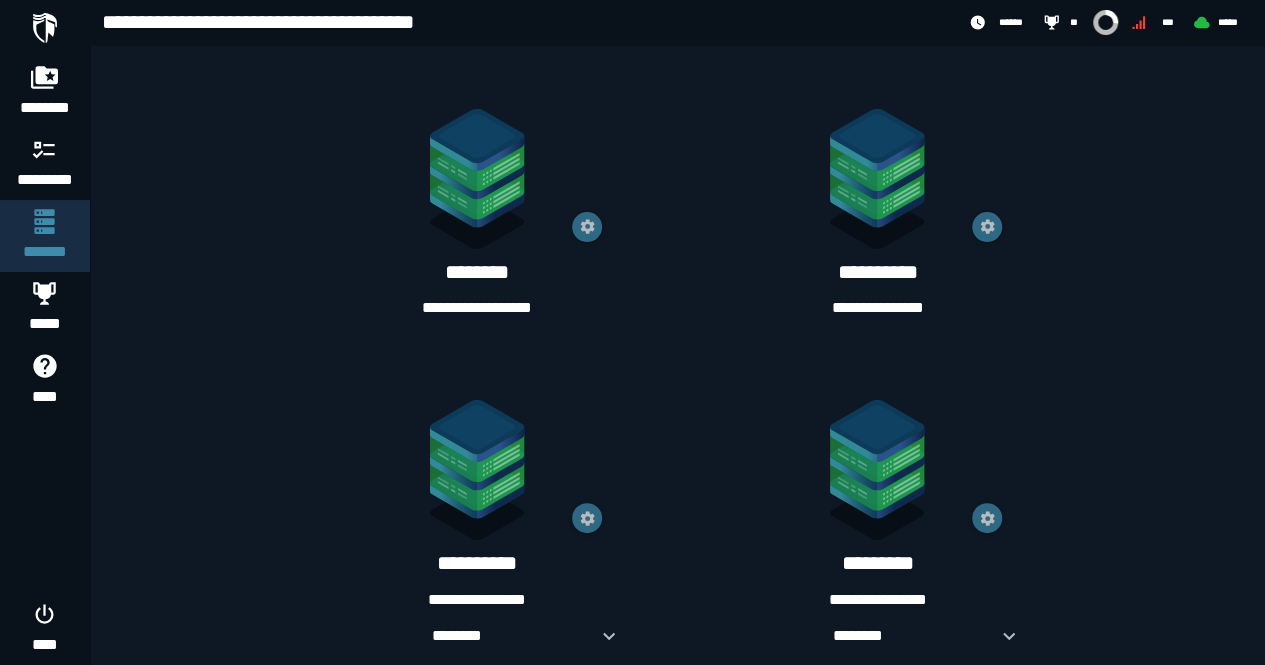 scroll, scrollTop: 1402, scrollLeft: 0, axis: vertical 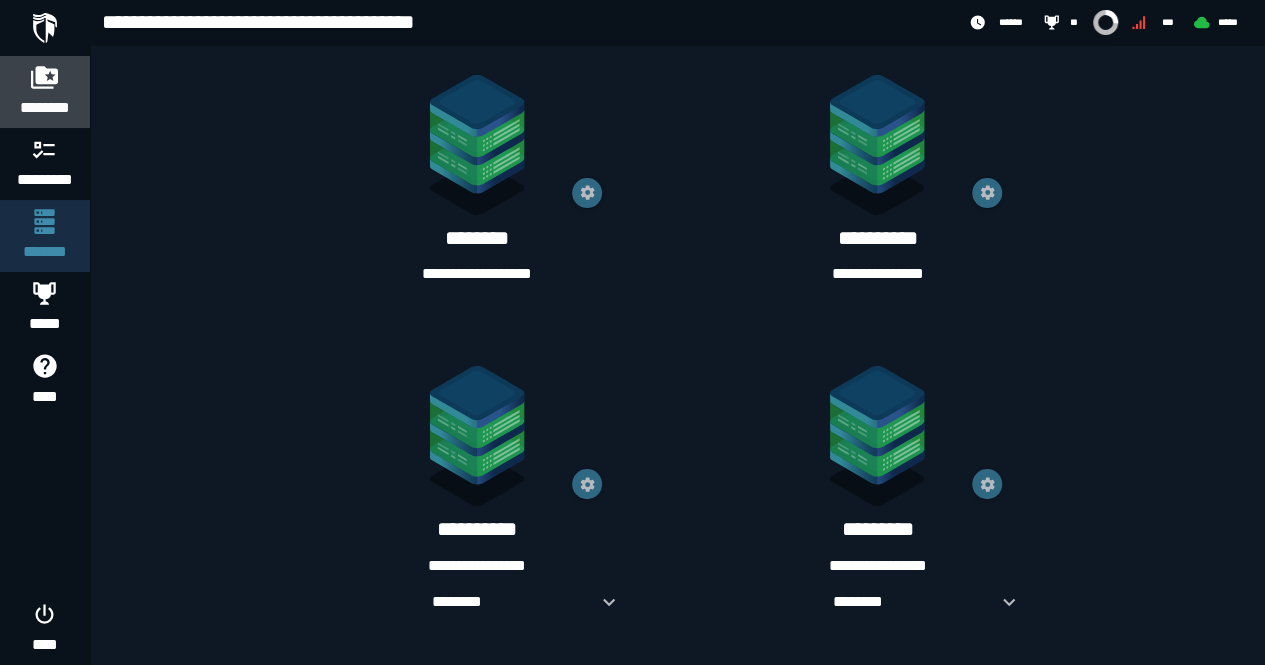 click 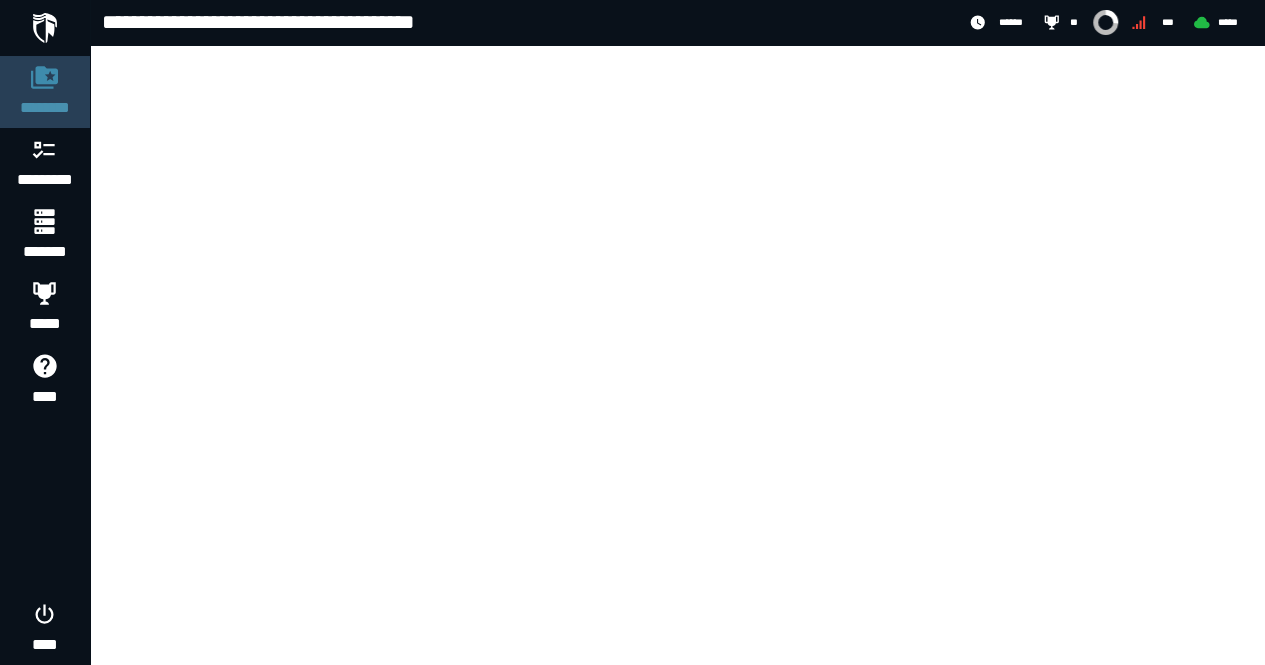 scroll, scrollTop: 0, scrollLeft: 0, axis: both 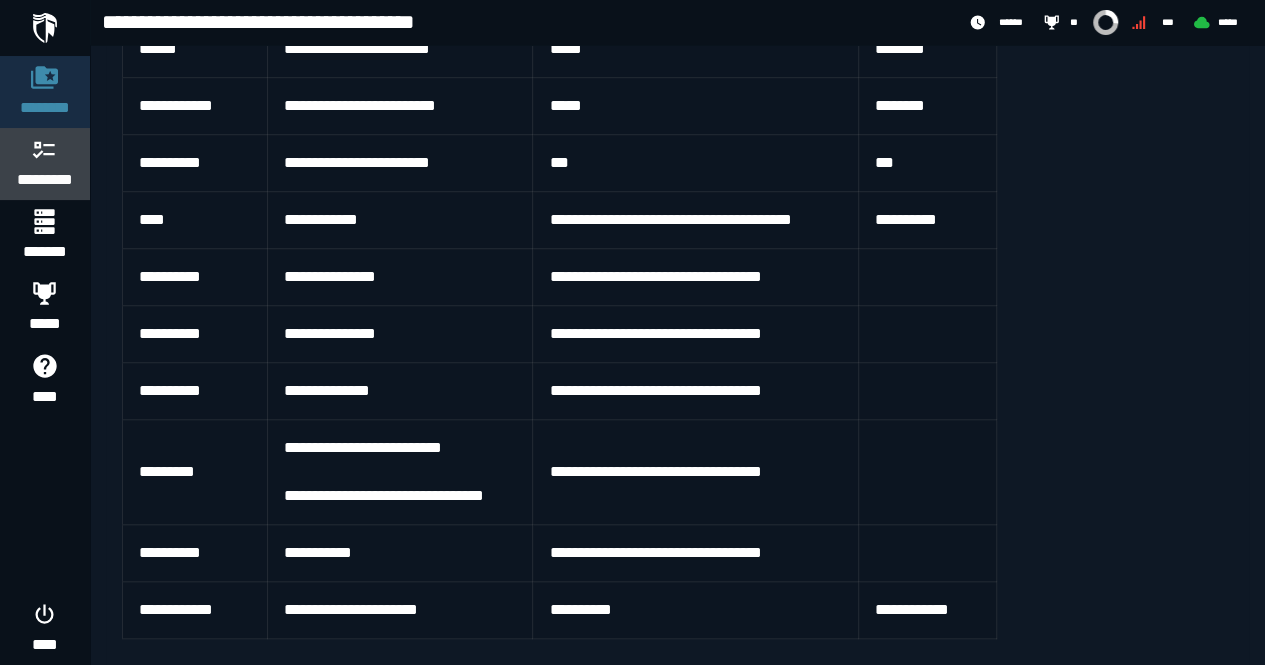 click at bounding box center [45, 149] 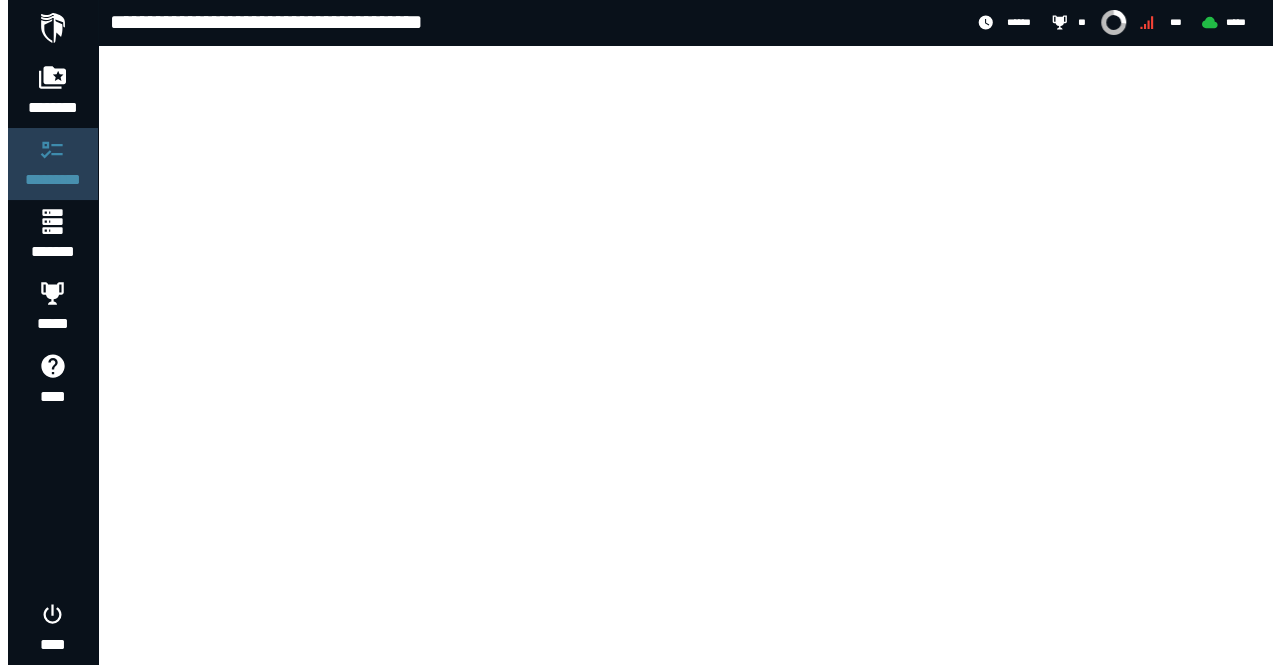 scroll, scrollTop: 0, scrollLeft: 0, axis: both 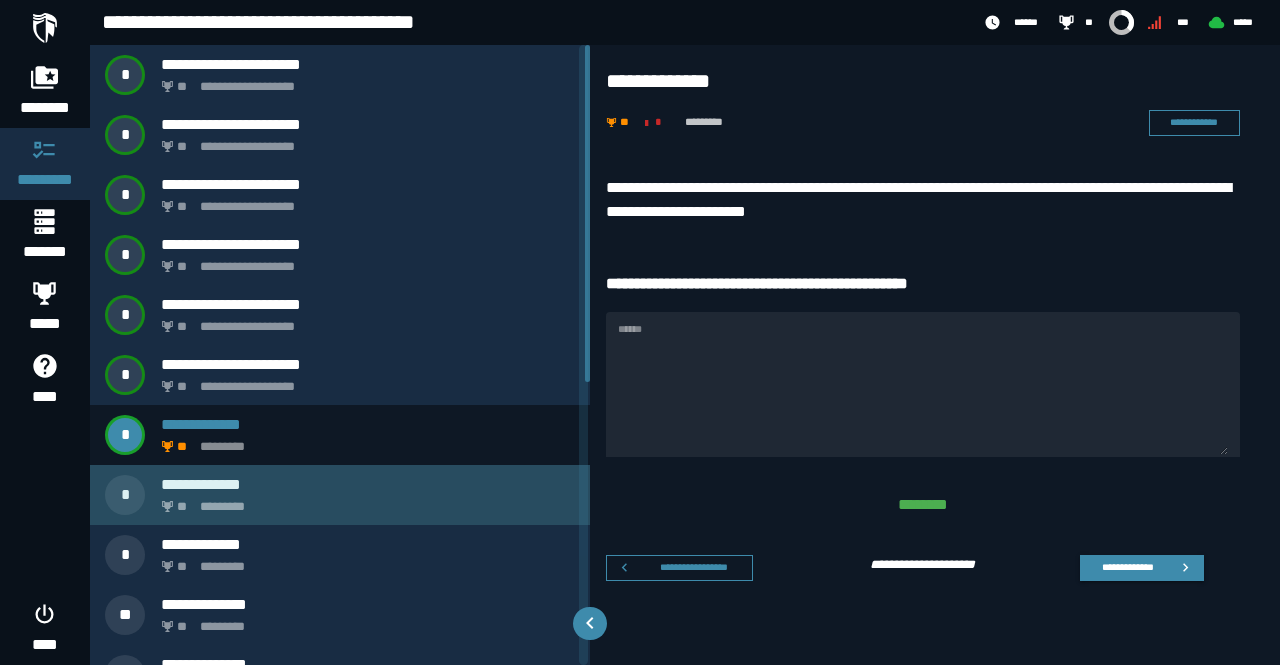 click on "**********" at bounding box center [368, 484] 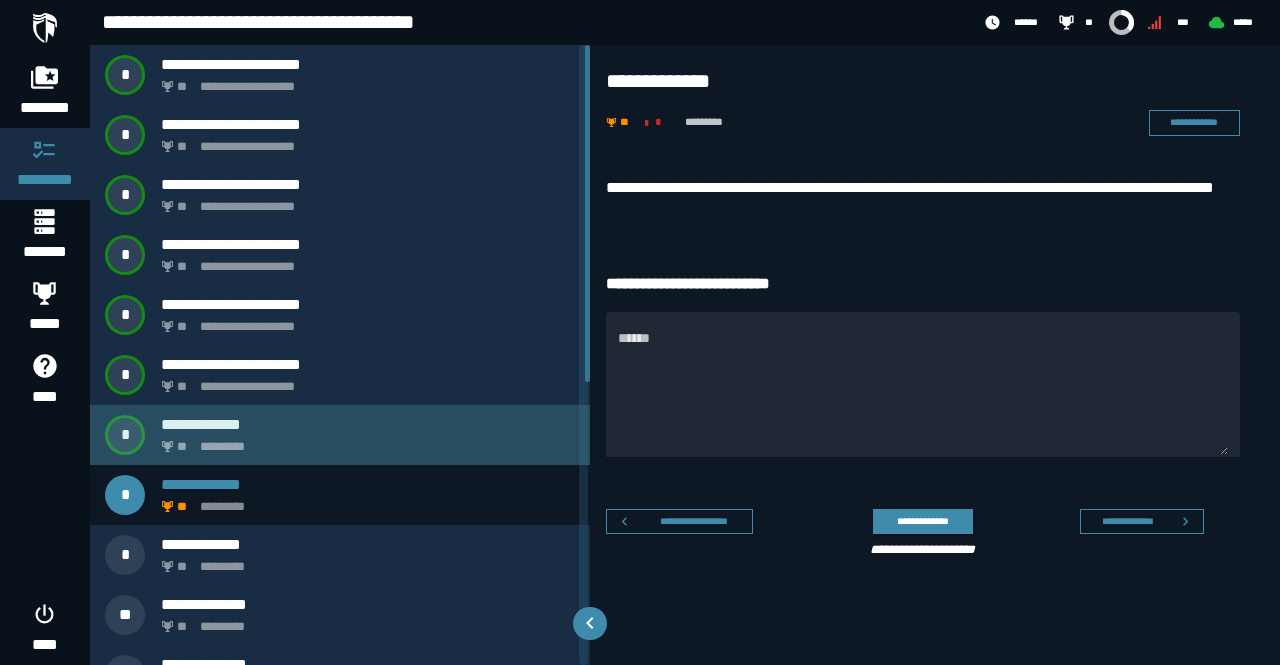 click on "*********" 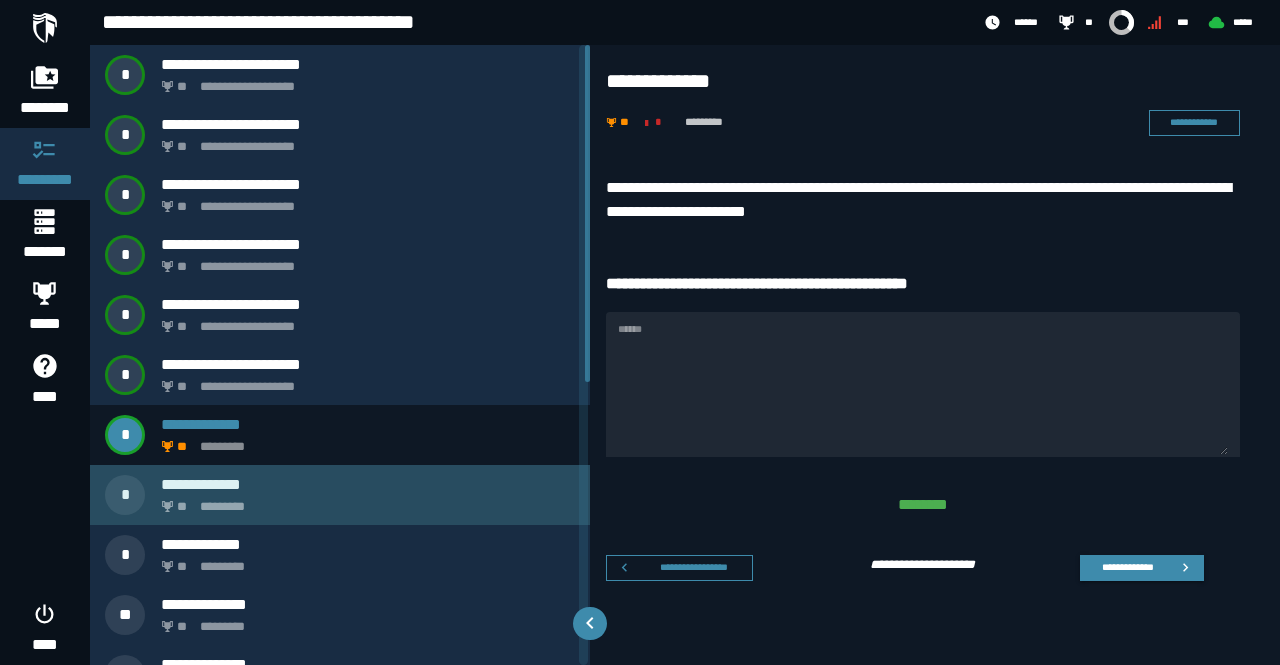 click on "**********" at bounding box center (368, 484) 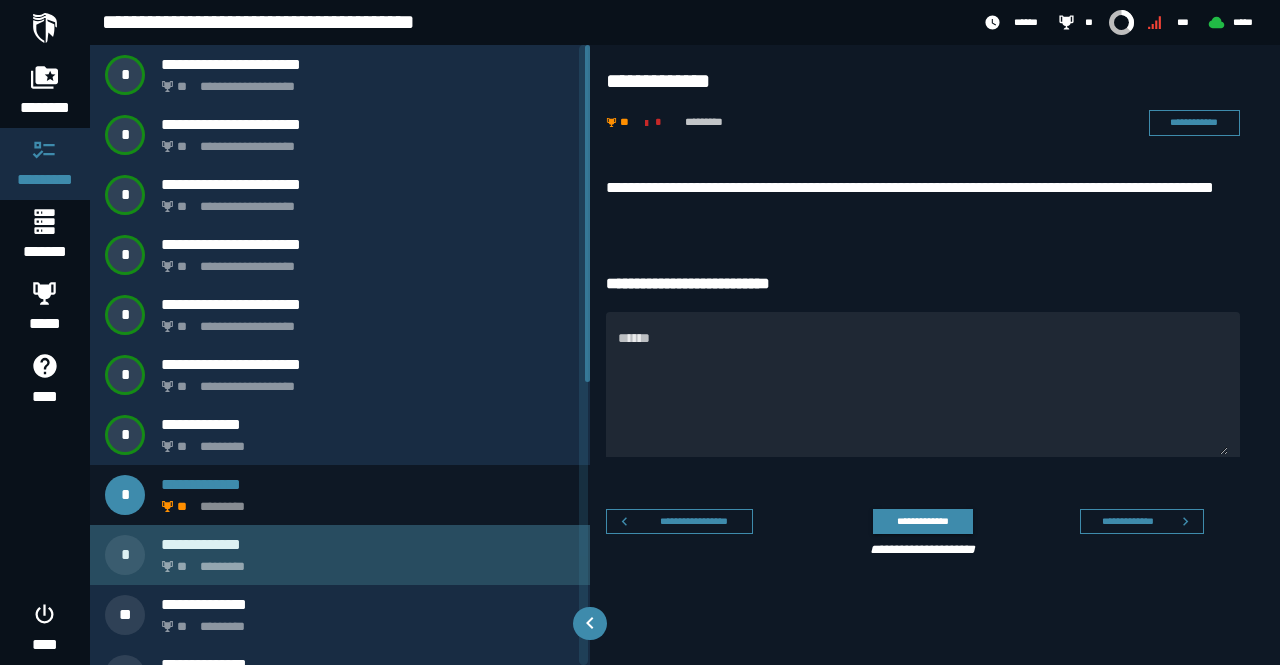 click on "**********" at bounding box center [368, 544] 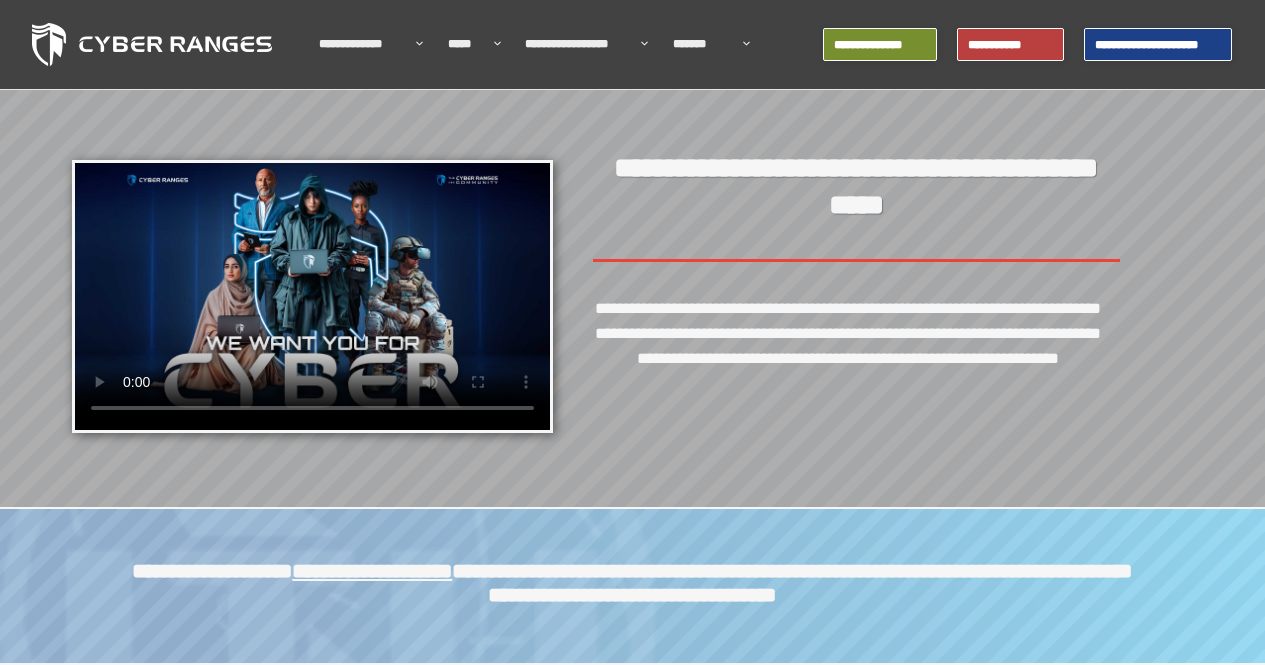 scroll, scrollTop: 0, scrollLeft: 0, axis: both 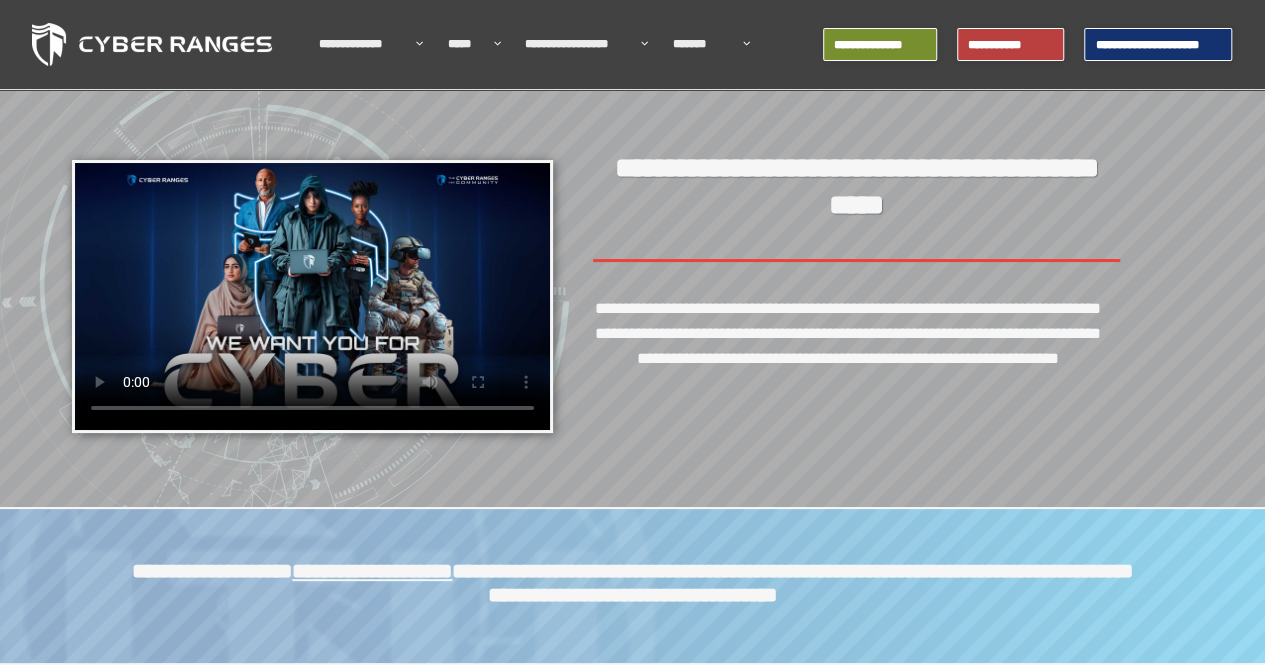 click on "**********" at bounding box center [1158, 44] 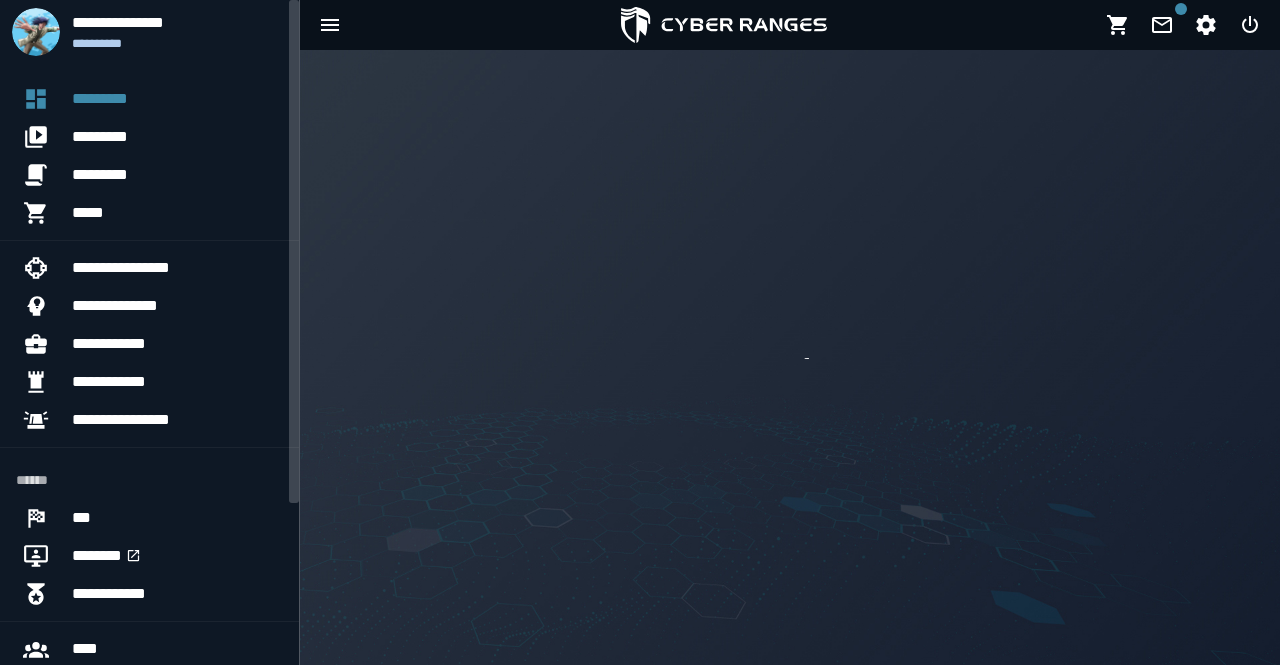 scroll, scrollTop: 0, scrollLeft: 0, axis: both 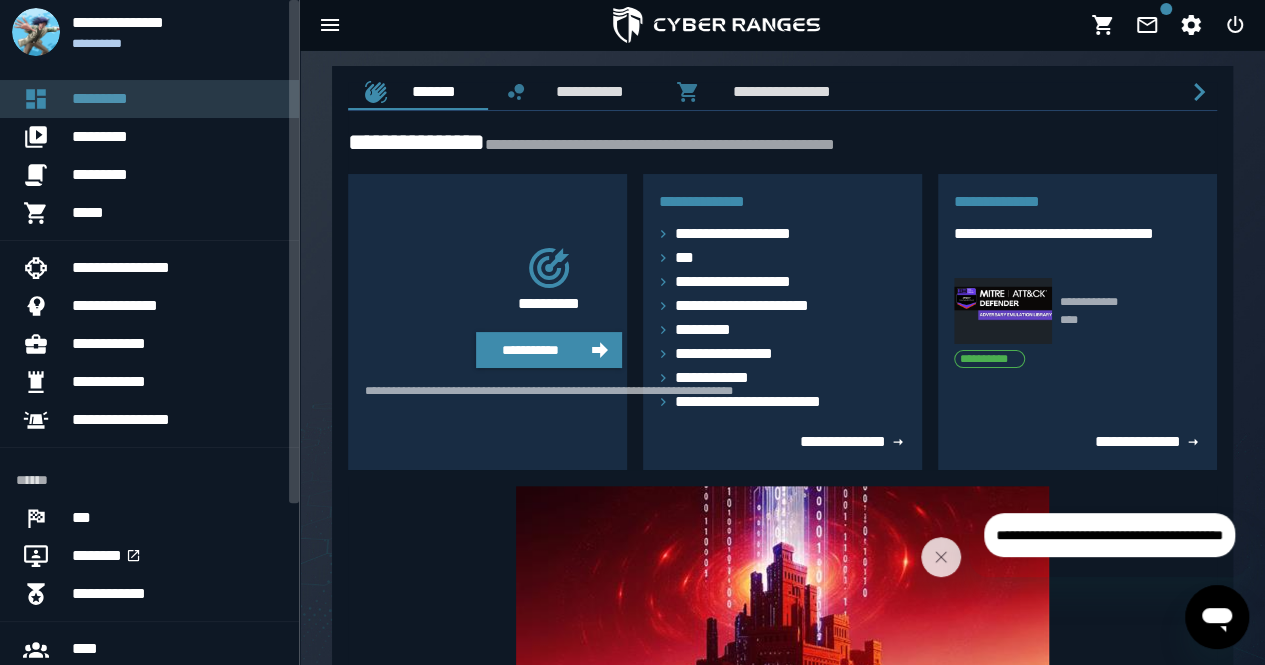 click on "*********" at bounding box center [177, 99] 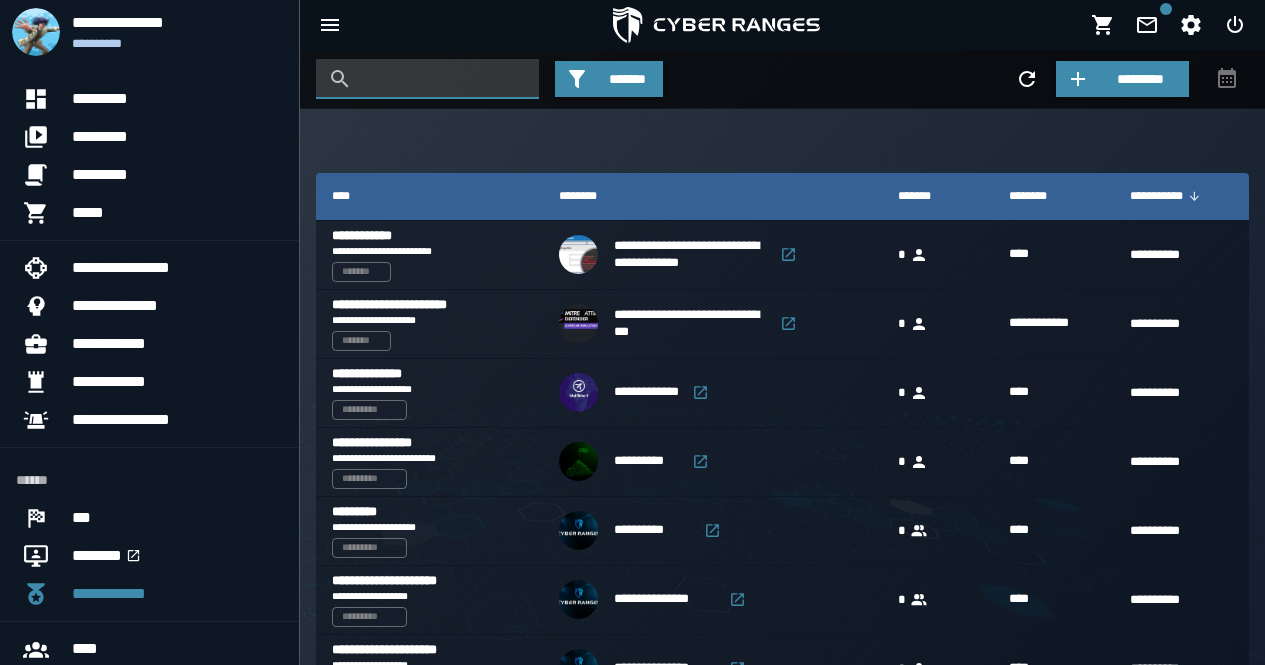 scroll, scrollTop: 0, scrollLeft: 0, axis: both 